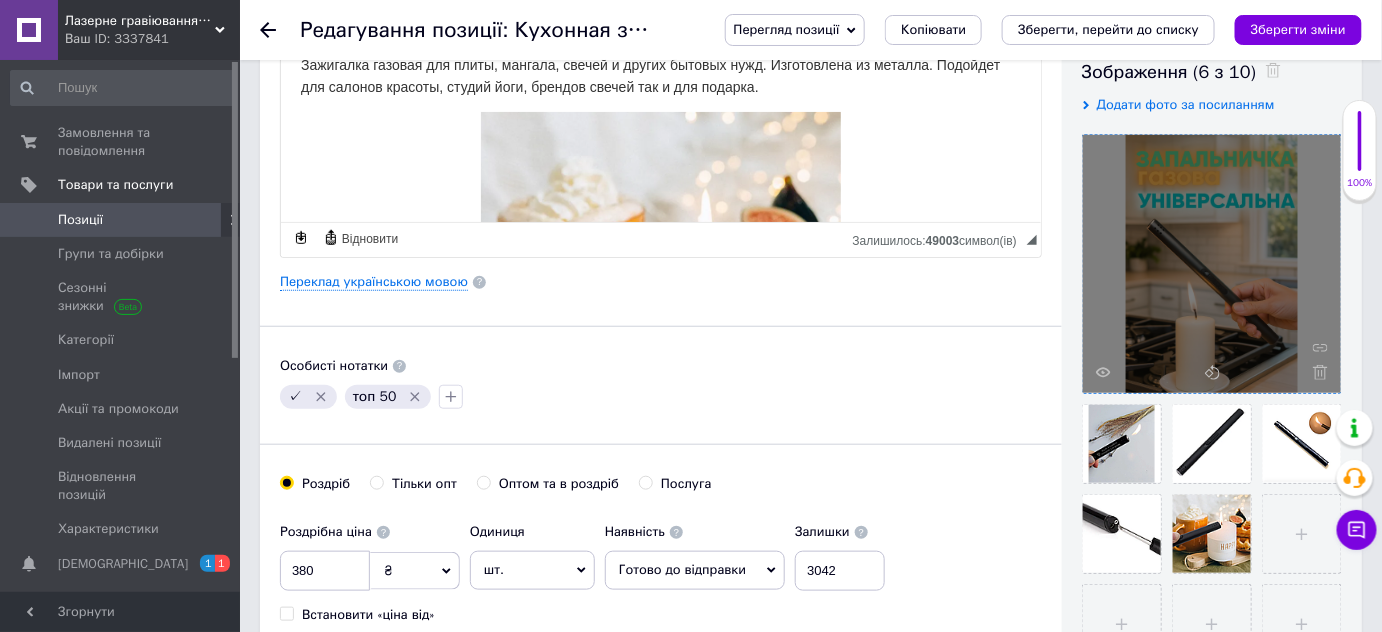 scroll, scrollTop: 0, scrollLeft: 0, axis: both 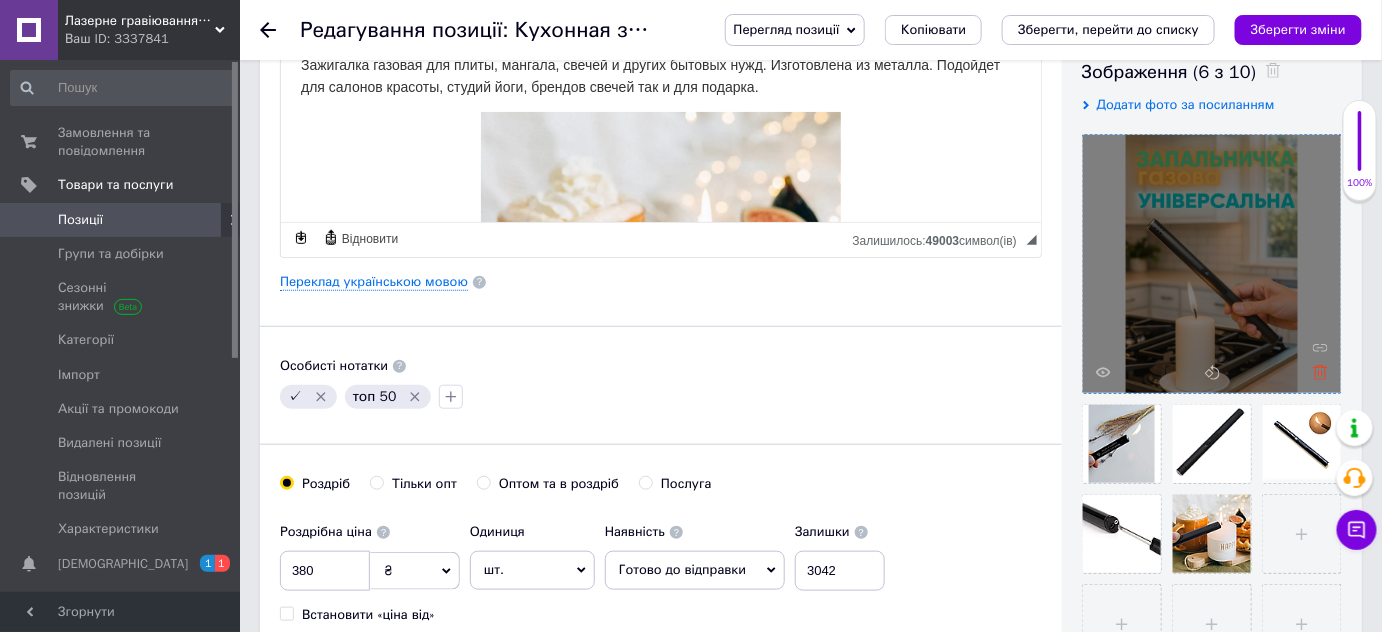 click 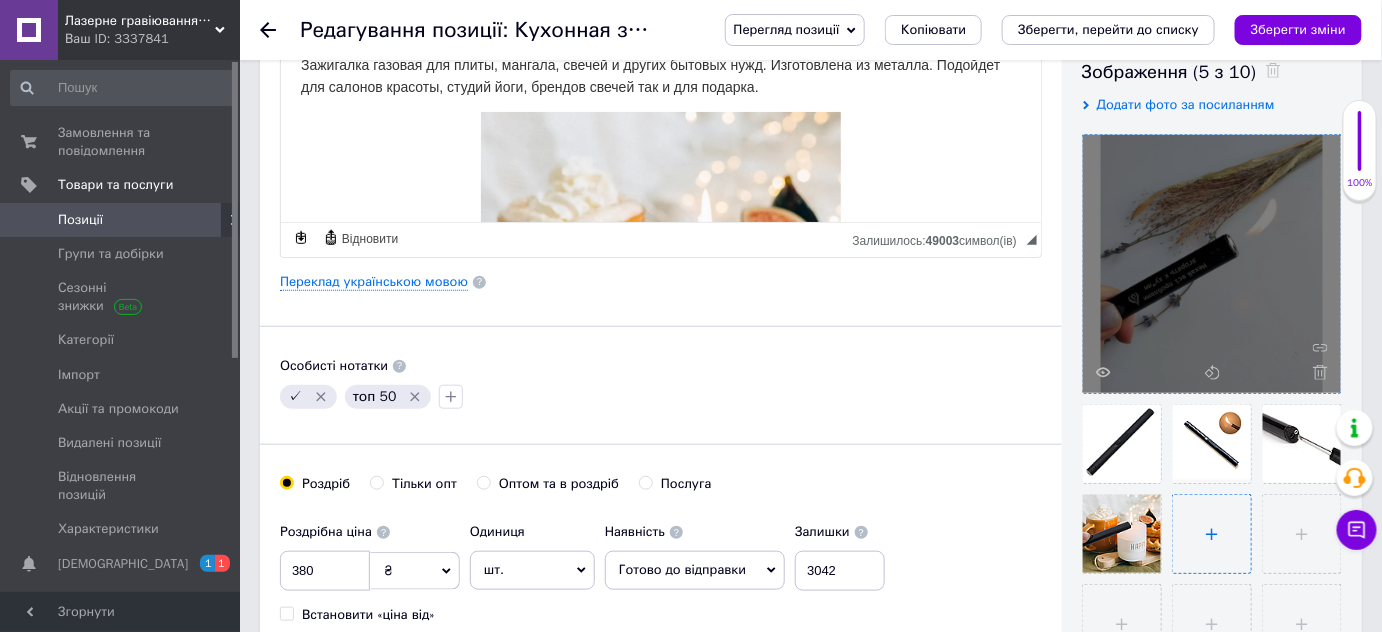 click at bounding box center (1212, 534) 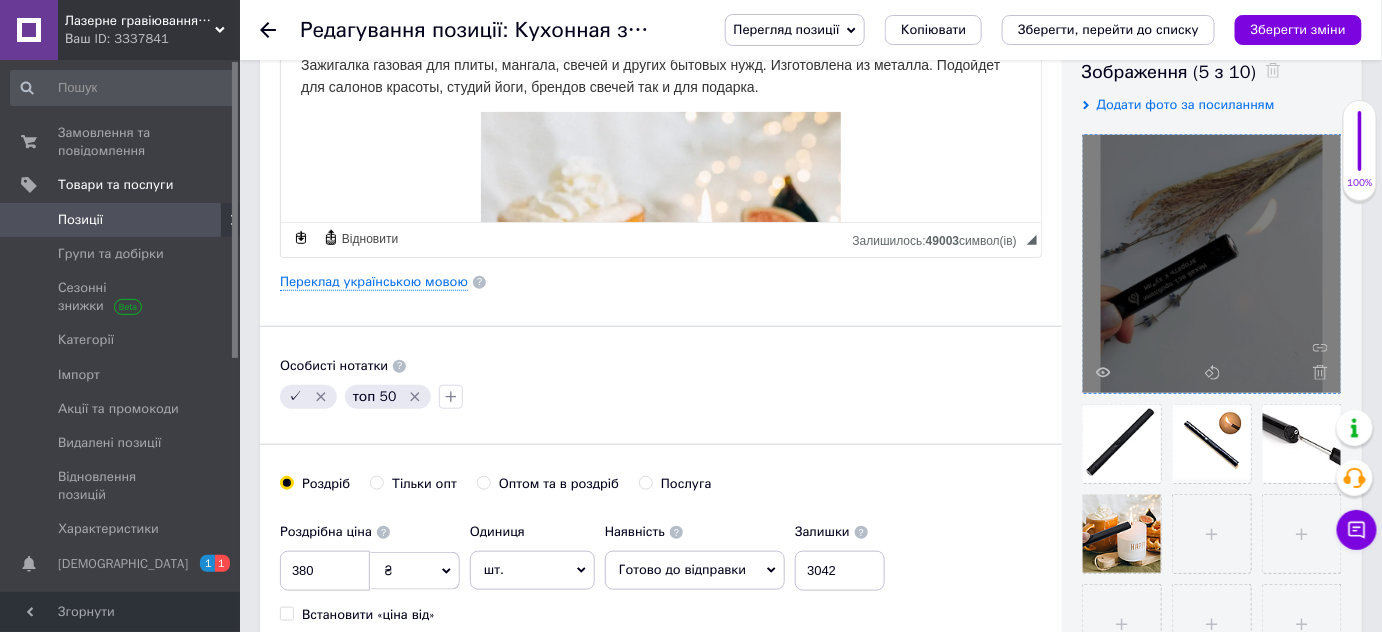 drag, startPoint x: 962, startPoint y: 410, endPoint x: 1258, endPoint y: 508, distance: 311.8012 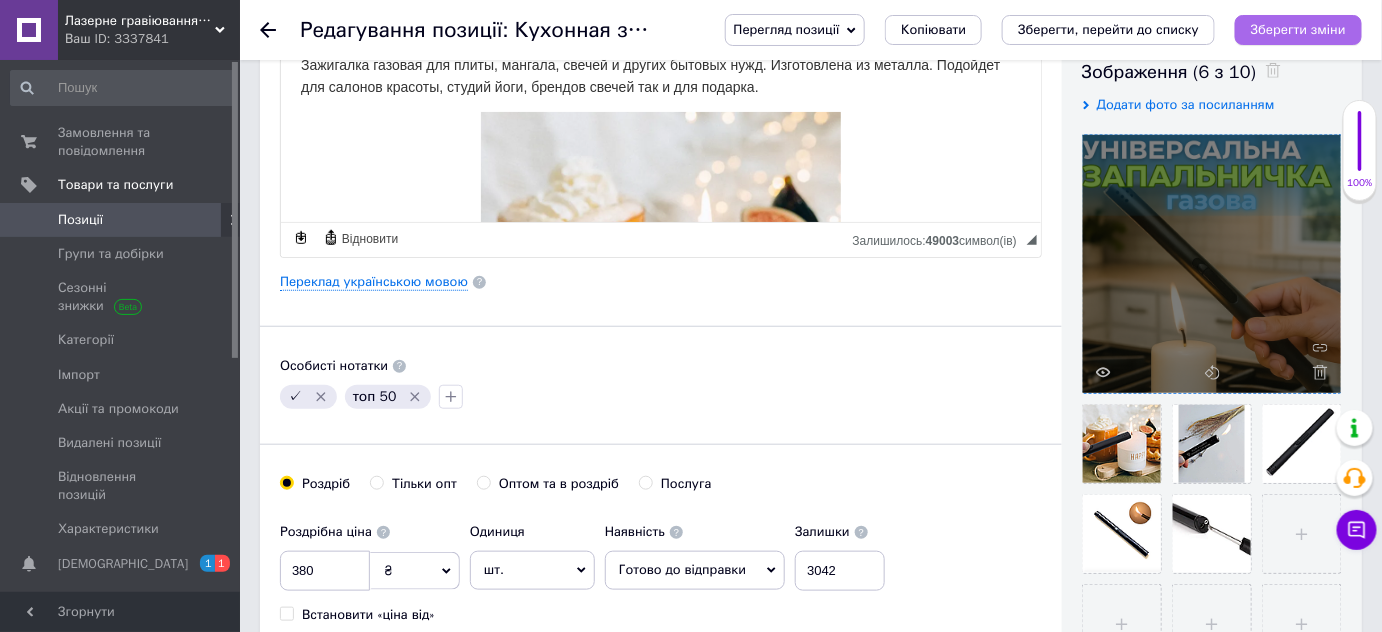 click on "Зберегти зміни" at bounding box center [1298, 29] 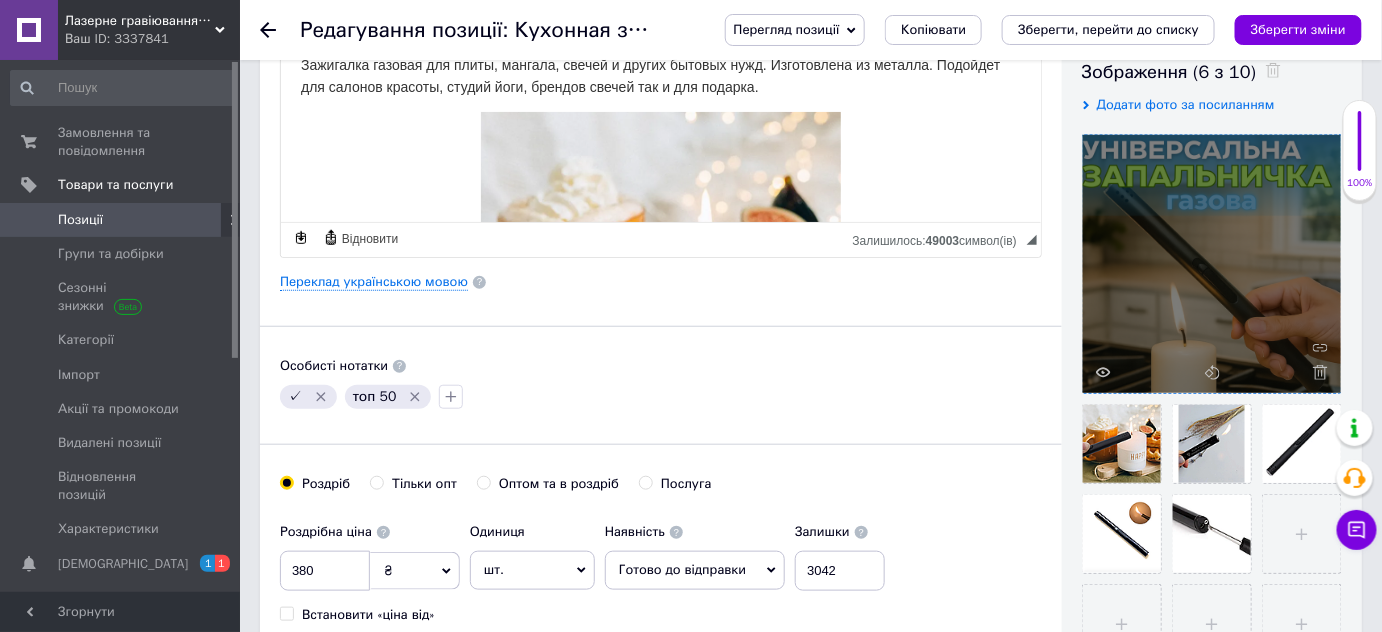 scroll, scrollTop: 0, scrollLeft: 0, axis: both 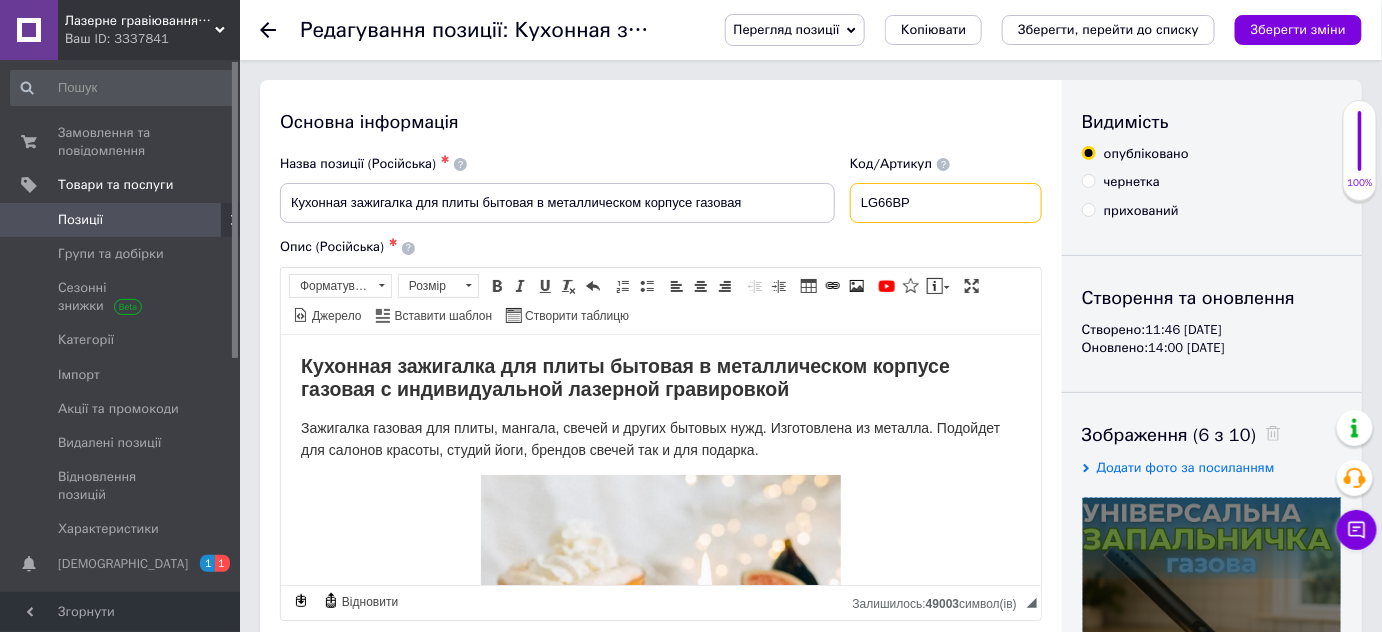 drag, startPoint x: 864, startPoint y: 198, endPoint x: 901, endPoint y: 195, distance: 37.12142 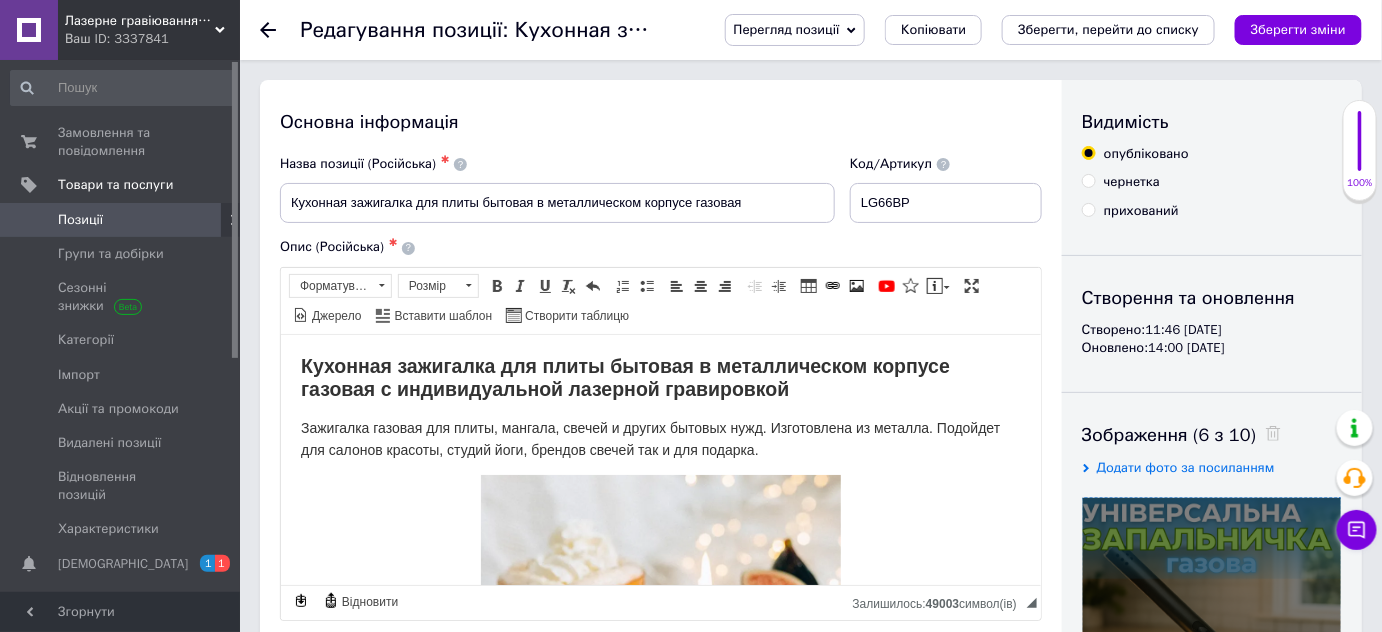 click 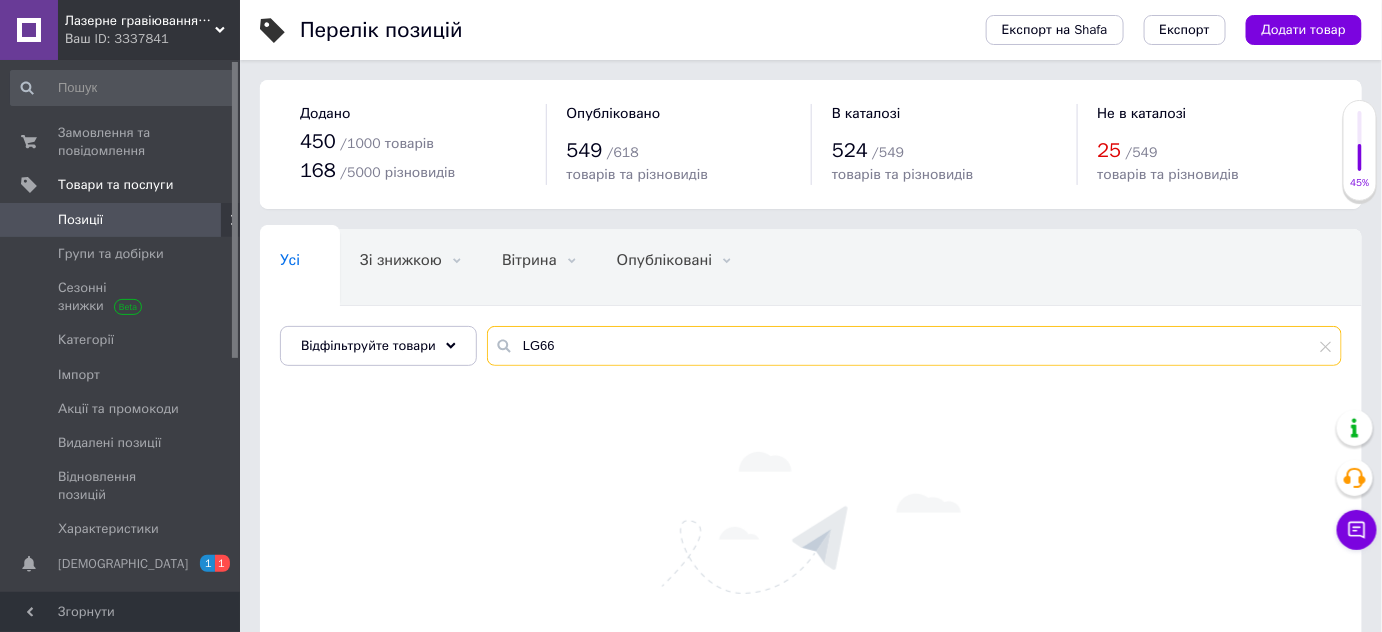 drag, startPoint x: 587, startPoint y: 358, endPoint x: 509, endPoint y: 347, distance: 78.77182 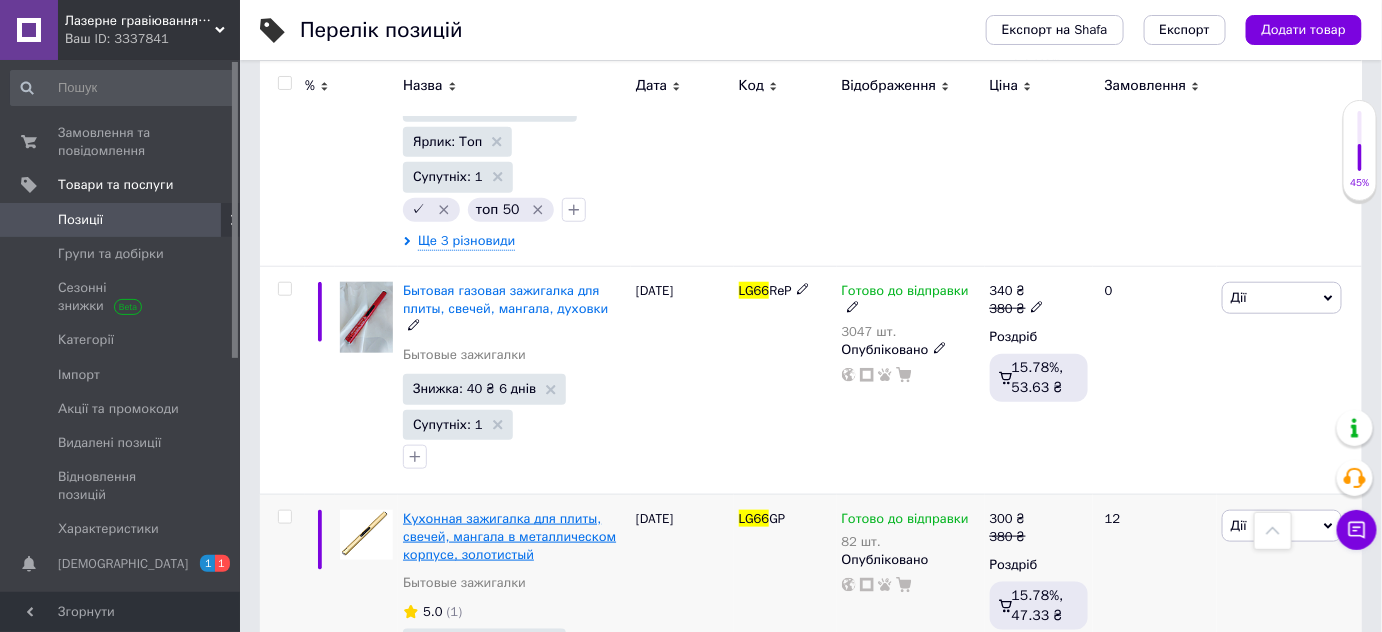 scroll, scrollTop: 545, scrollLeft: 0, axis: vertical 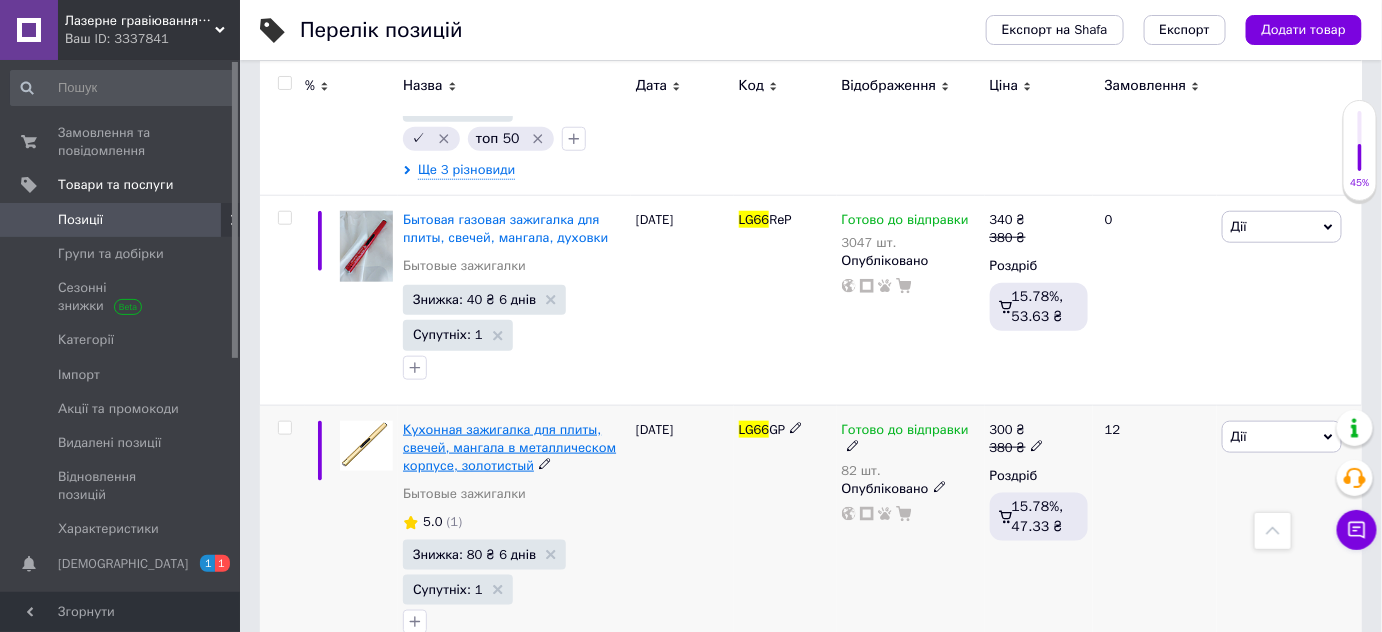 click on "Кухонная зажигалка для плиты, свечей, мангала в металлическом корпусе, золотистый" at bounding box center (509, 447) 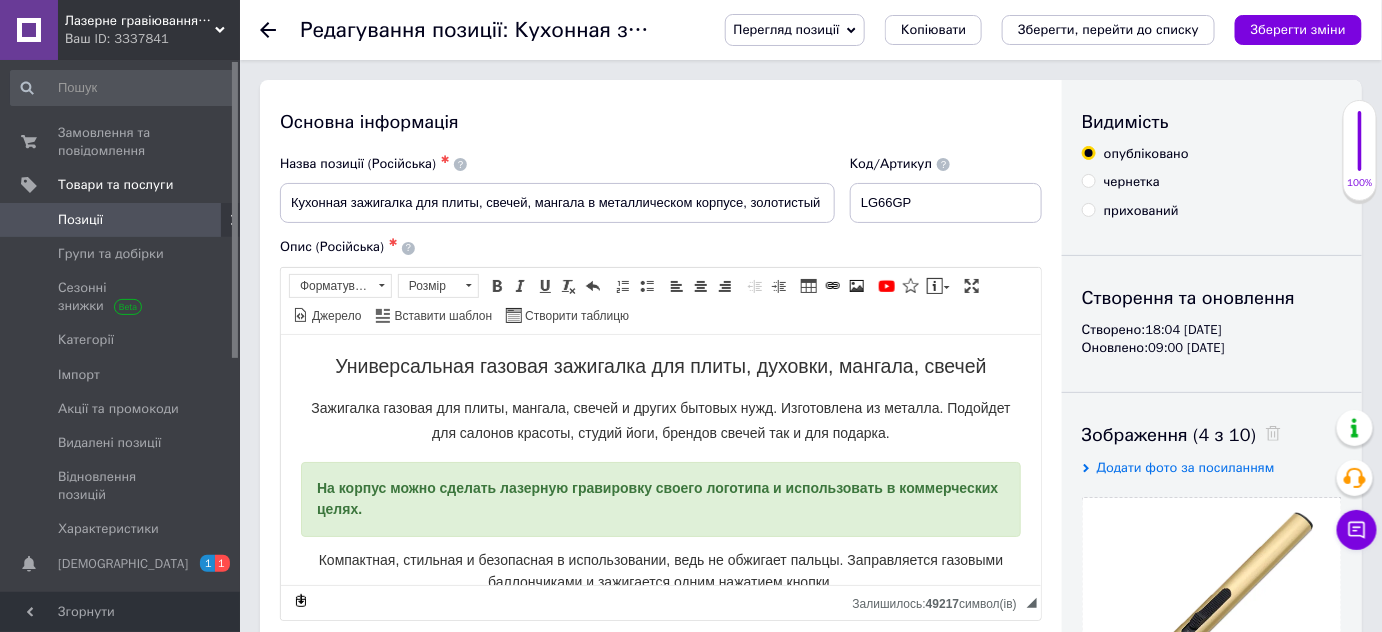 scroll, scrollTop: 454, scrollLeft: 0, axis: vertical 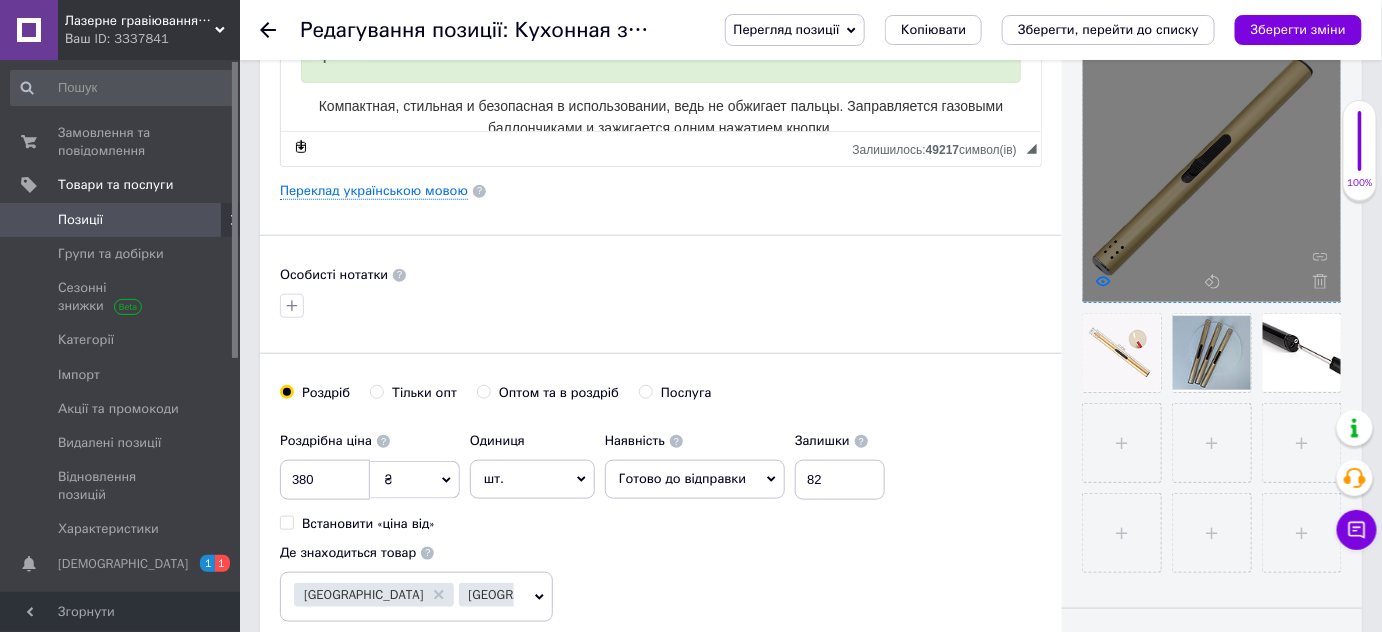 click 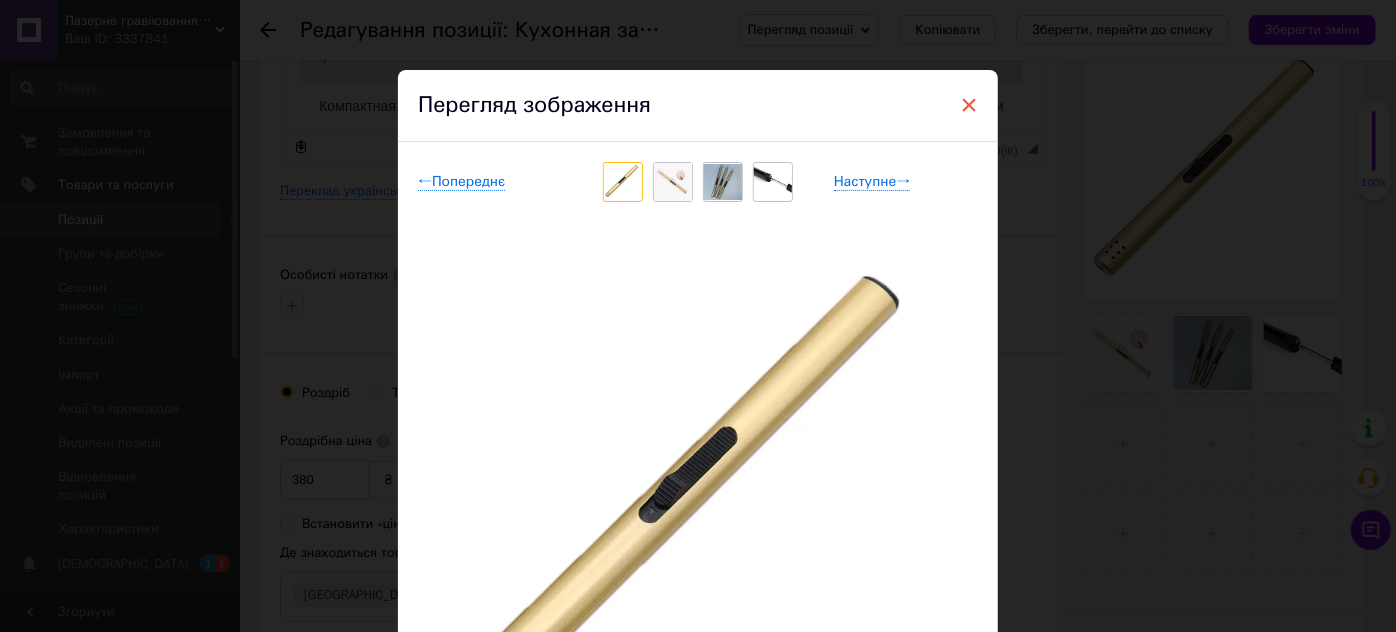 click on "×" at bounding box center [969, 105] 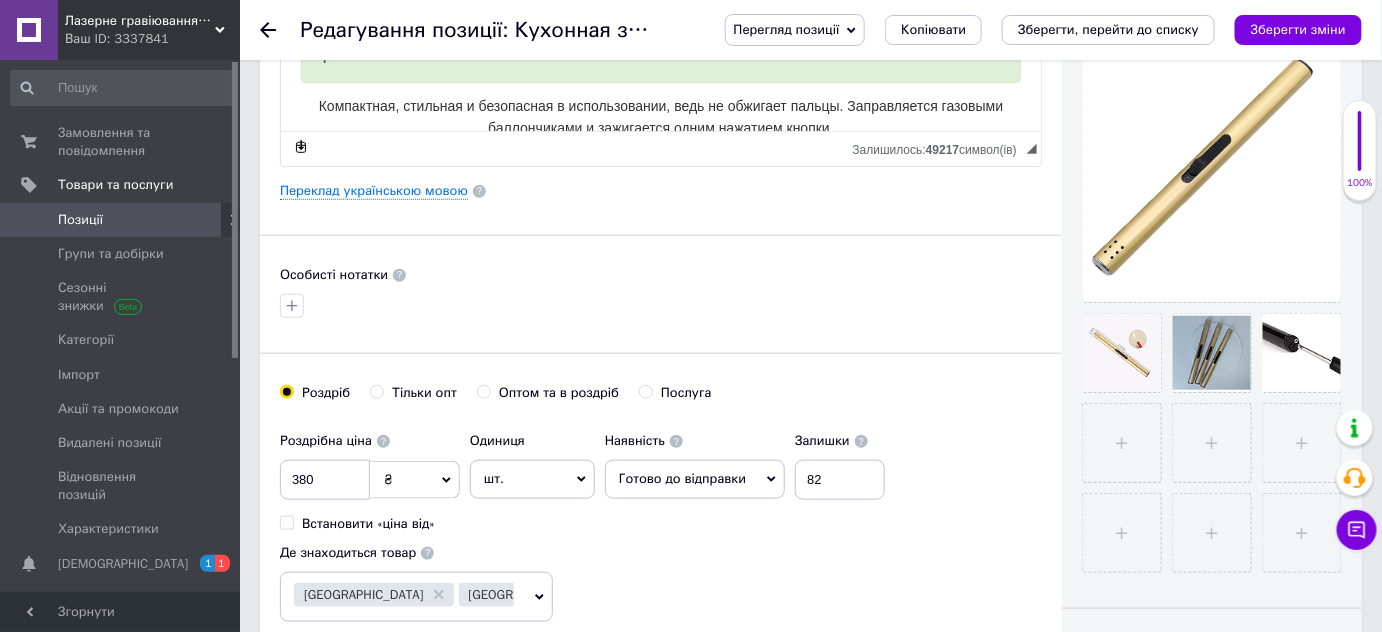 click 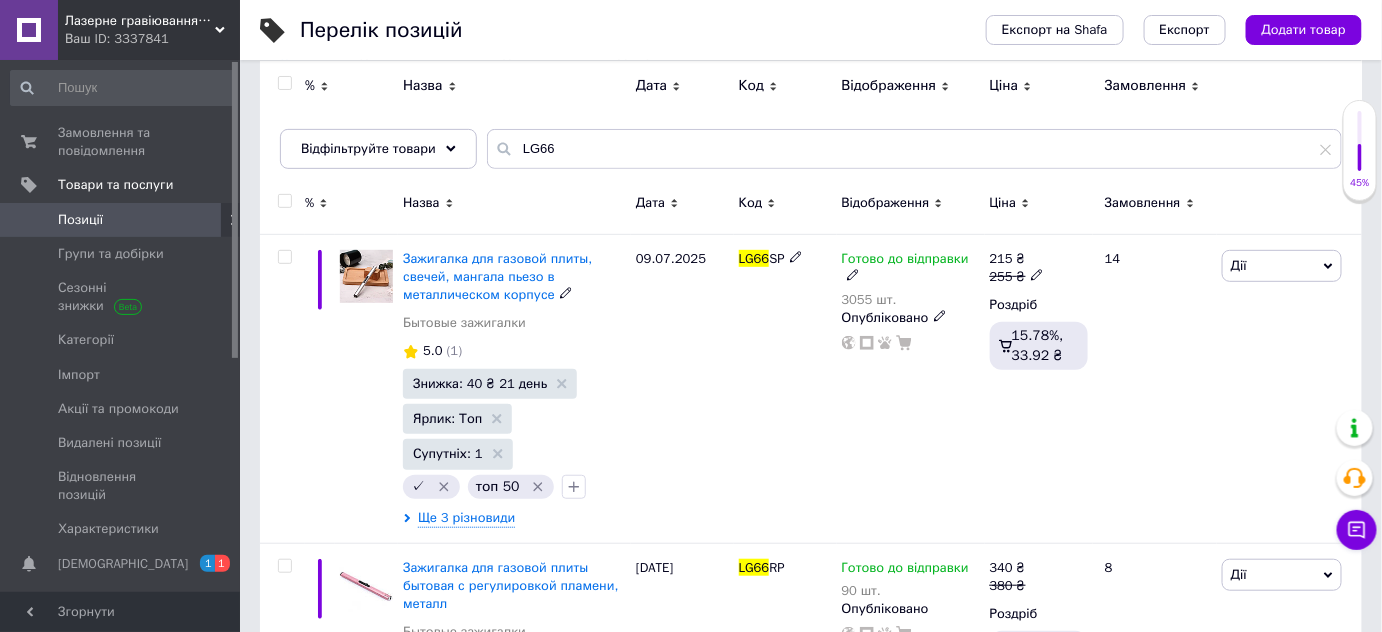 scroll, scrollTop: 122, scrollLeft: 0, axis: vertical 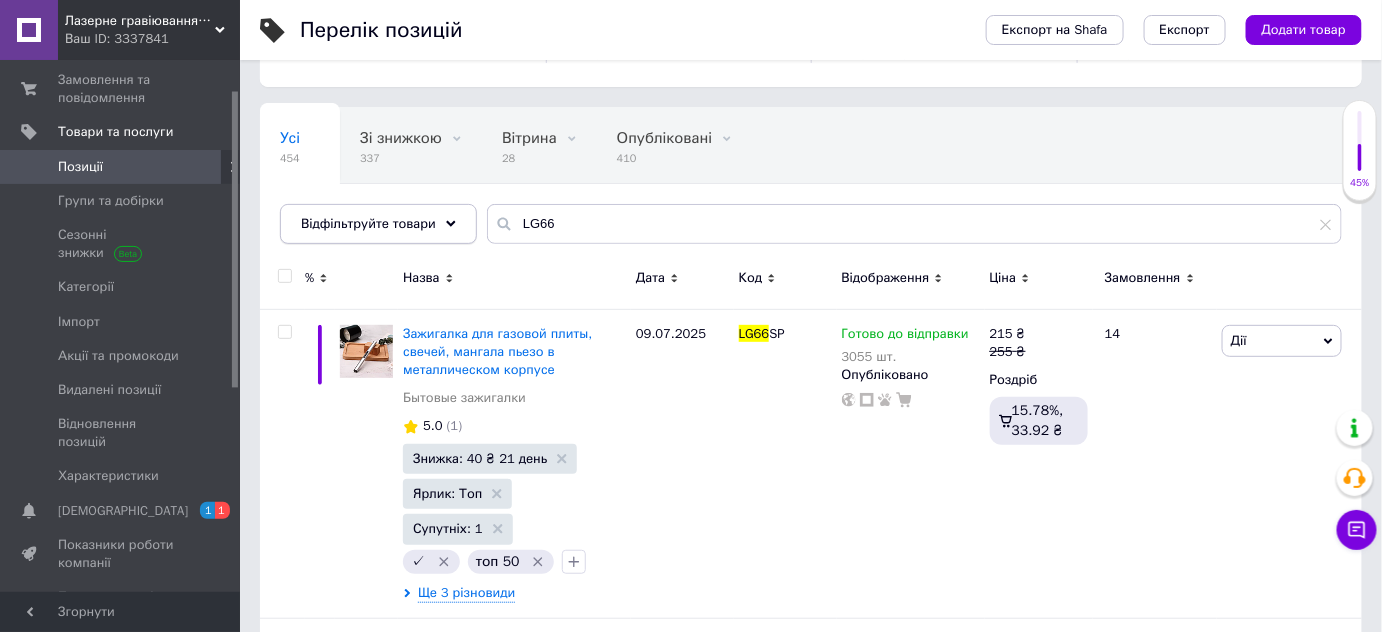 click 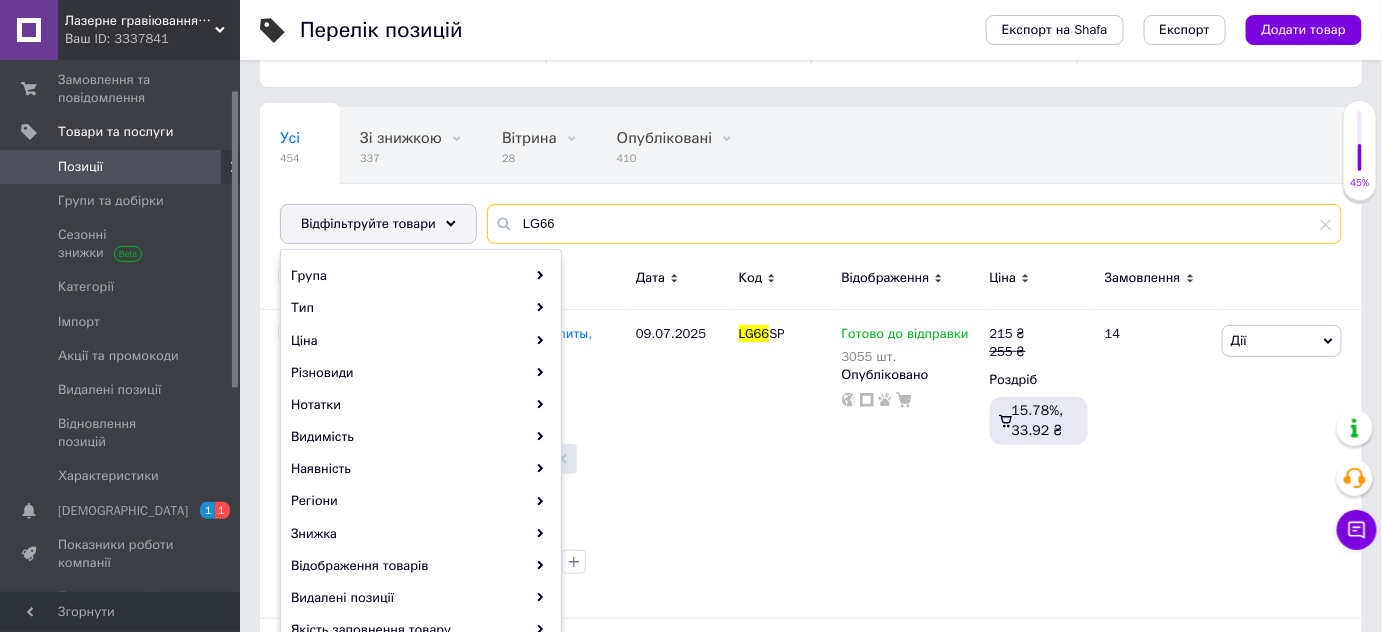 drag, startPoint x: 585, startPoint y: 226, endPoint x: 505, endPoint y: 217, distance: 80.50466 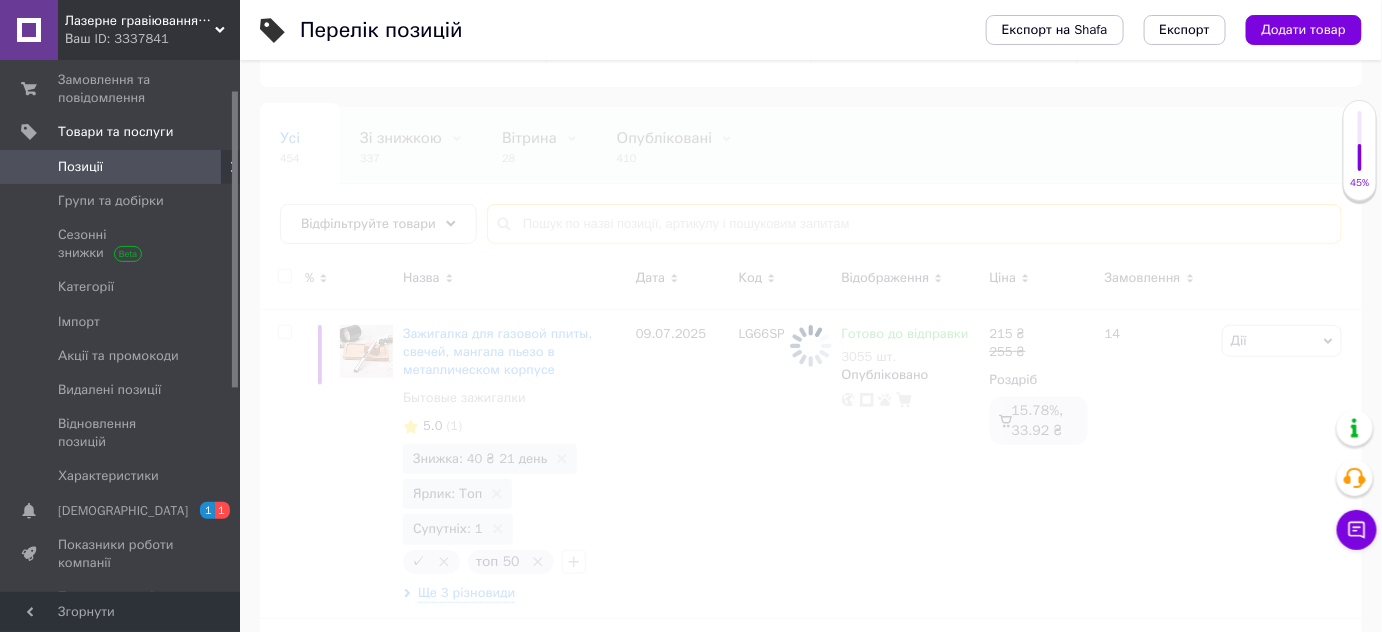 type 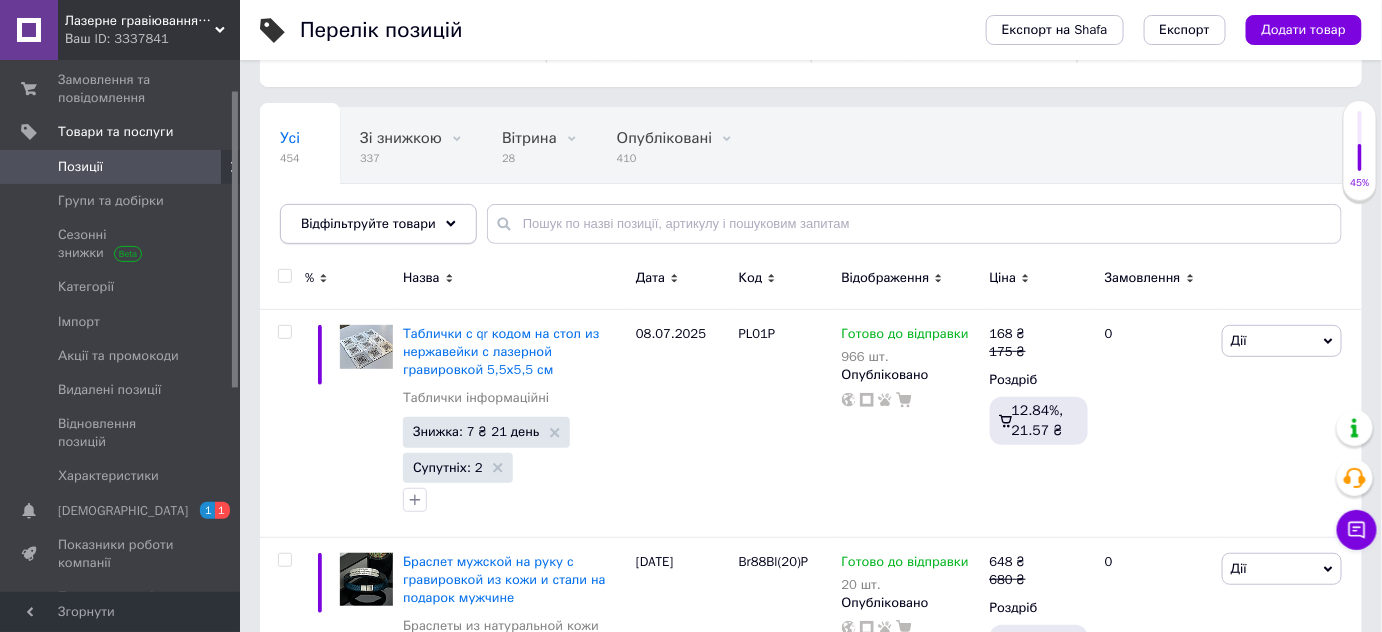 click on "Відфільтруйте товари" at bounding box center (378, 224) 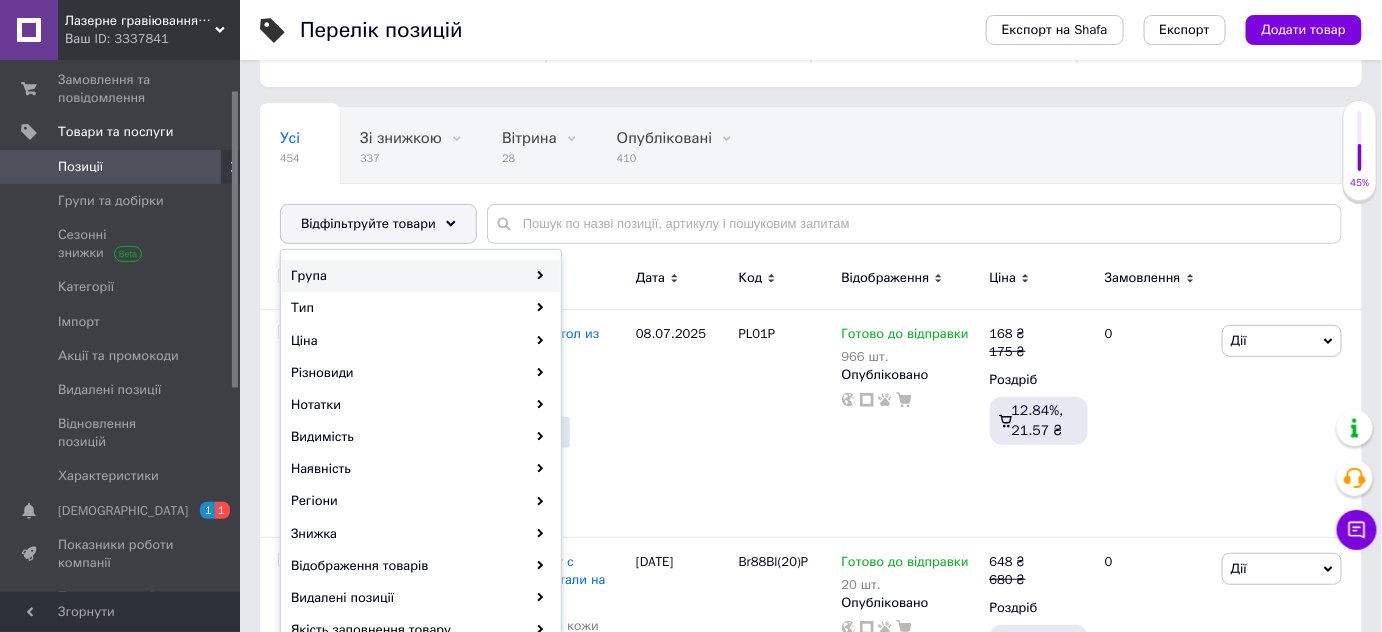 click on "Група" at bounding box center (421, 276) 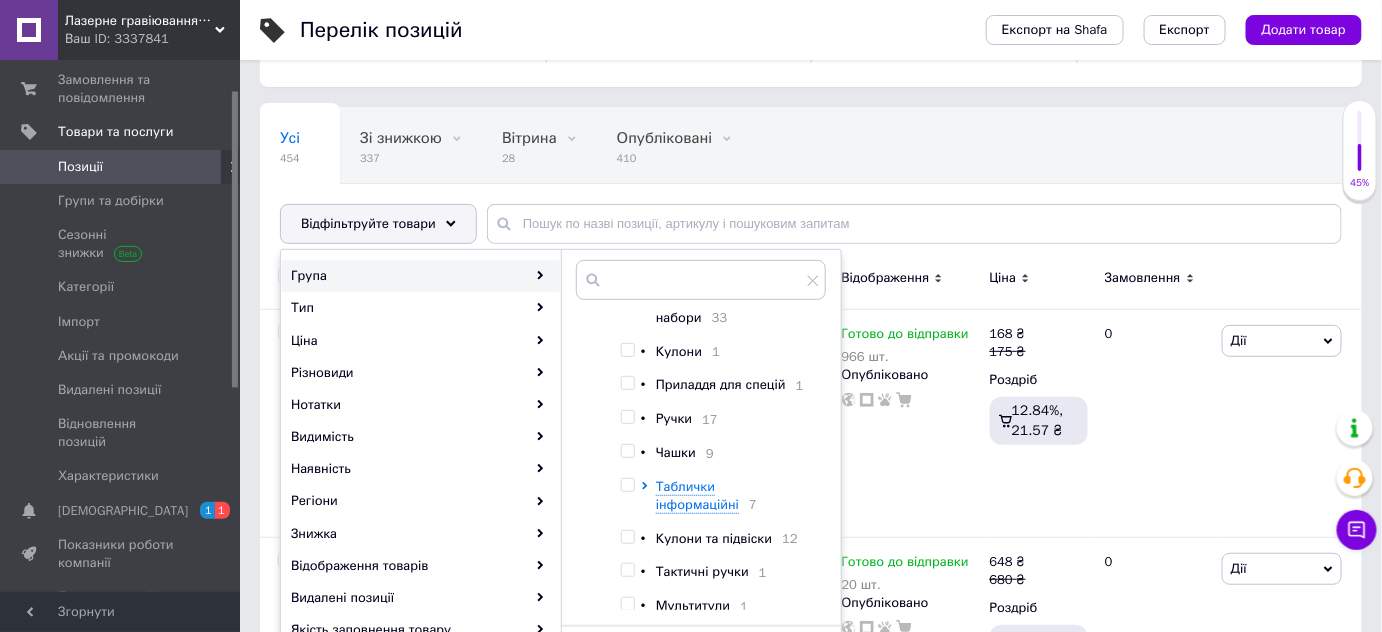 scroll, scrollTop: 341, scrollLeft: 0, axis: vertical 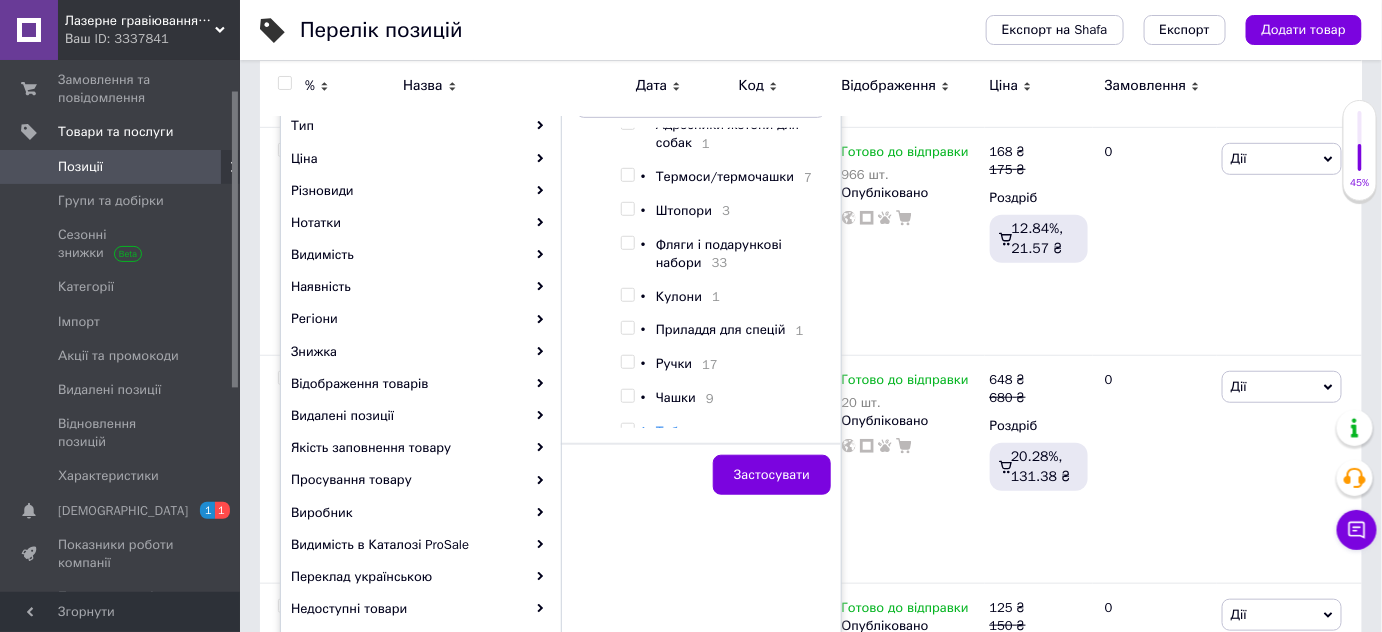 click at bounding box center [627, 243] 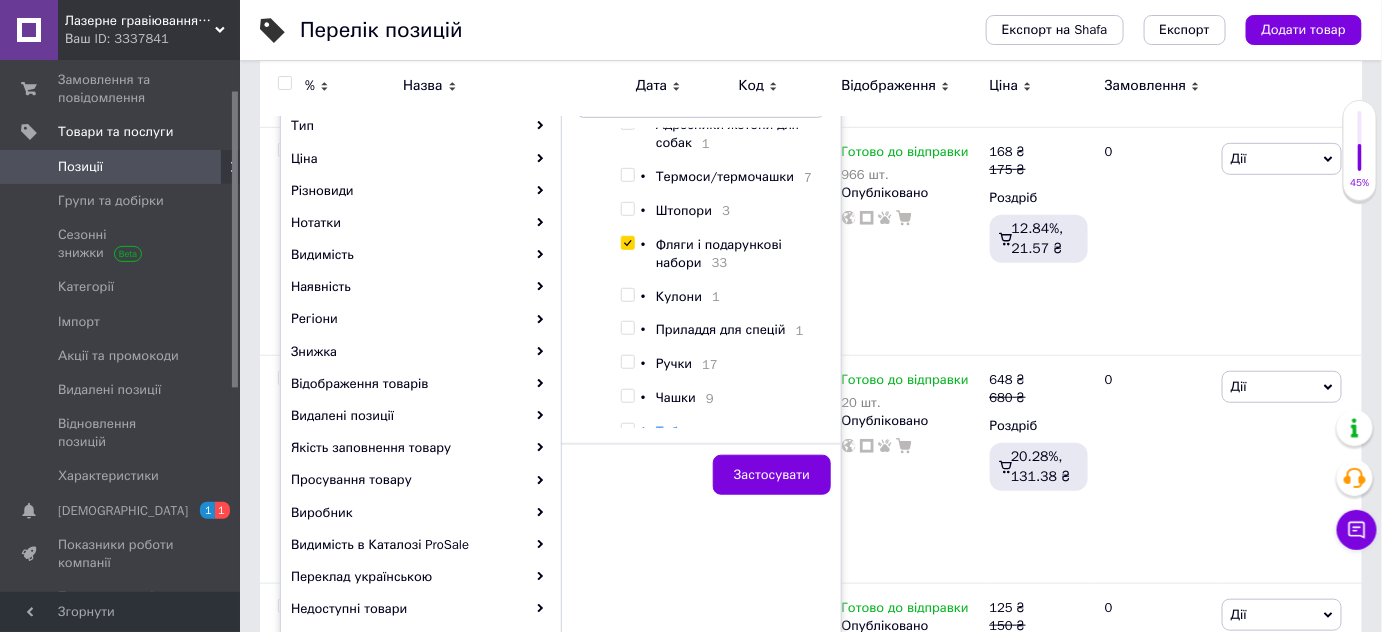 checkbox on "true" 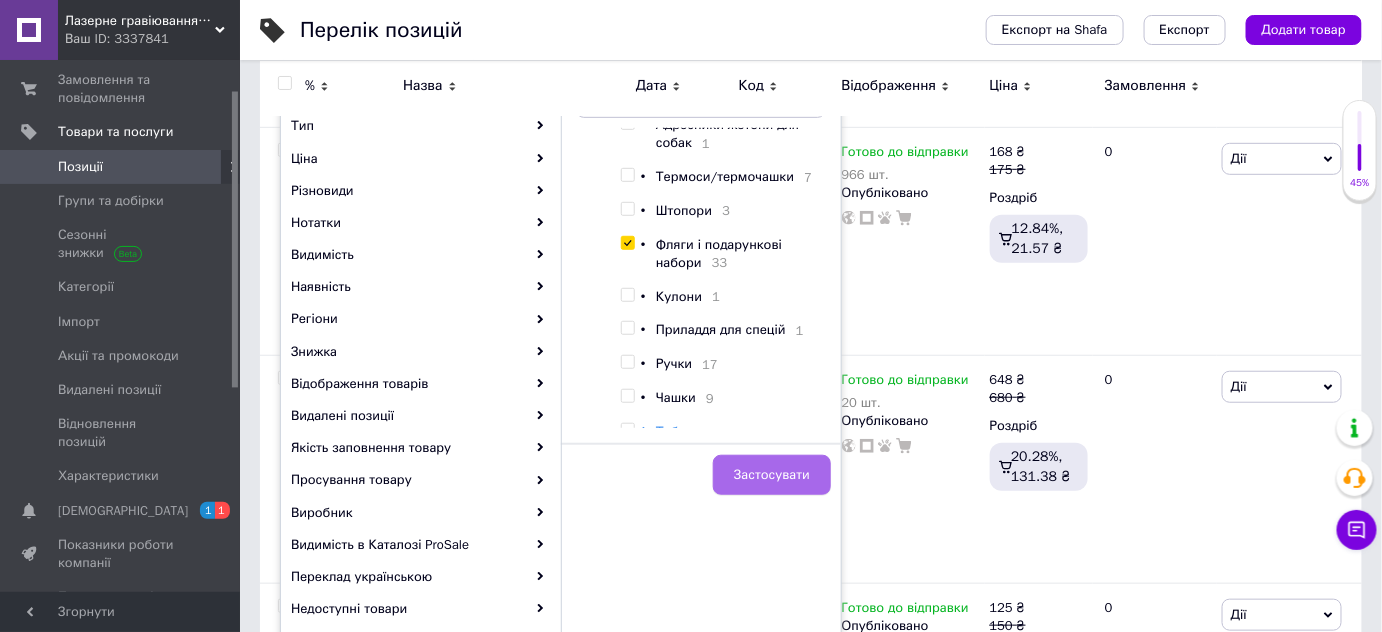 click on "Застосувати" at bounding box center (772, 475) 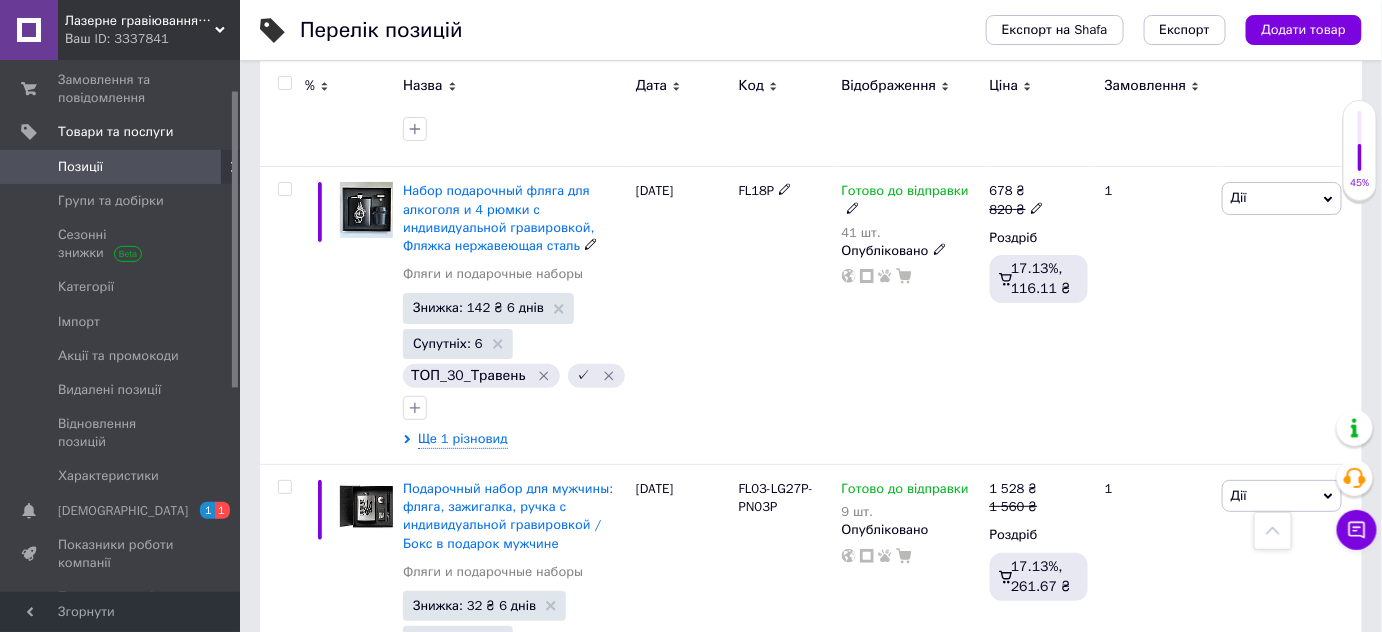scroll, scrollTop: 5122, scrollLeft: 0, axis: vertical 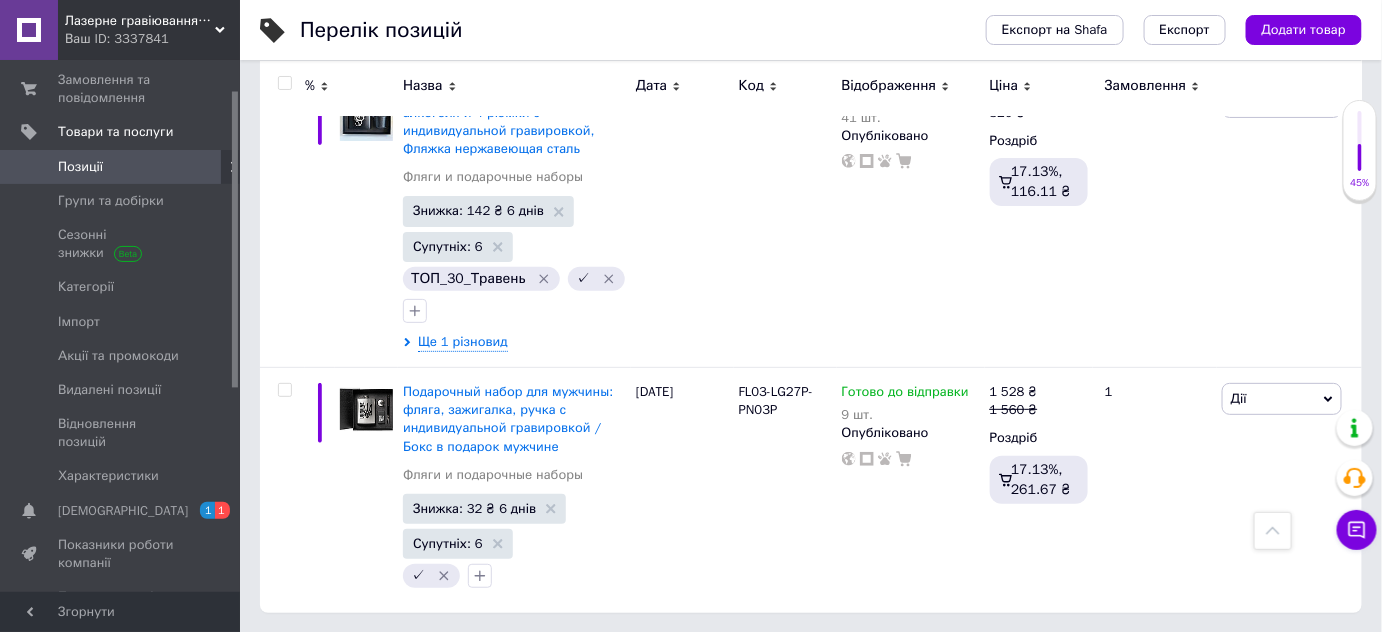 click on "2" at bounding box center (327, 654) 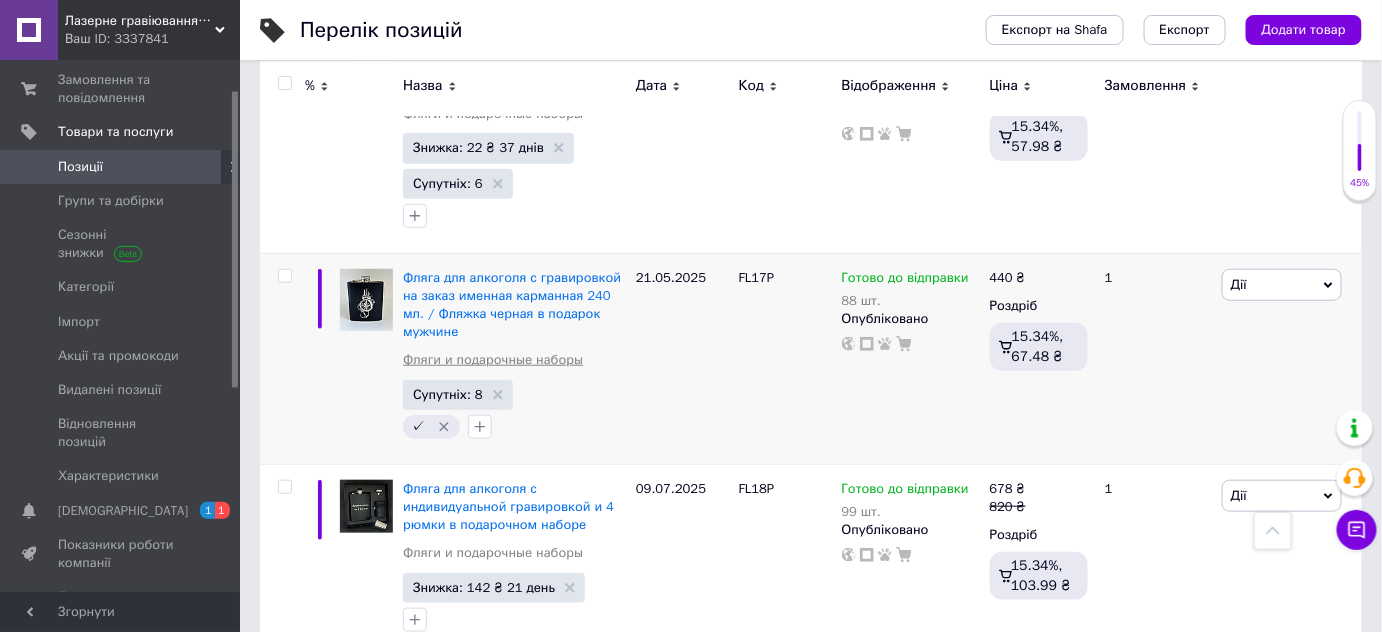 scroll, scrollTop: 2932, scrollLeft: 0, axis: vertical 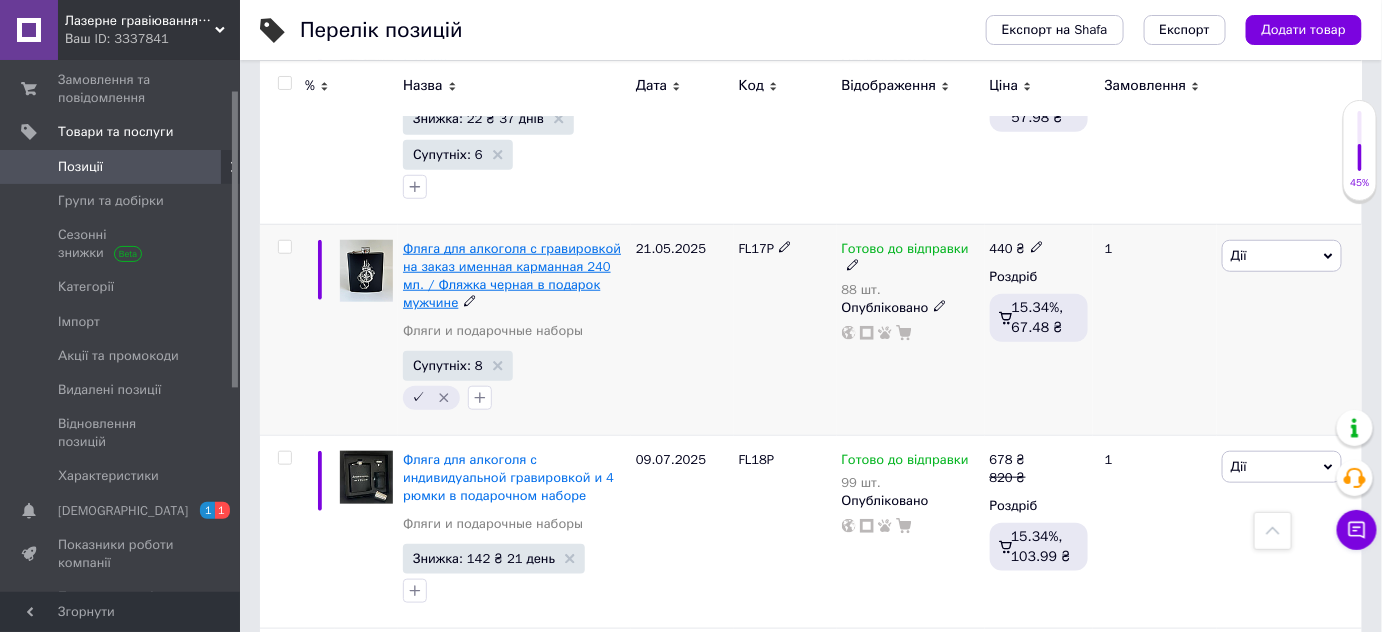 drag, startPoint x: 285, startPoint y: 247, endPoint x: 480, endPoint y: 278, distance: 197.44873 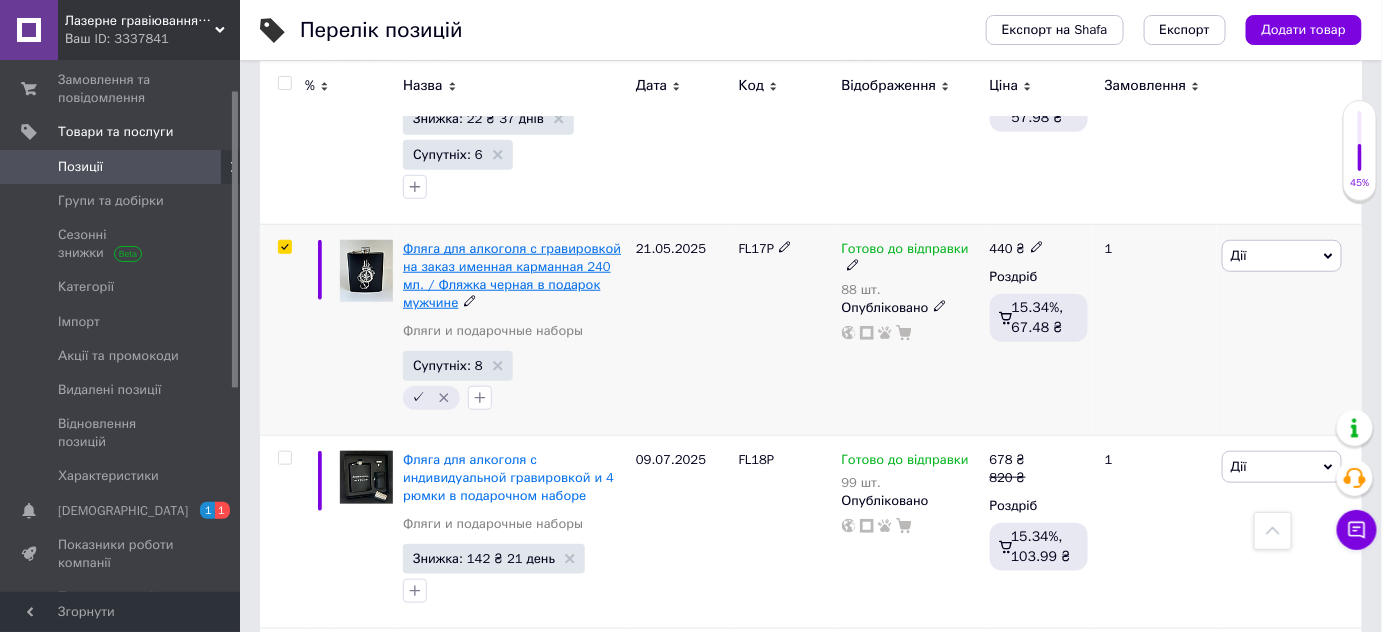checkbox on "true" 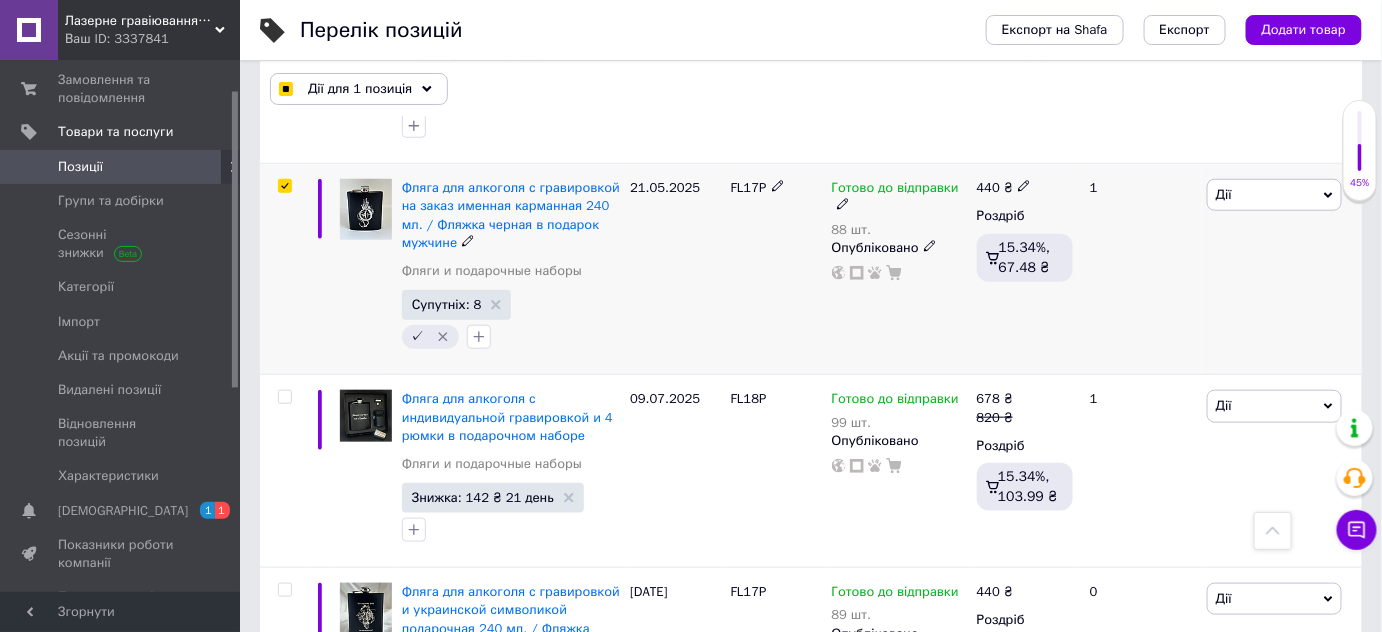 scroll, scrollTop: 3022, scrollLeft: 0, axis: vertical 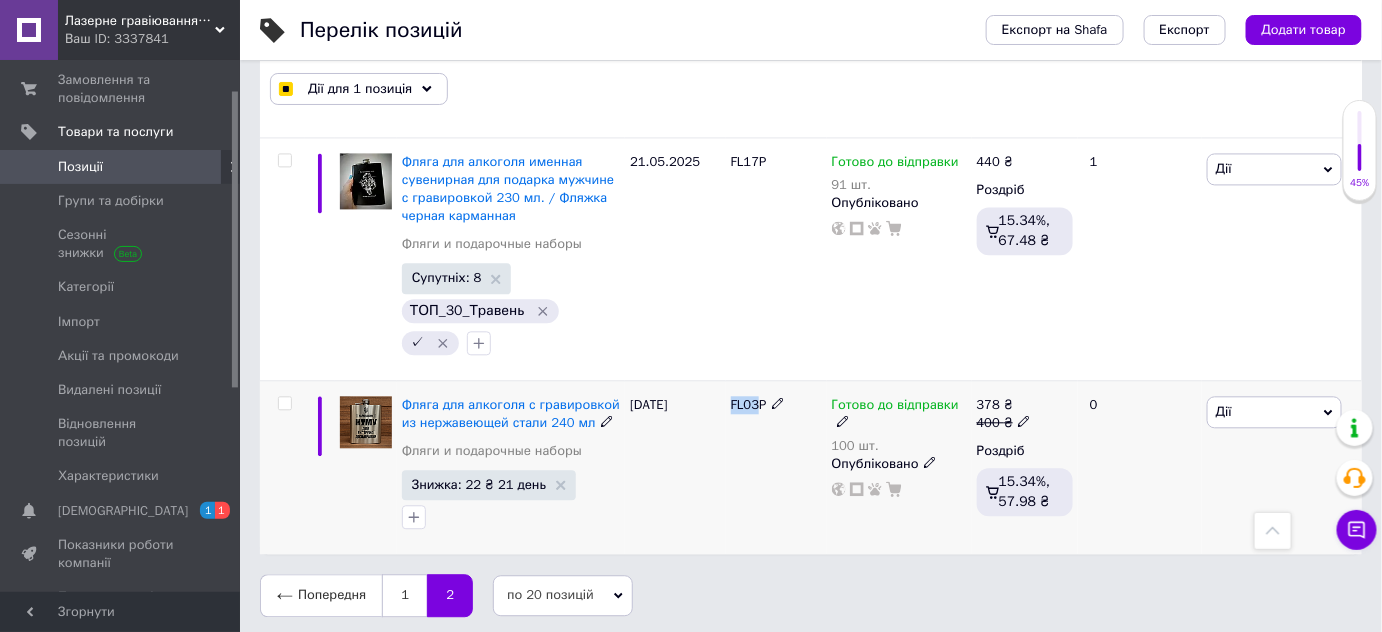 drag, startPoint x: 733, startPoint y: 401, endPoint x: 760, endPoint y: 401, distance: 27 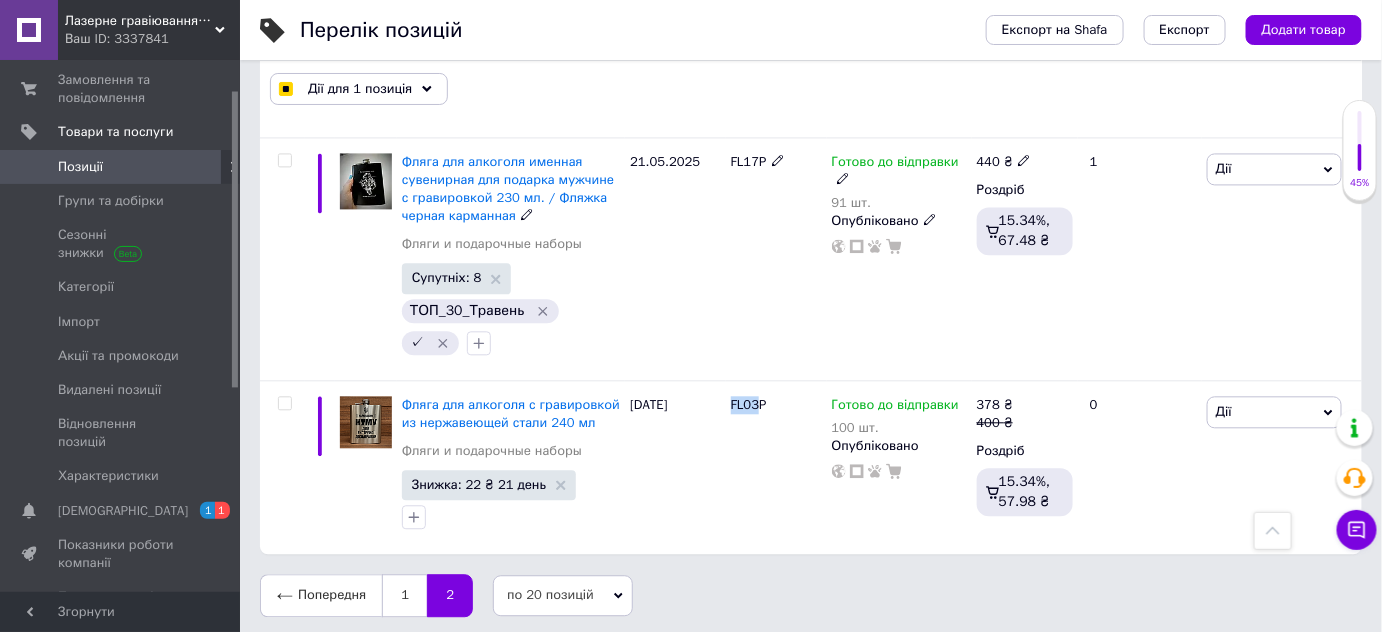 copy on "FL03" 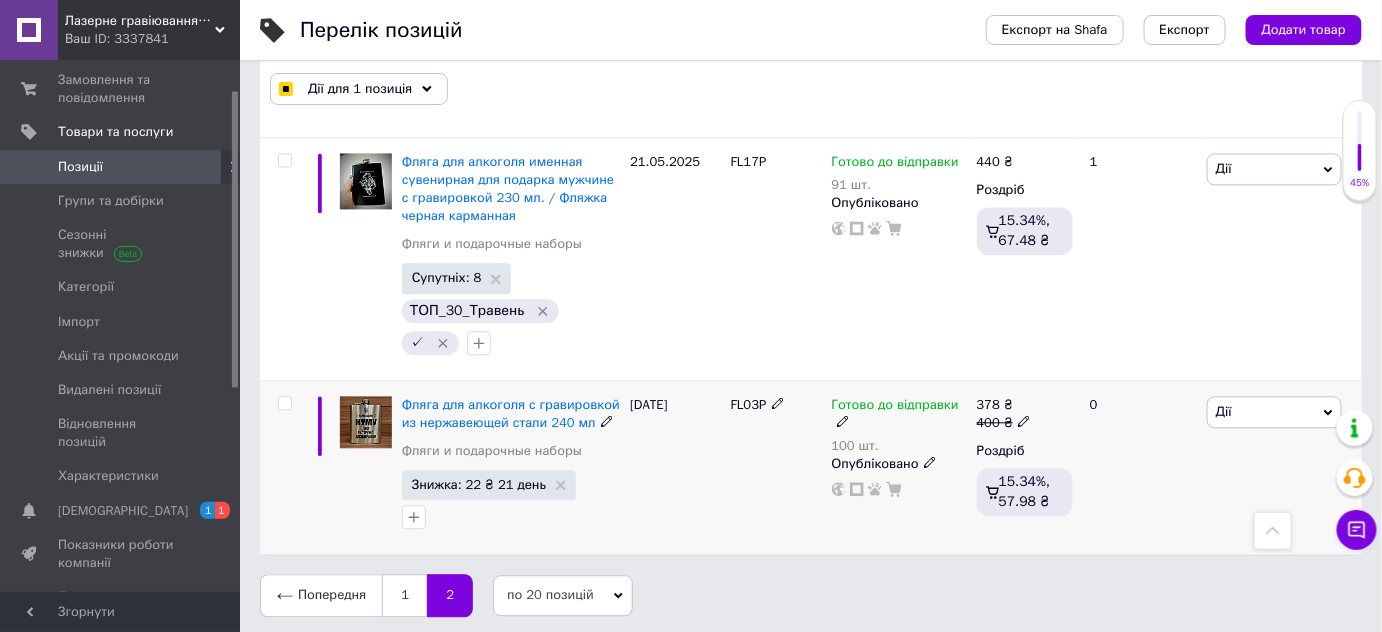 click on "Фляга для алкоголя с гравировкой из нержавеющей стали 240 мл" at bounding box center [511, 414] 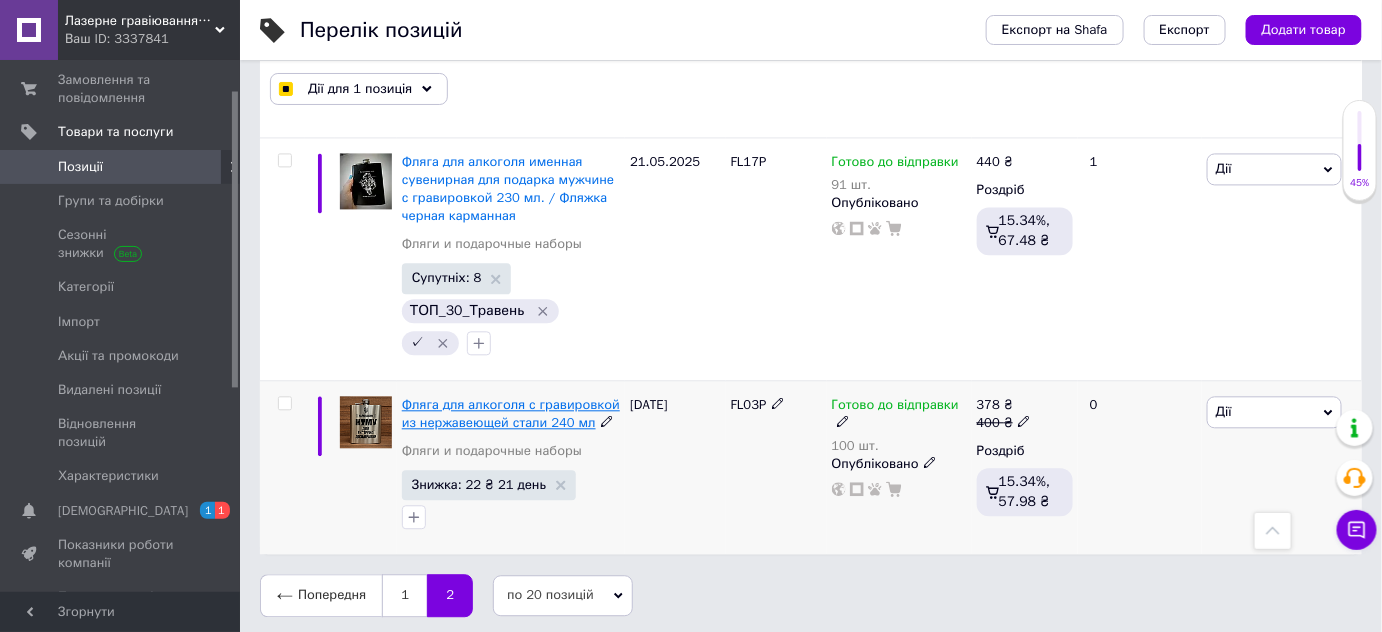 click on "Фляга для алкоголя с гравировкой из нержавеющей стали 240 мл" at bounding box center [511, 413] 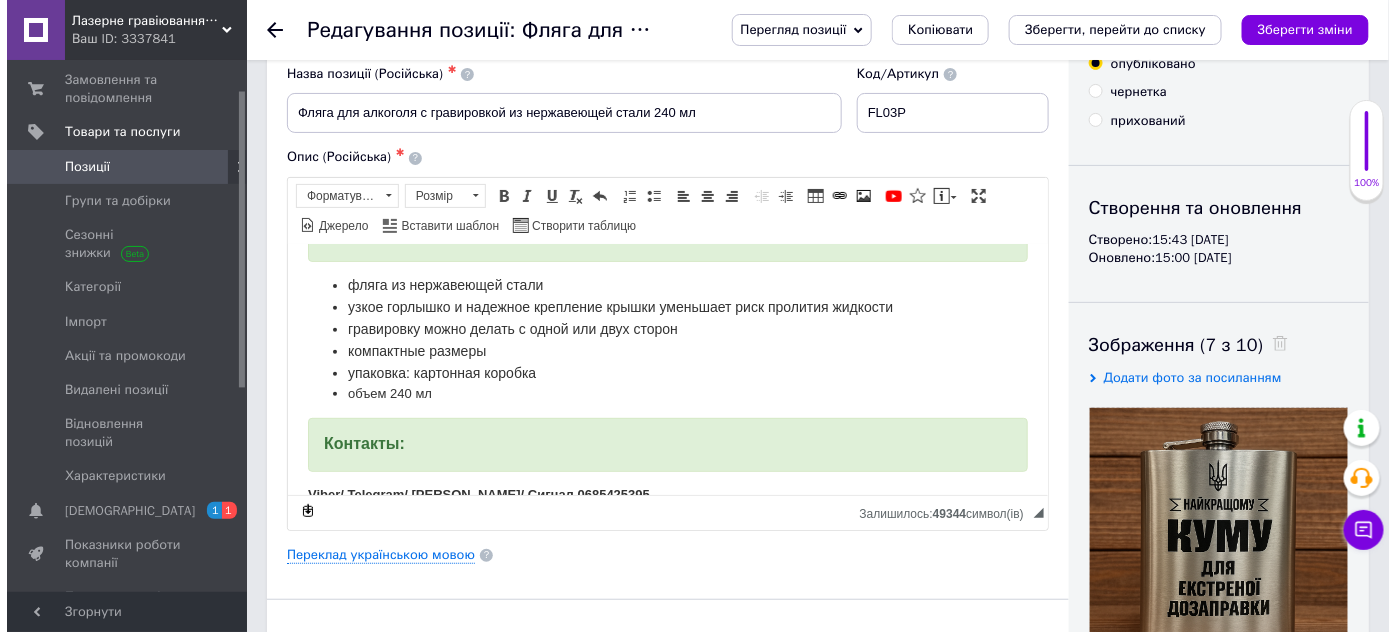scroll, scrollTop: 454, scrollLeft: 0, axis: vertical 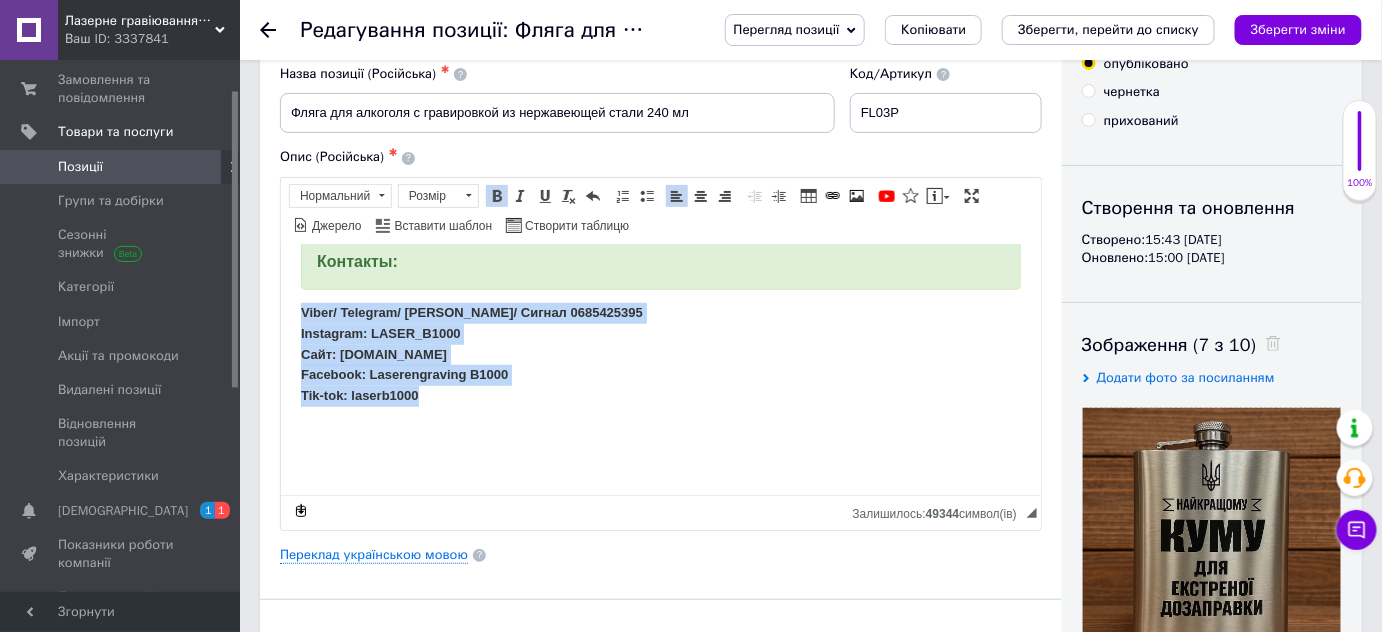 drag, startPoint x: 296, startPoint y: 299, endPoint x: 549, endPoint y: 387, distance: 267.8675 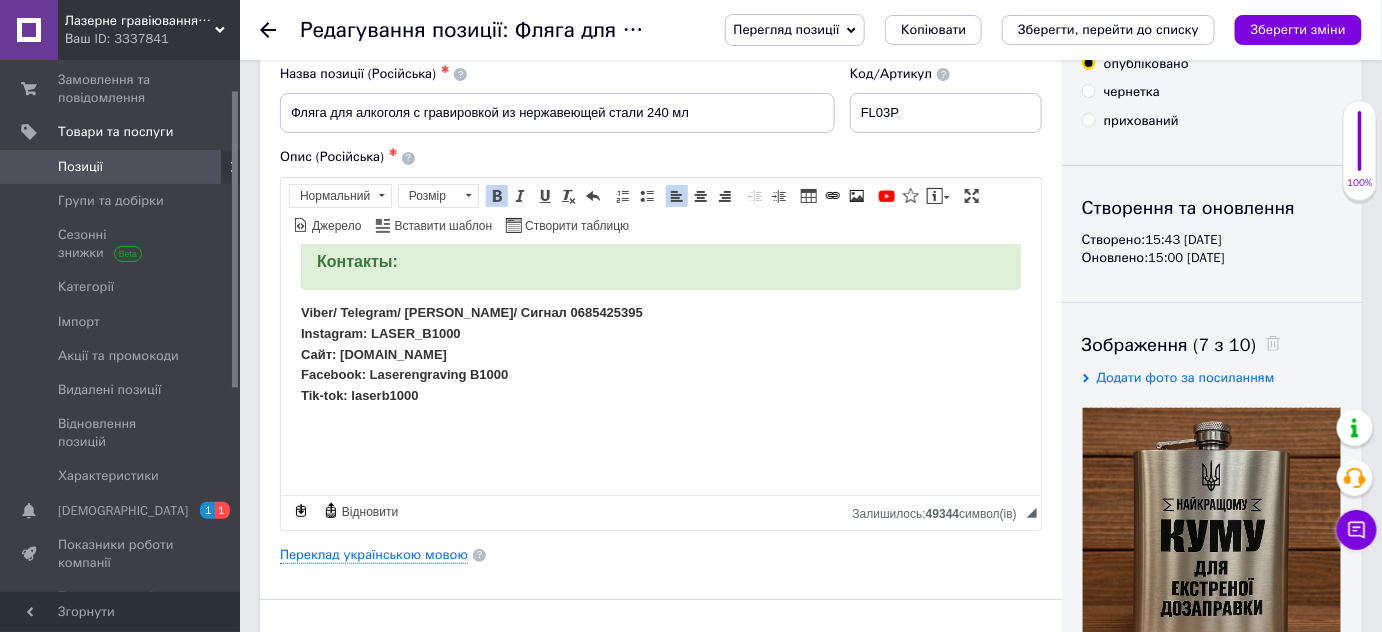 click at bounding box center (660, 429) 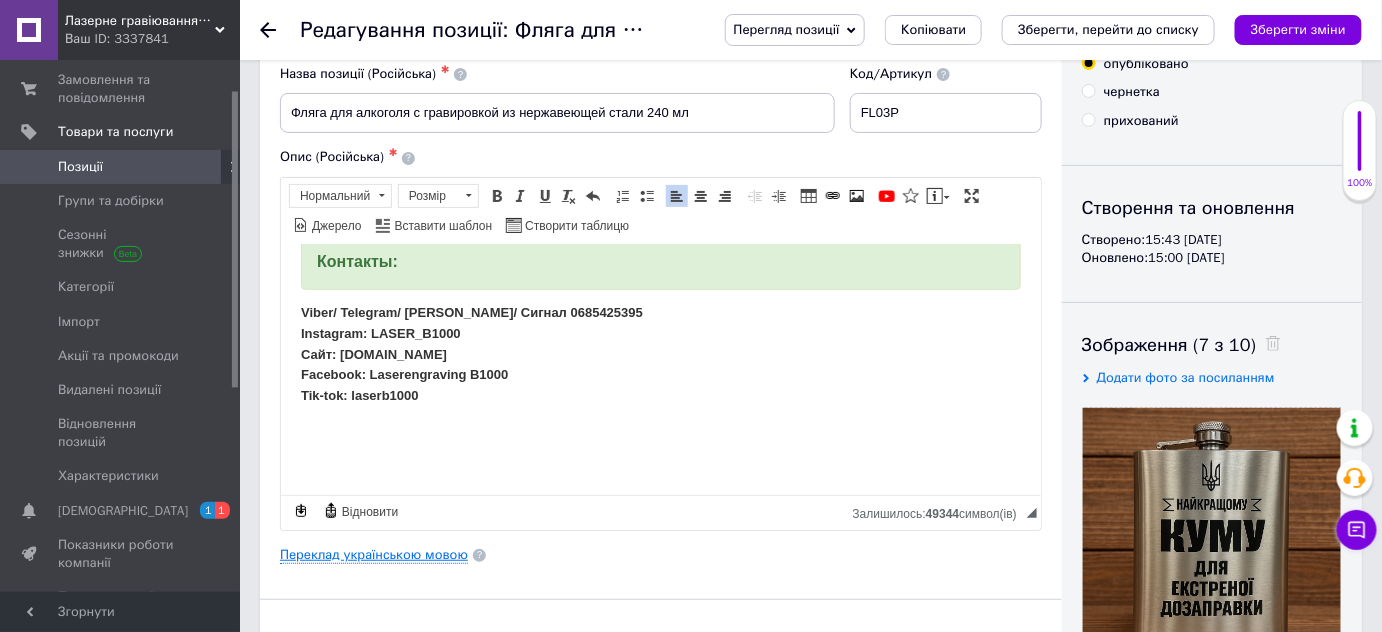click on "Переклад українською мовою" at bounding box center [374, 555] 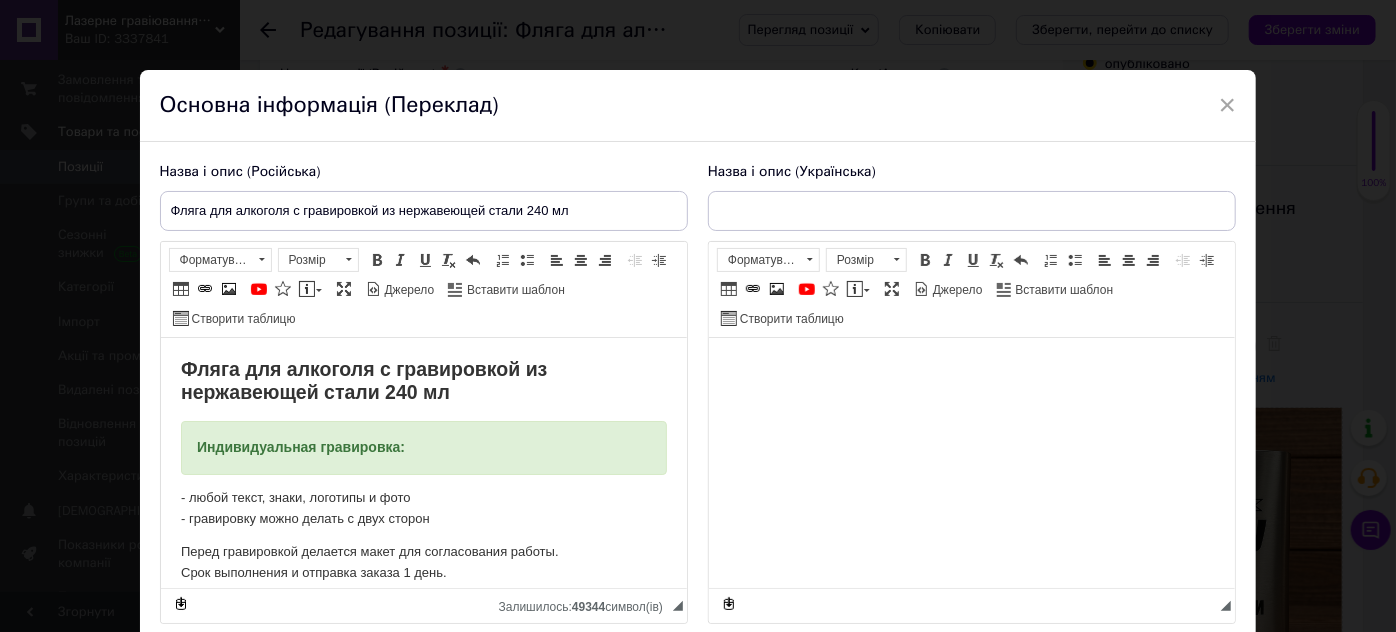 scroll, scrollTop: 0, scrollLeft: 0, axis: both 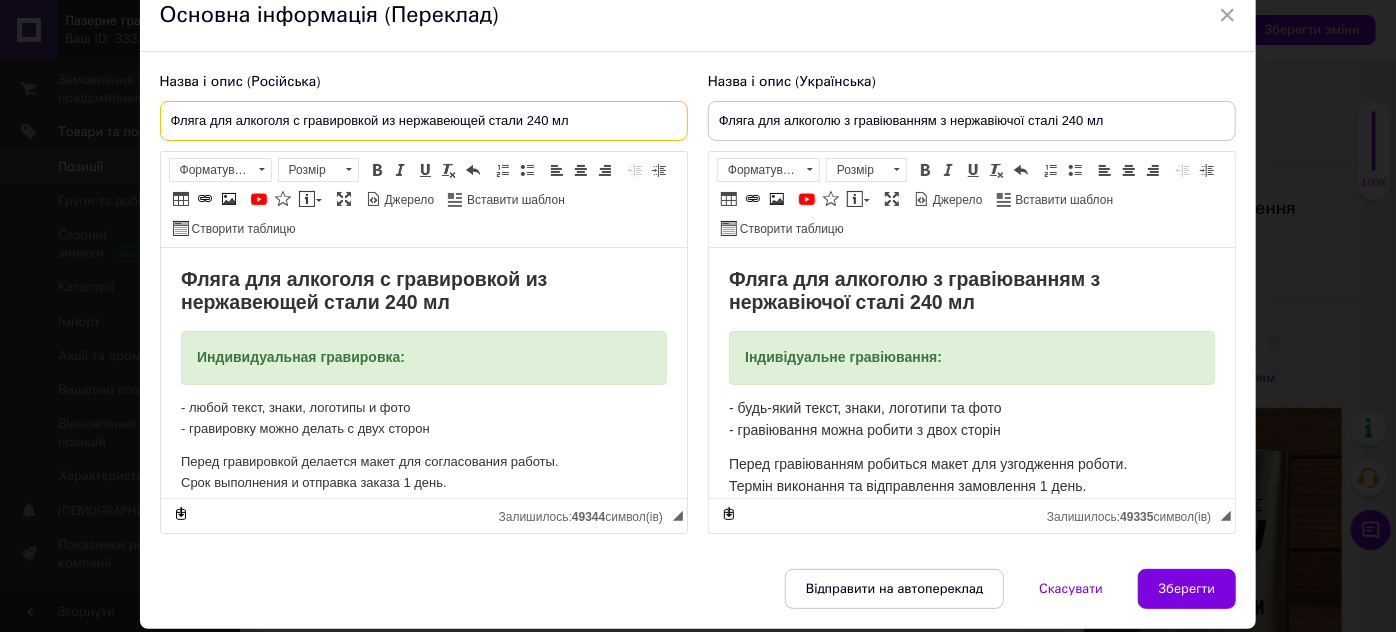 click on "Фляга для алкоголя с гравировкой из нержавеющей стали 240 мл" at bounding box center [424, 121] 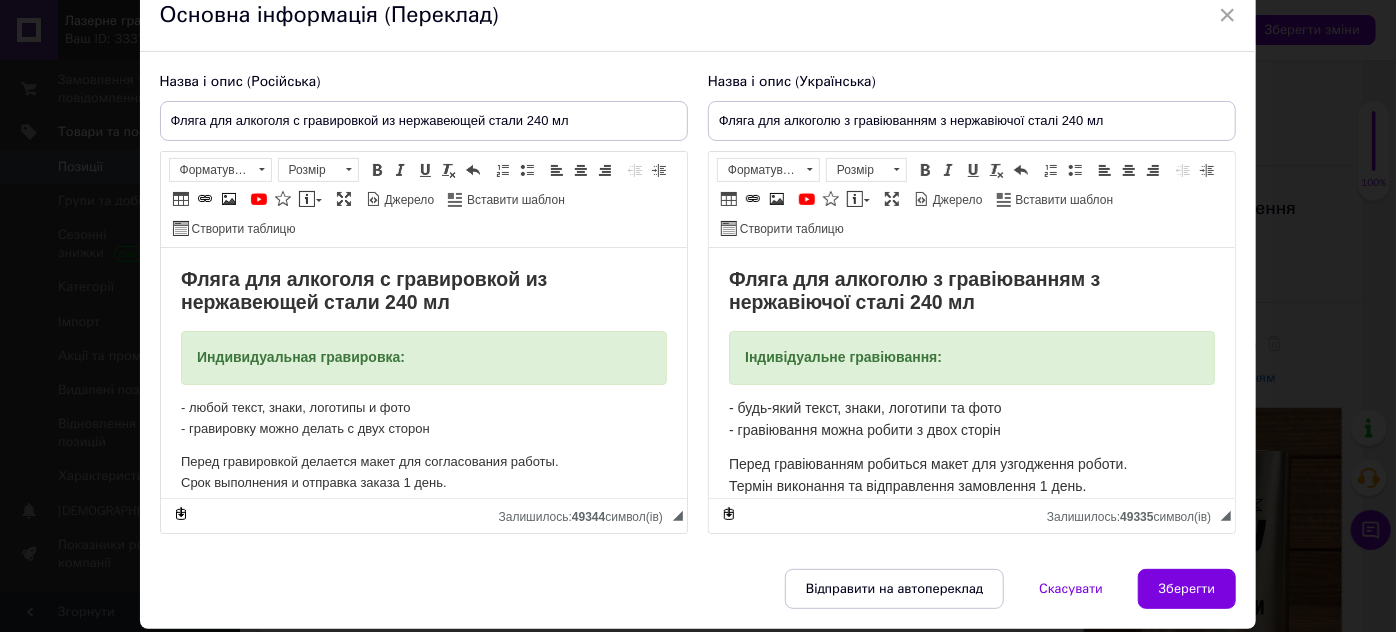click on "Назва і опис (Українська) Фляга для алкоголю з гравіюванням з нержавіючої сталі 240 мл Фляга для алкоголю з гравіюванням з нержавіючої сталі 240 мл
Індивідуальне гравіювання:
- будь-який текст, знаки, логотипи та фото
- гравіювання можна робити з двох сторін
Перед гравіюванням робиться макет для узгодження роботи.
Термін виконання та відправлення замовлення 1 день.
Характеристики:
фляга з нержавіючої сталі
вузька шийка та надійне кріплення кришки зменшує ризик пролиття рідини
гравірування можна робити з однієї або двох сторін" at bounding box center (972, 303) 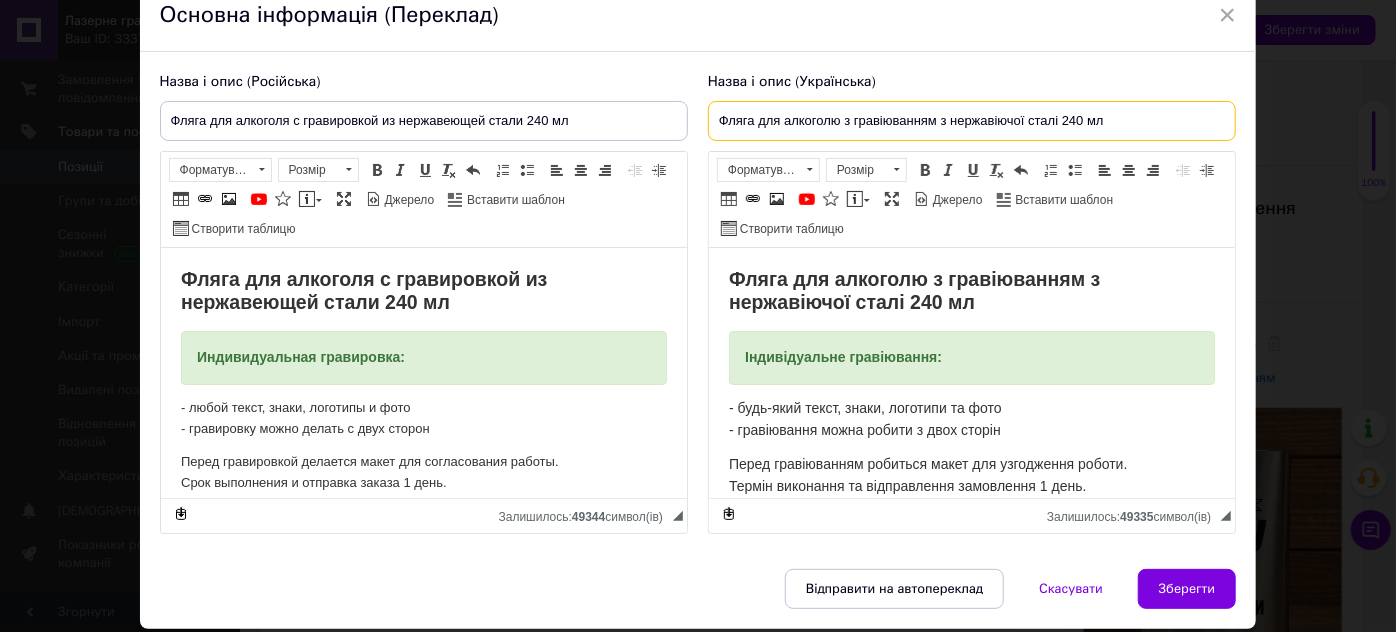 click on "Фляга для алкоголю з гравіюванням з нержавіючої сталі 240 мл" at bounding box center [972, 121] 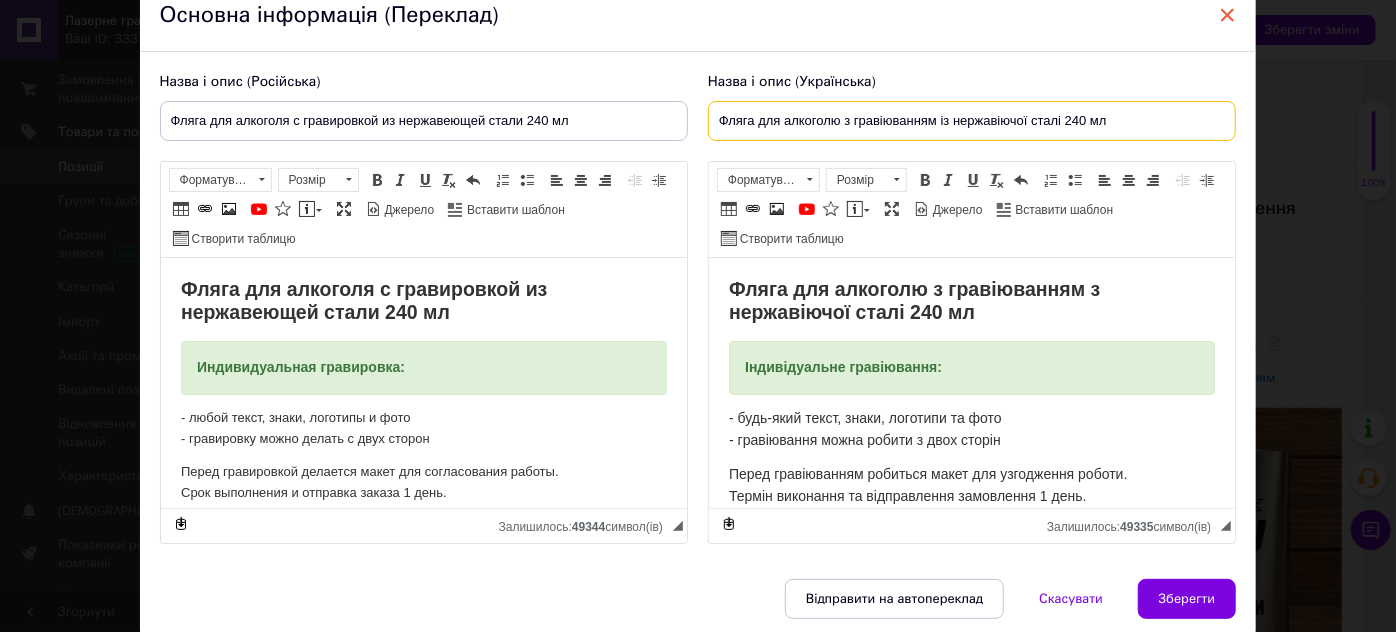 type on "Фляга для алкоголю з гравіюванням із нержавіючої сталі 240 мл" 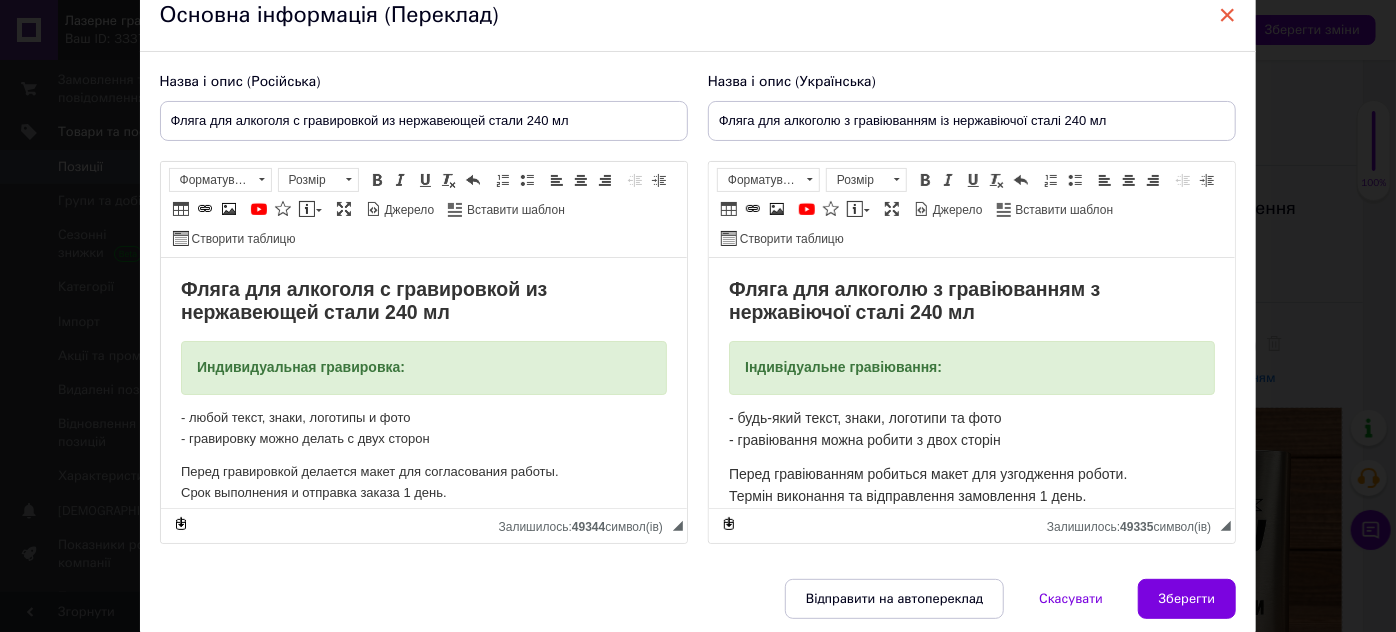 click on "×" at bounding box center [1228, 15] 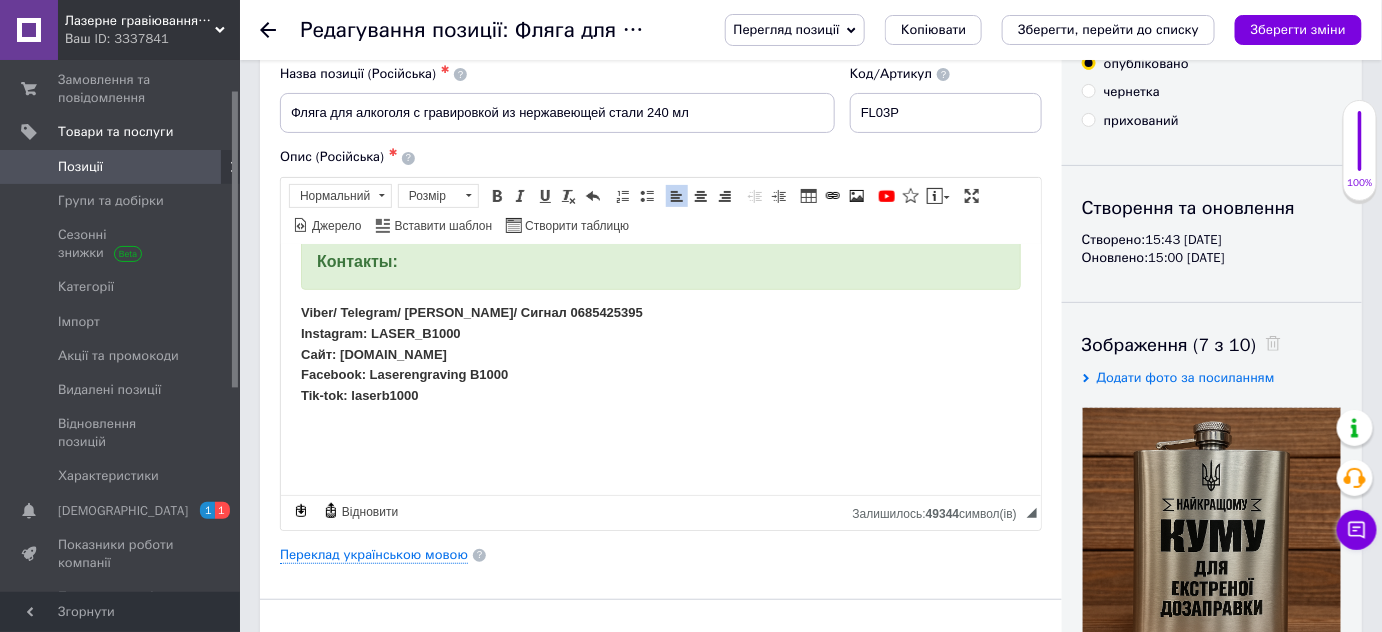 click on "Позиції" at bounding box center [121, 167] 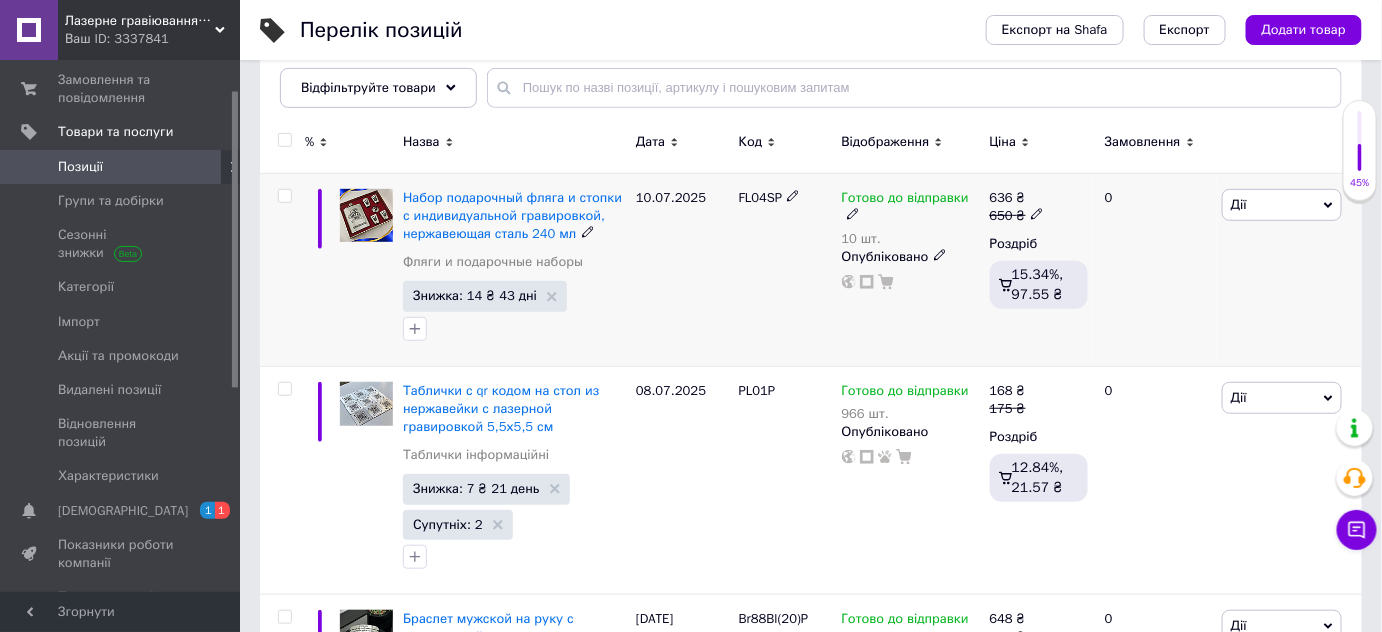 scroll, scrollTop: 272, scrollLeft: 0, axis: vertical 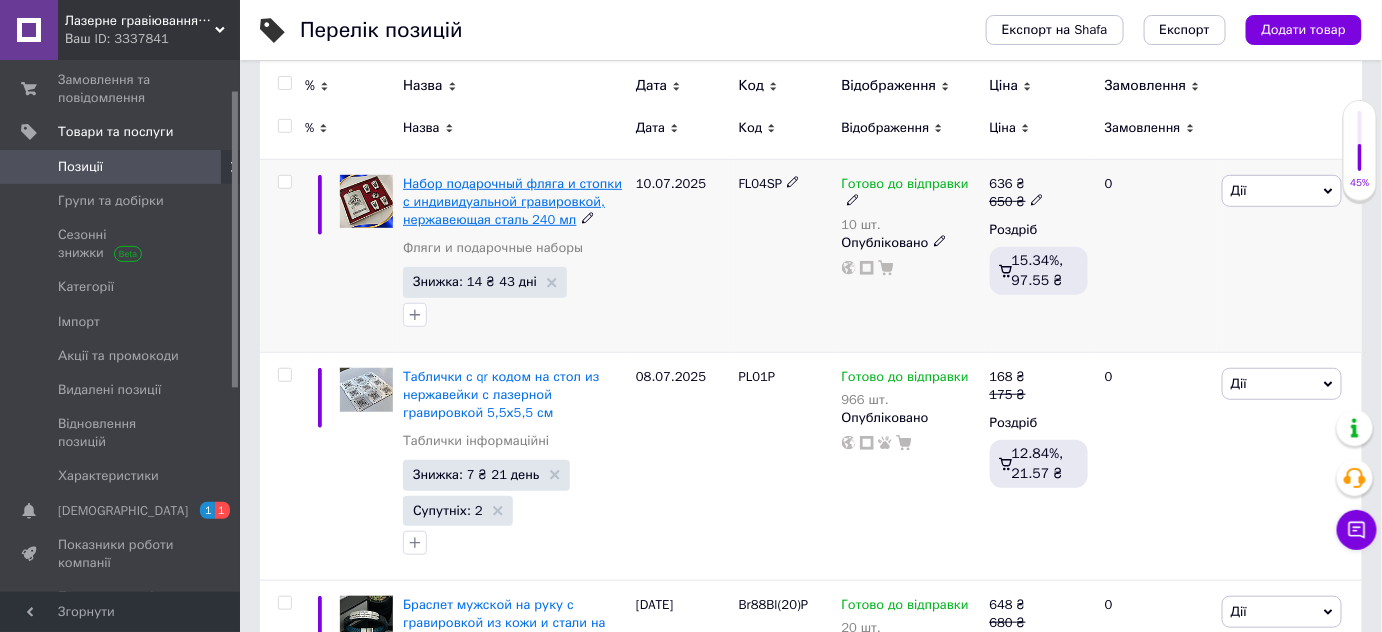 click on "Набор подарочный фляга и стопки с индивидуальной гравировкой, нержавеющая сталь 240 мл" at bounding box center (512, 201) 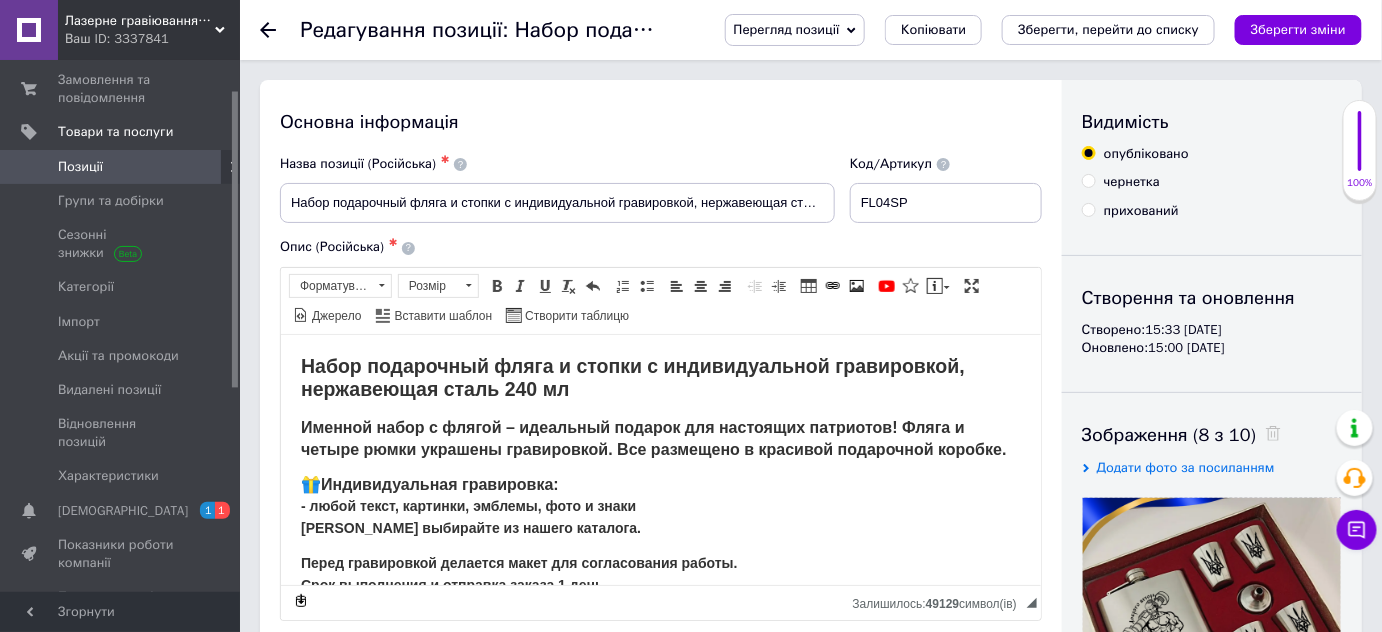 scroll, scrollTop: 0, scrollLeft: 0, axis: both 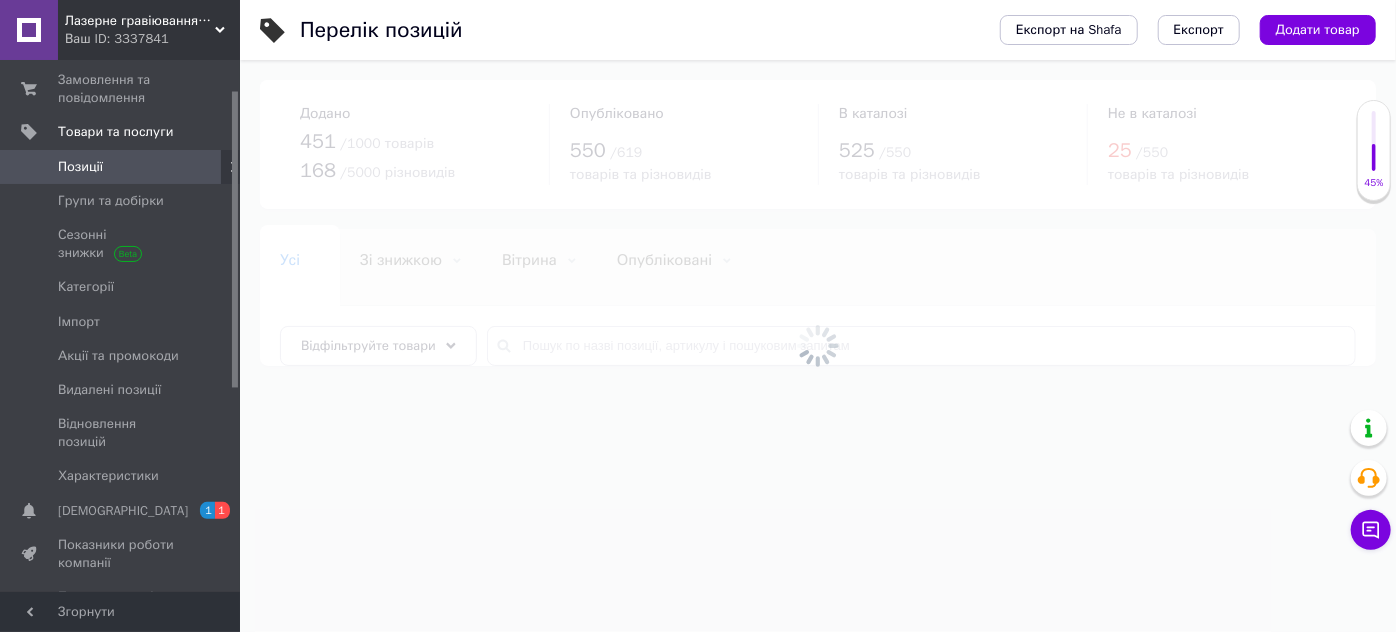 click at bounding box center [818, 346] 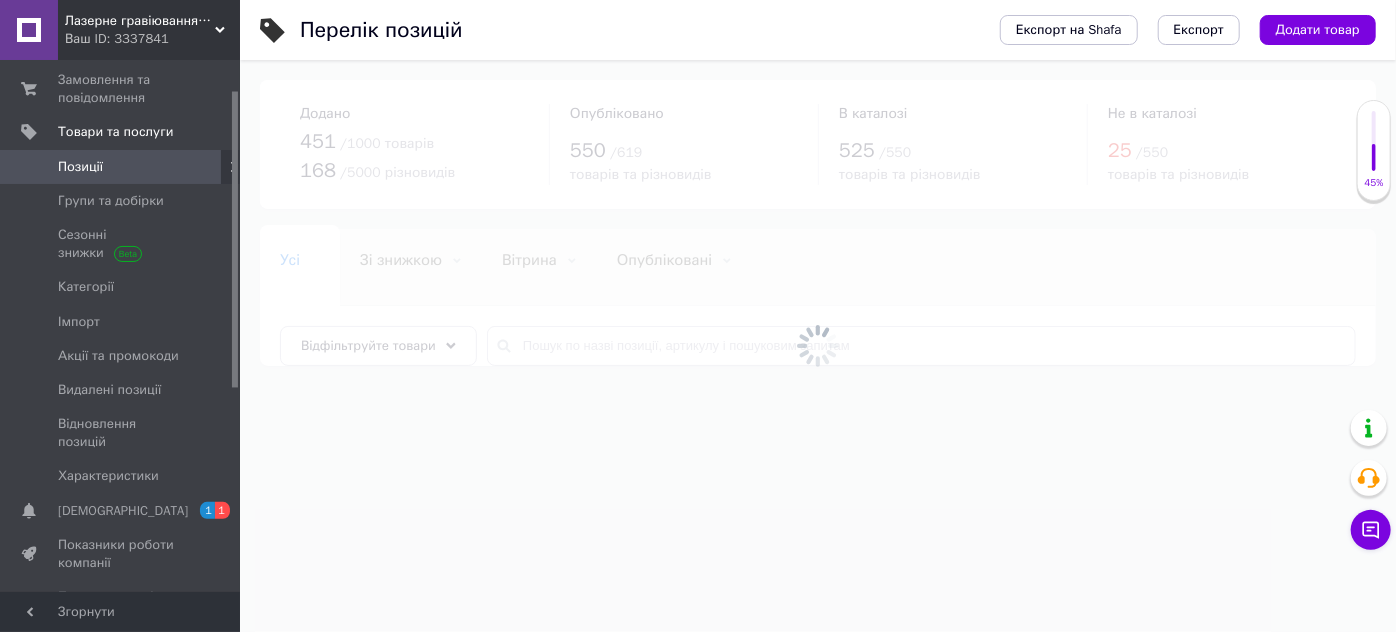 click at bounding box center [818, 346] 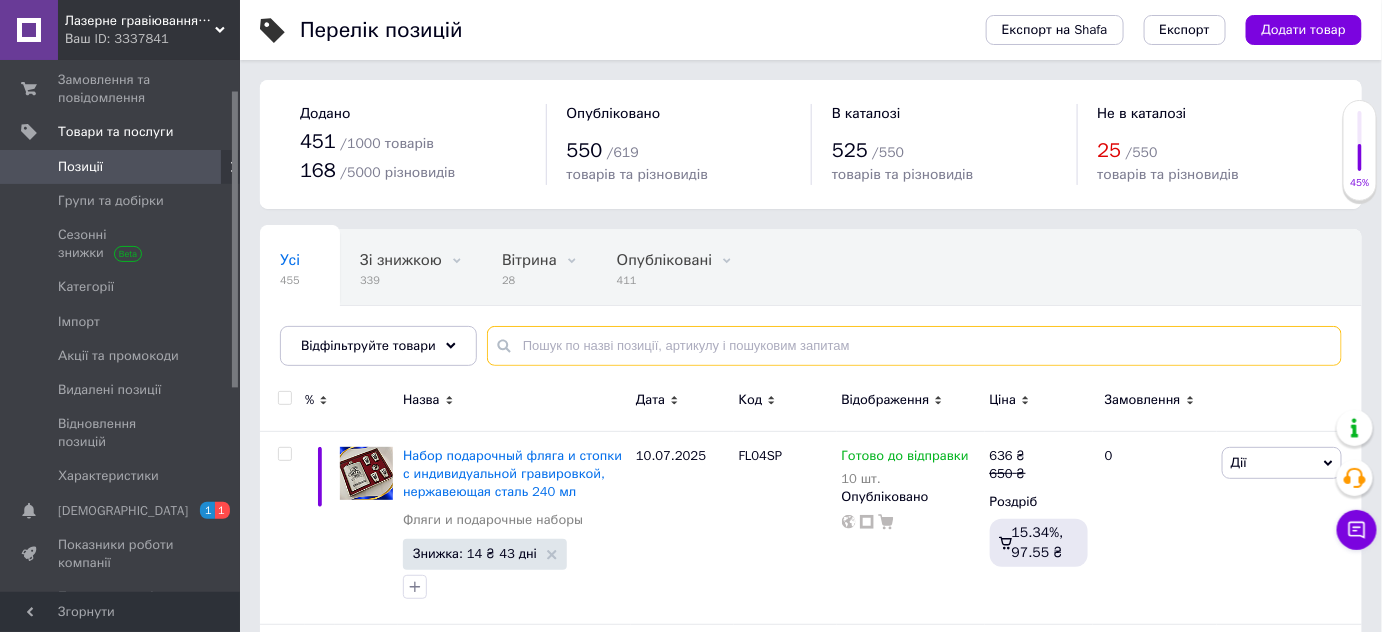 click at bounding box center (914, 346) 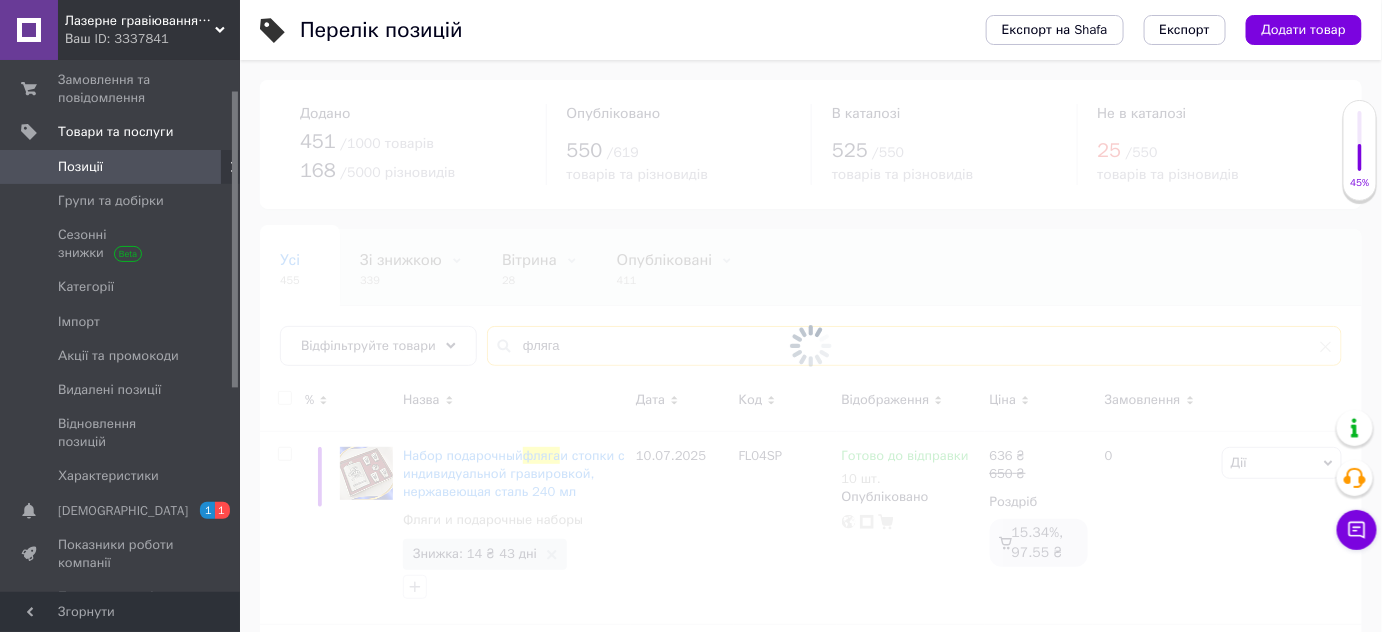 type on "фляга" 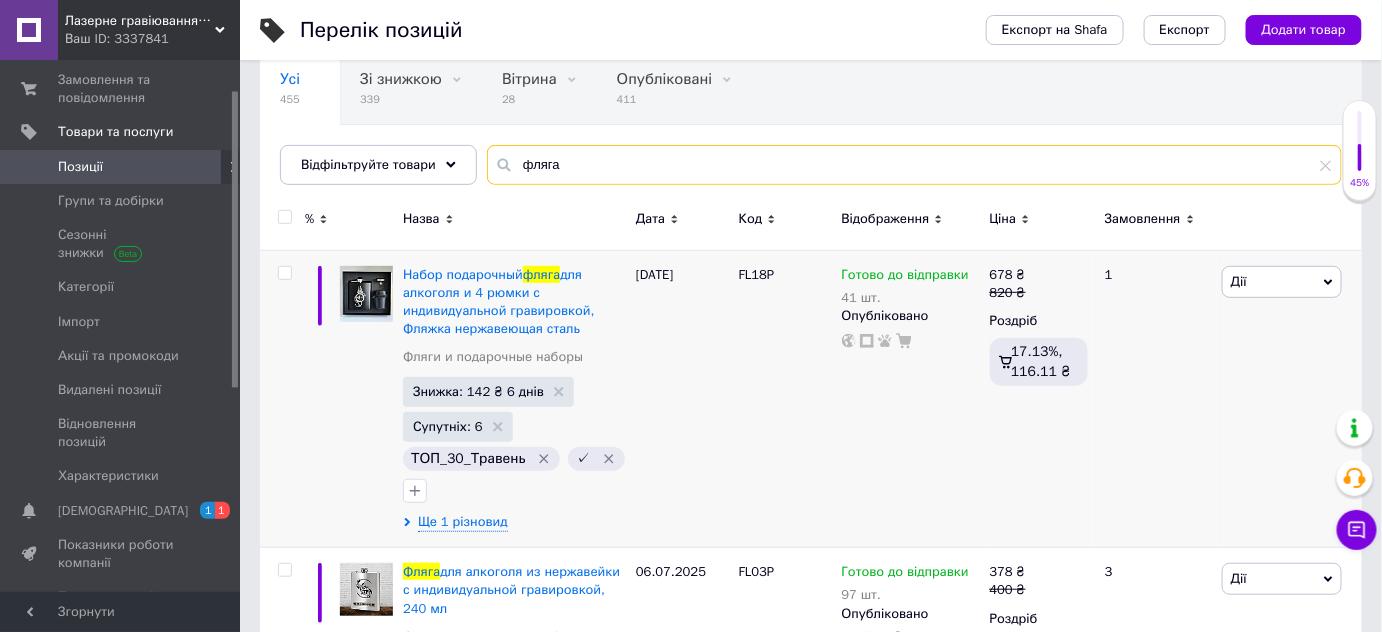 scroll, scrollTop: 181, scrollLeft: 0, axis: vertical 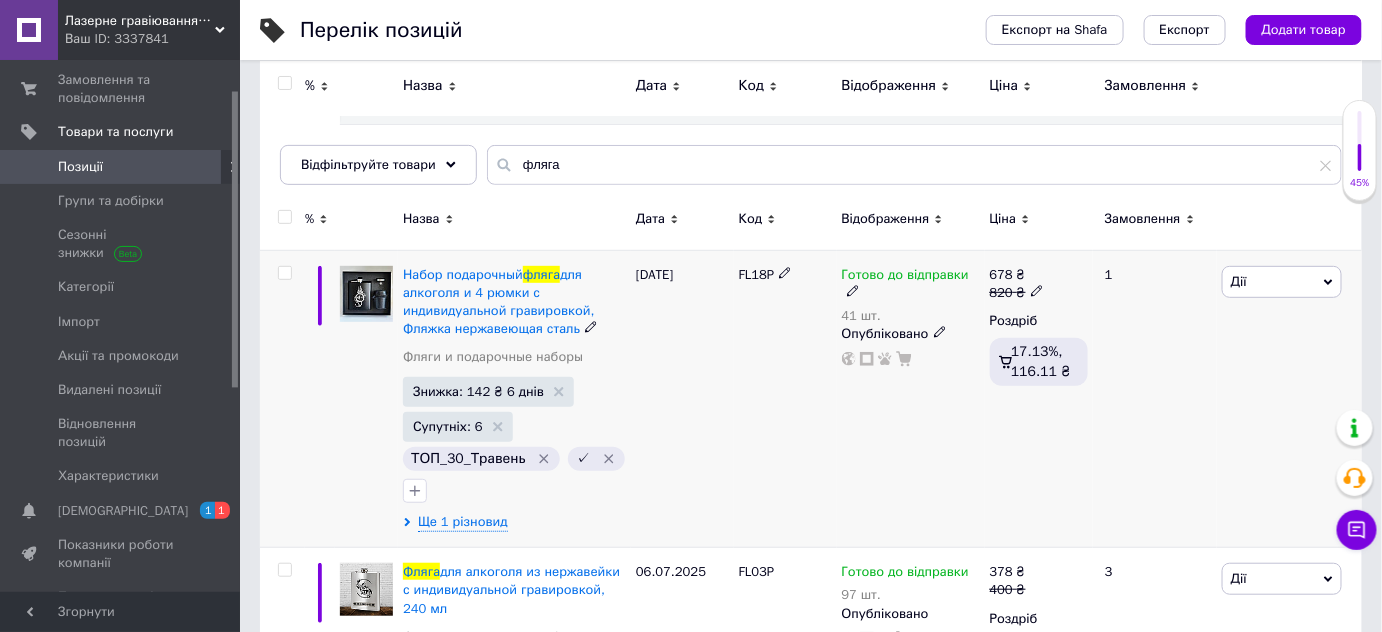 click on "Набор подарочный  фляга  для алкоголя и 4 рюмки с индивидуальной гравировкой, Фляжка нержавеющая сталь Фляги и подарочные наборы  Знижка: 142 ₴ 6 днів Супутніх: 6 ТОП_30_Травень   ✓   Ще 1 різновид [DATE] FL18P Готово до відправки 41 шт. Опубліковано 678   ₴ 820   ₴ Роздріб 17.13%, 116.11 ₴ 1 Дії Редагувати Підняти на початок групи Копіювати Знижка Подарунок Супутні Приховати Ярлик Додати на вітрину Додати в кампанію Каталог ProSale Видалити" at bounding box center [811, 399] 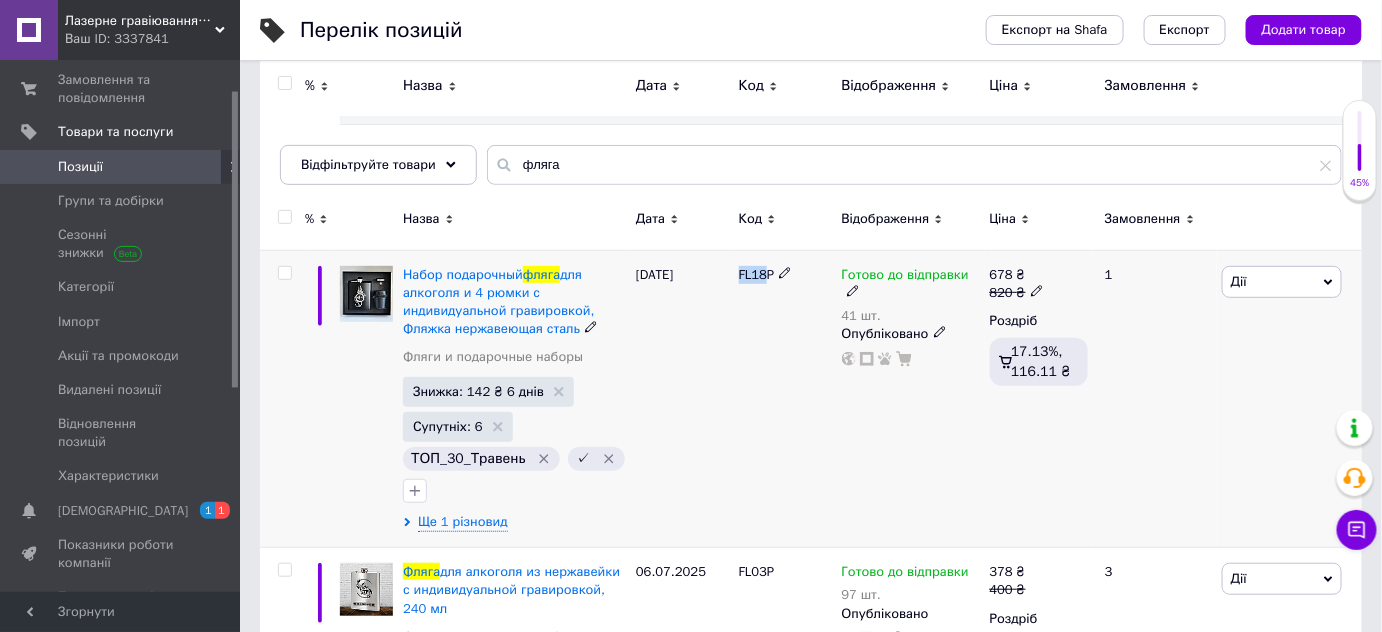 drag, startPoint x: 736, startPoint y: 268, endPoint x: 767, endPoint y: 270, distance: 31.06445 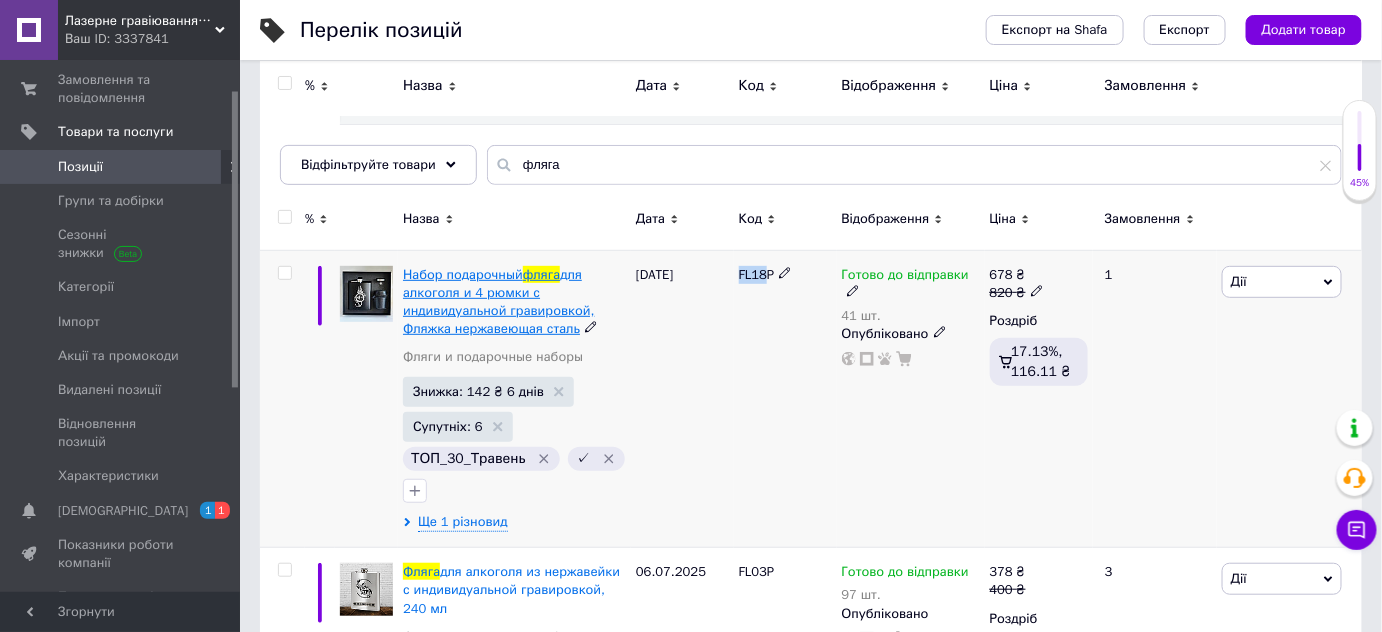 click on "для алкоголя и 4 рюмки с индивидуальной гравировкой, Фляжка нержавеющая сталь" at bounding box center [499, 302] 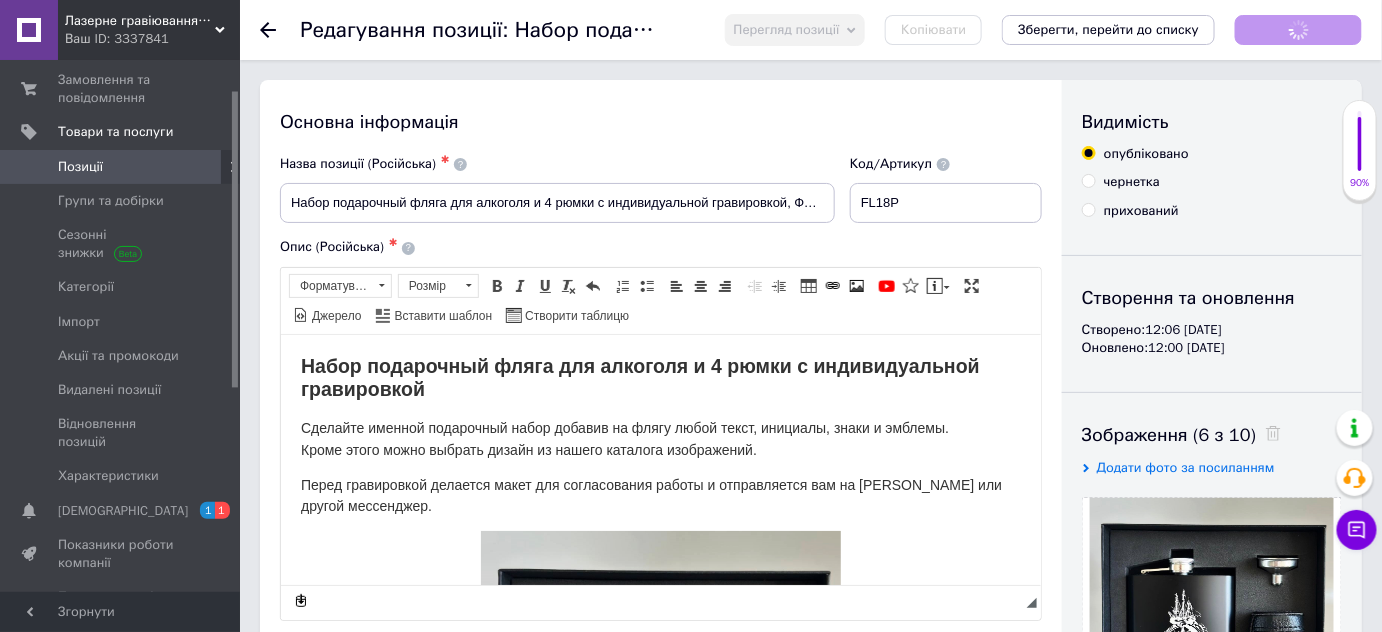 scroll, scrollTop: 0, scrollLeft: 0, axis: both 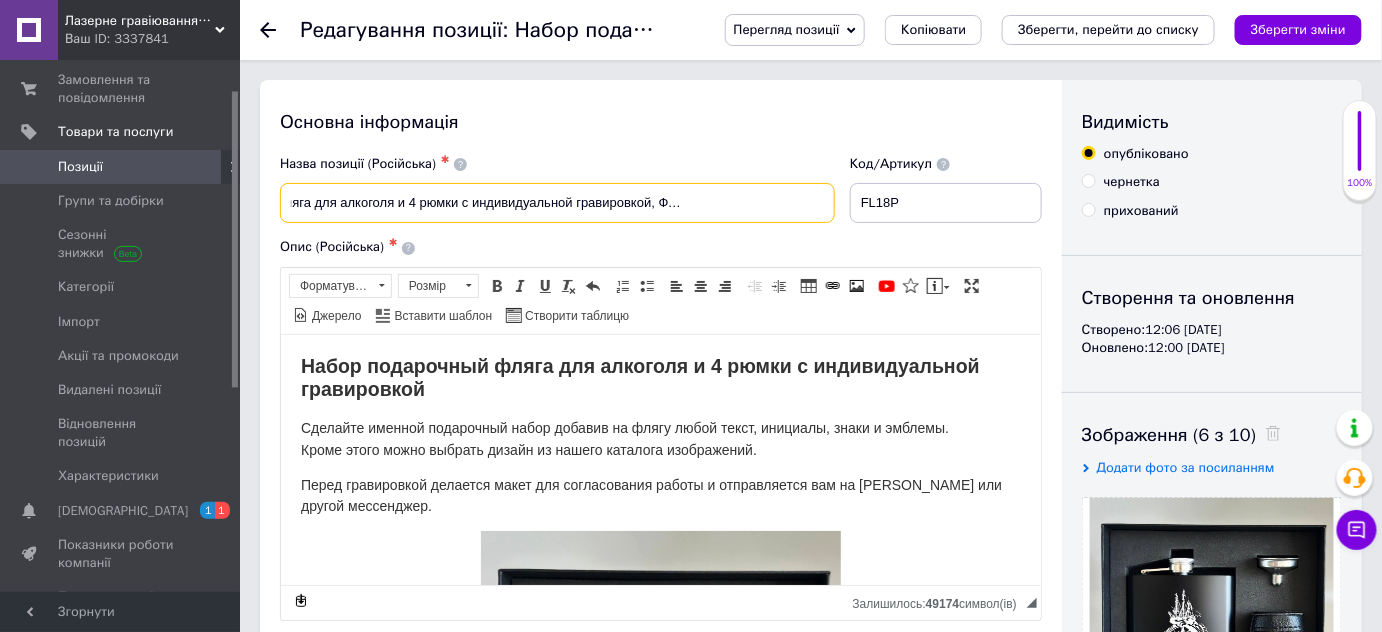 drag, startPoint x: 529, startPoint y: 198, endPoint x: 946, endPoint y: 182, distance: 417.30685 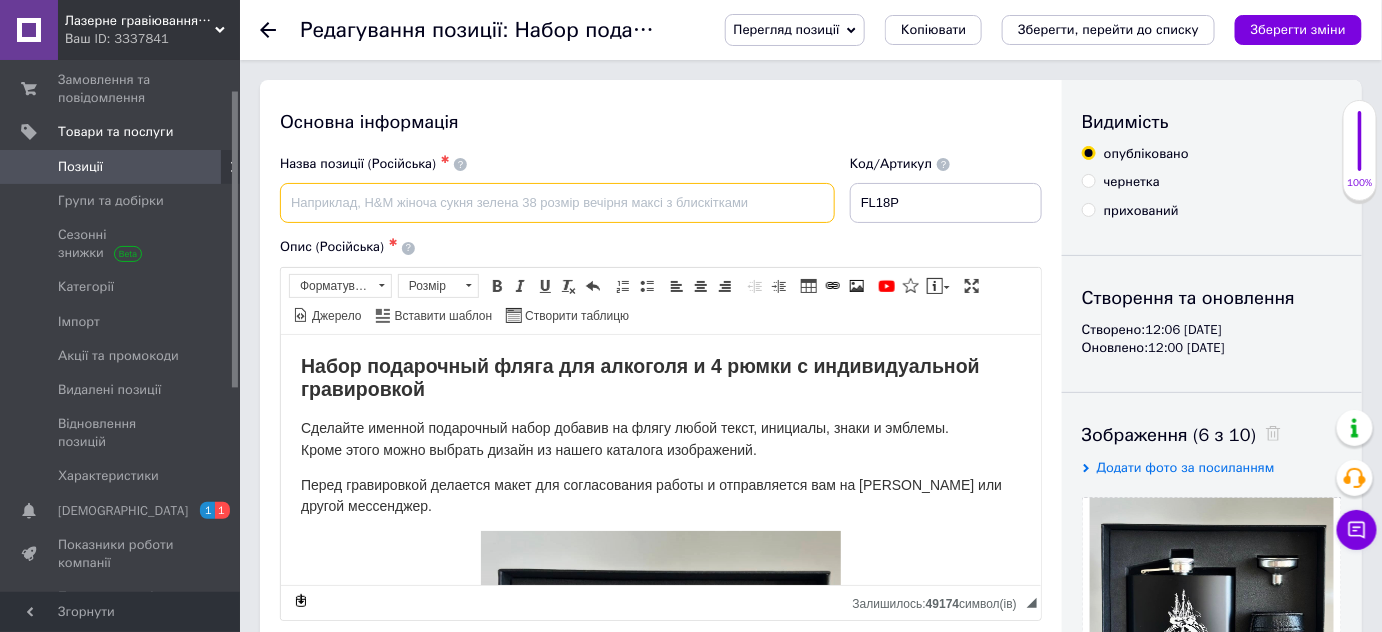 scroll, scrollTop: 0, scrollLeft: 0, axis: both 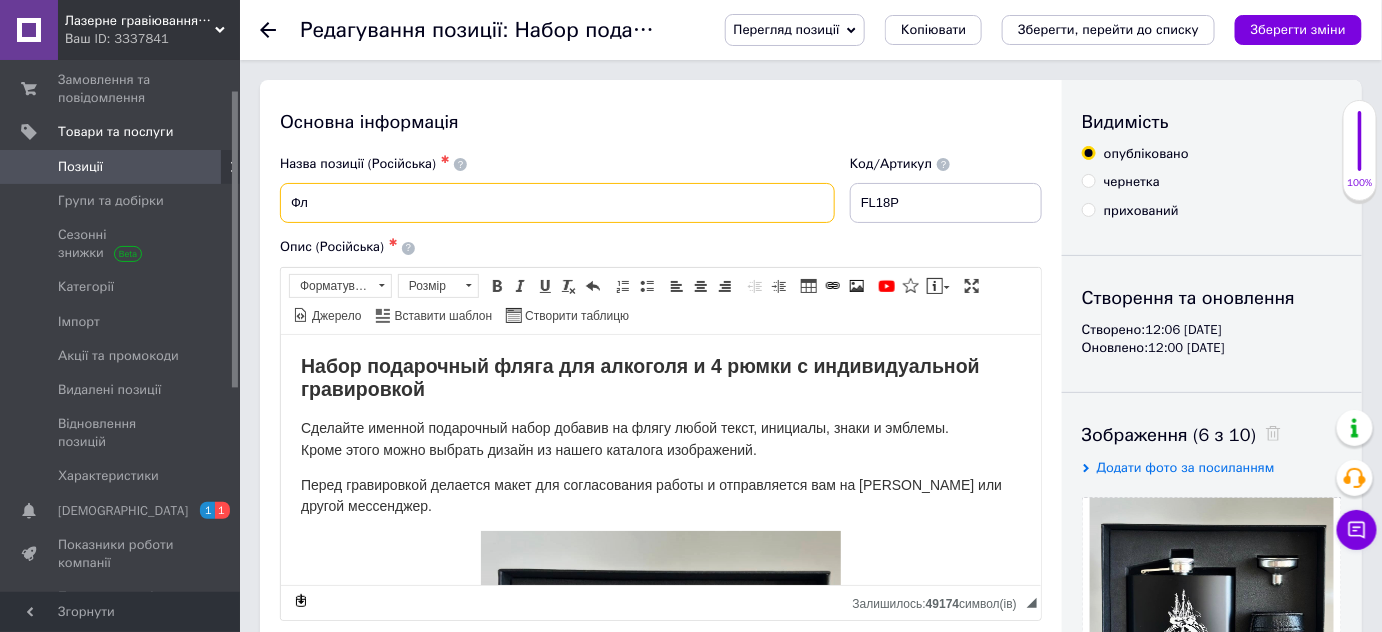 type on "Ф" 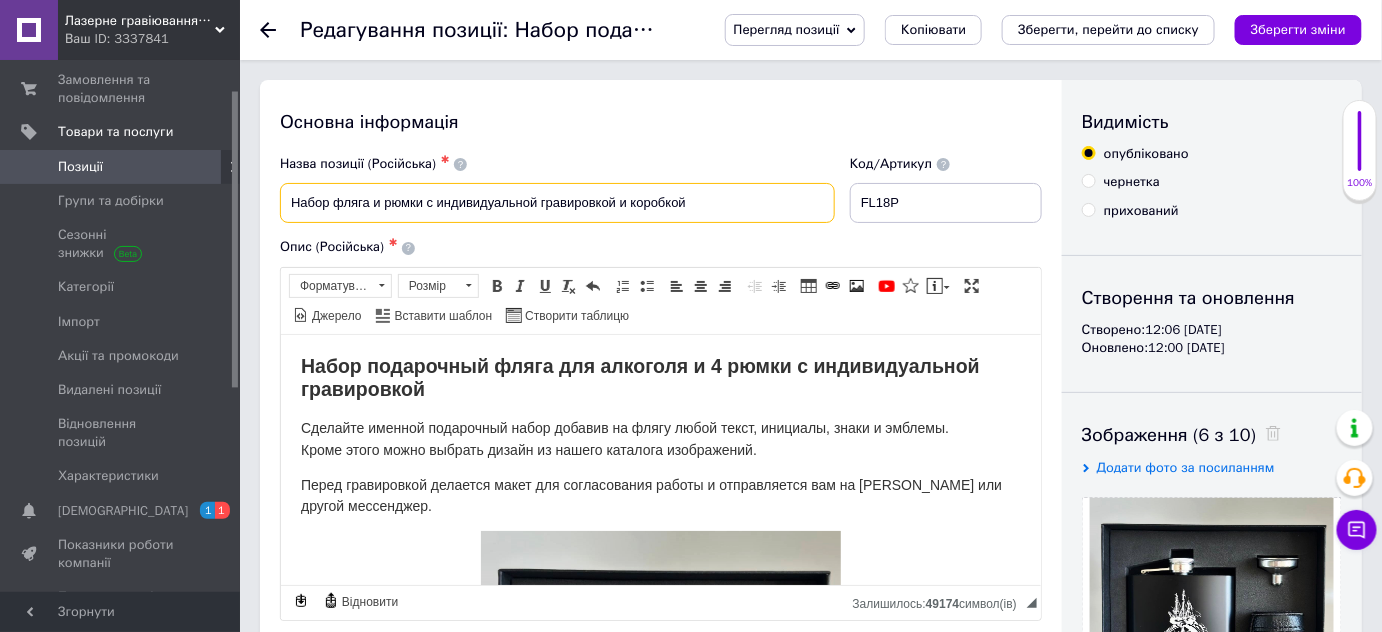 click on "Набор фляга и рюмки с индивидуальной гравировкой и коробкой" at bounding box center (557, 203) 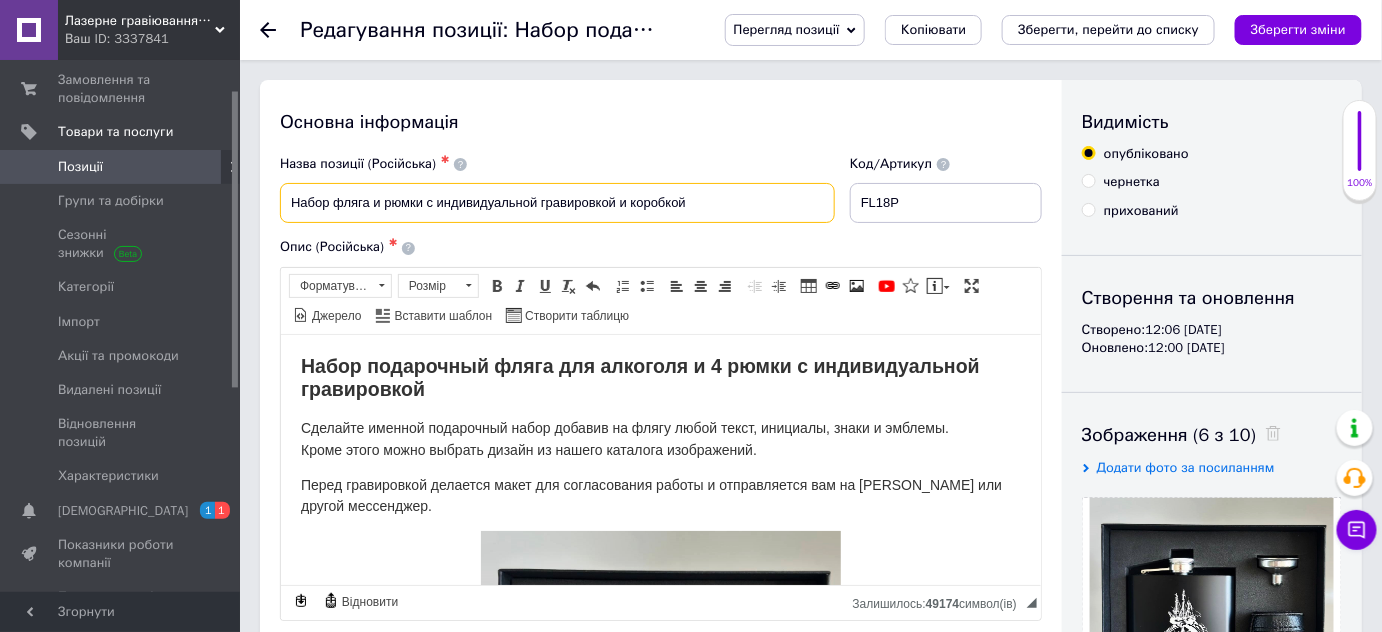 type on "Набор фляга и рюмки с индивидуальной гравировкой и коробкой" 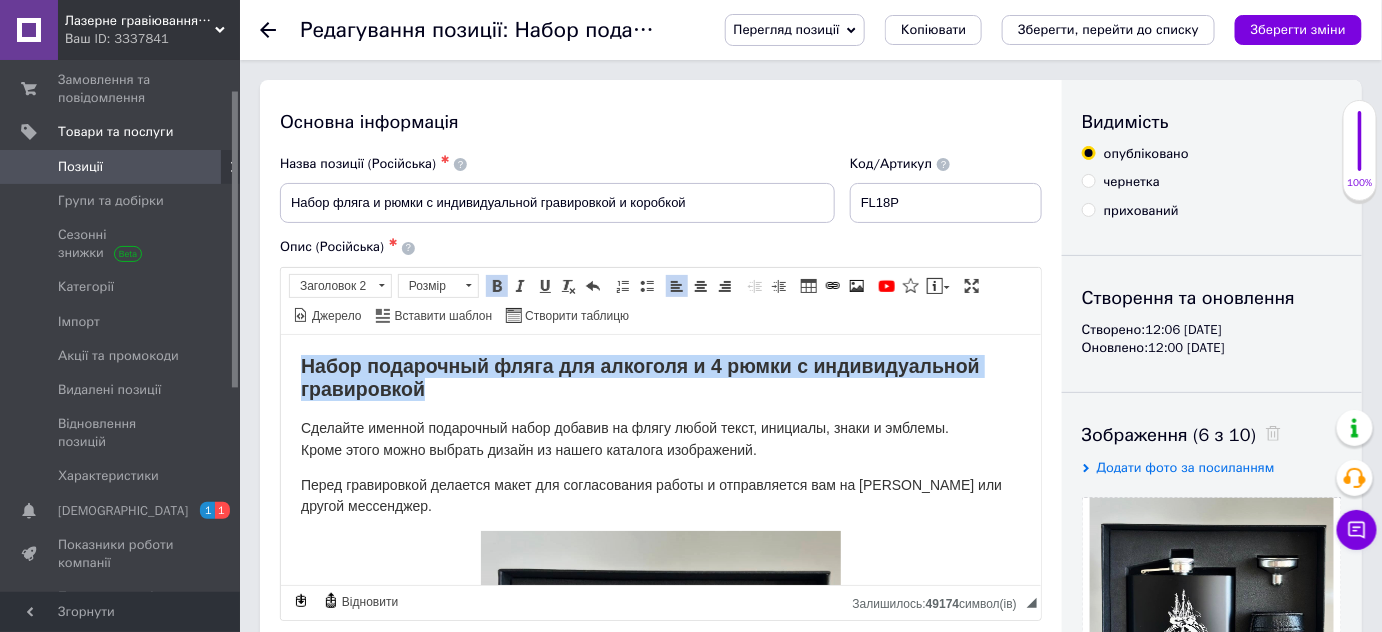 drag, startPoint x: 294, startPoint y: 359, endPoint x: 494, endPoint y: 390, distance: 202.38824 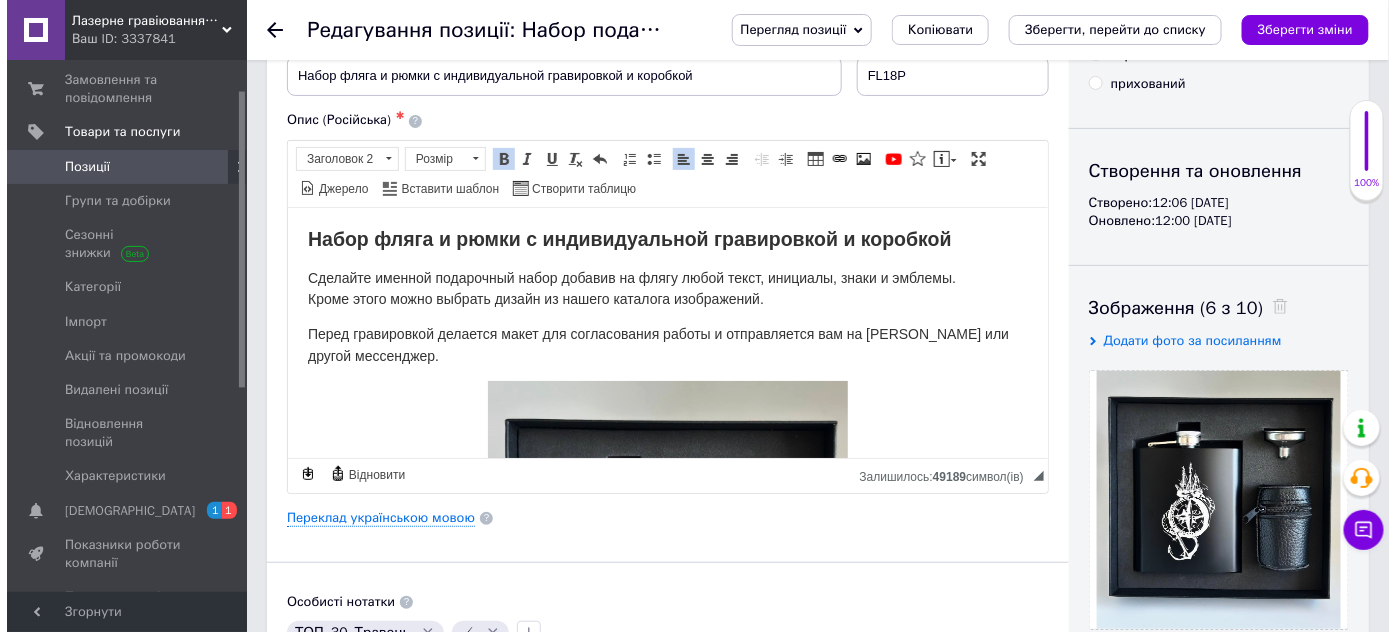 scroll, scrollTop: 181, scrollLeft: 0, axis: vertical 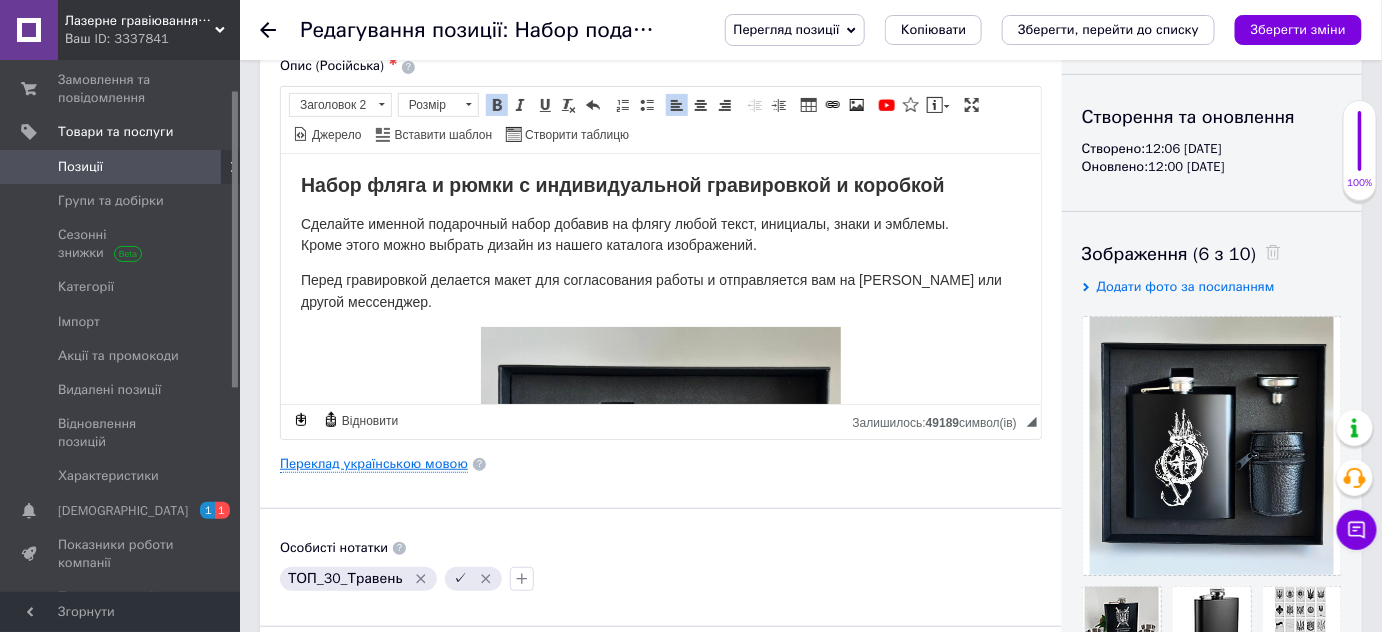 click on "Переклад українською мовою" at bounding box center [374, 464] 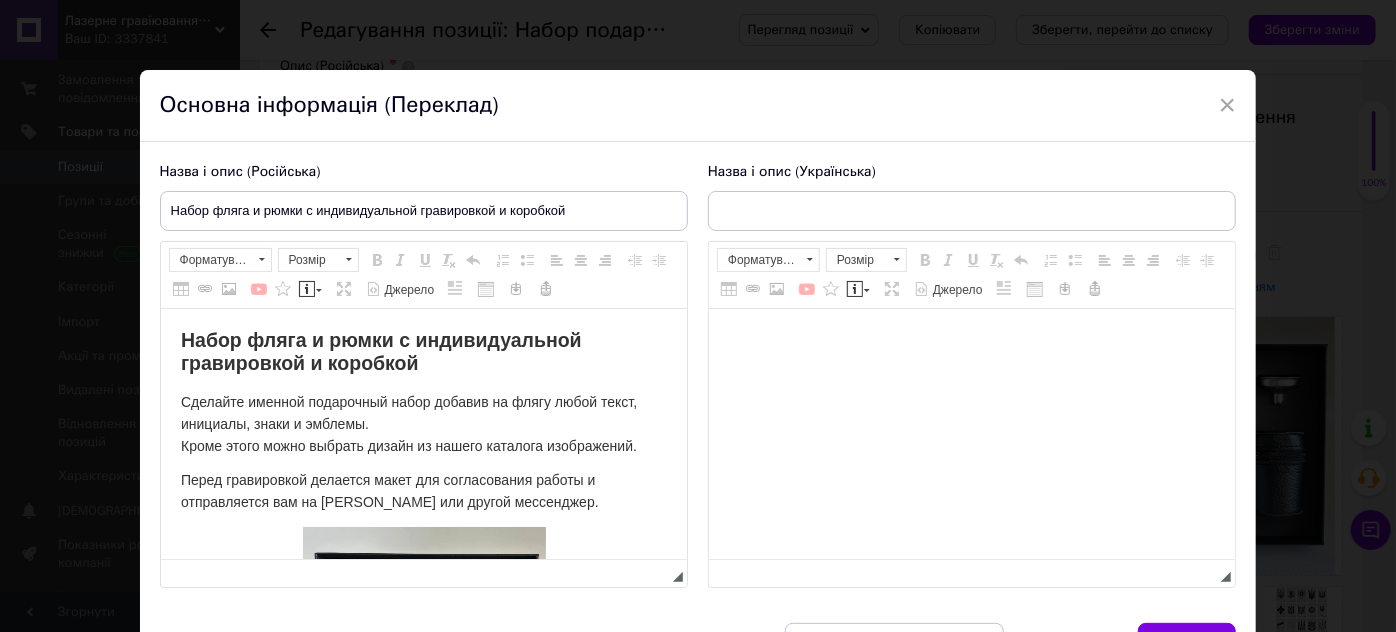 scroll, scrollTop: 0, scrollLeft: 0, axis: both 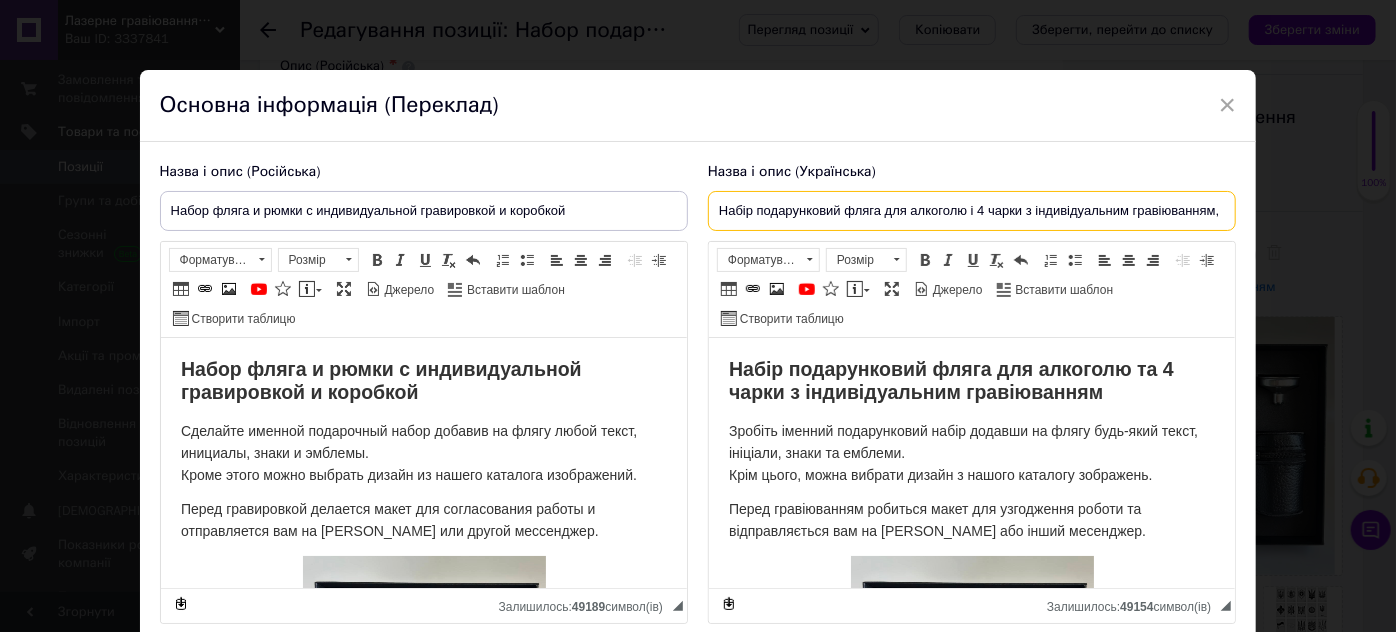 click on "Набір подарунковий фляга для алкоголю і 4 чарки з індивідуальним гравіюванням, Фляжка нержавіюча сталь" at bounding box center [972, 211] 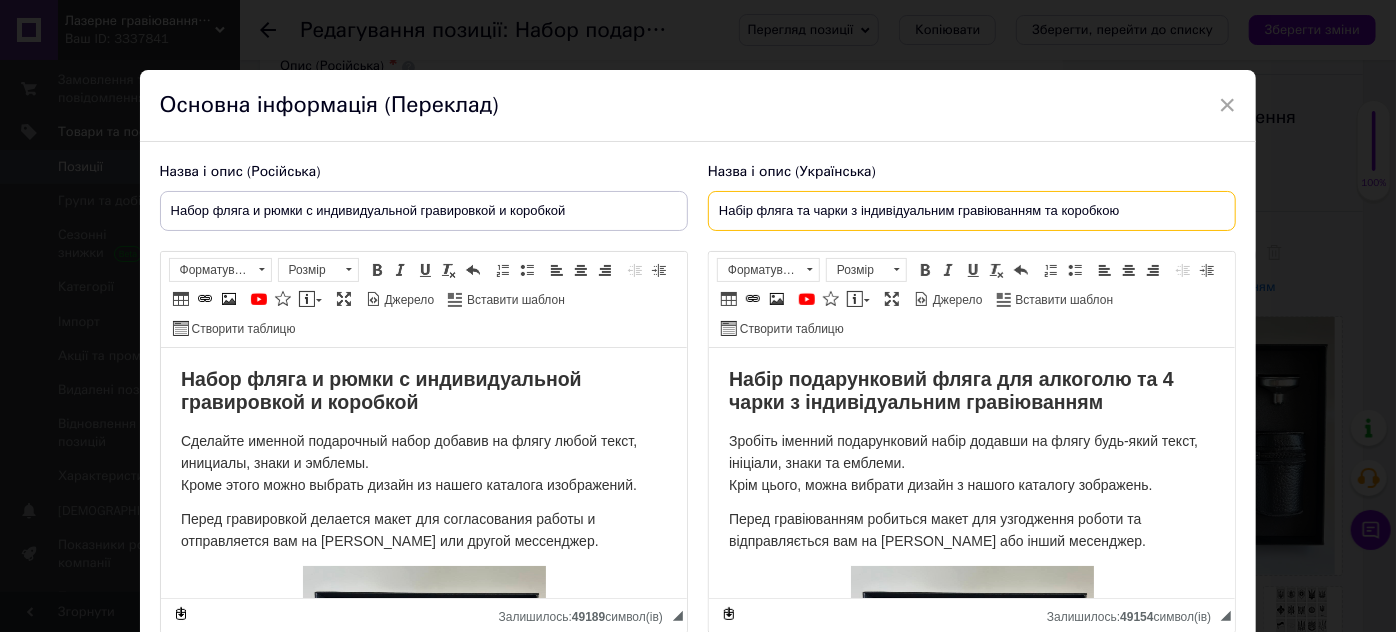 type on "Набір фляга та чарки з індивідуальним гравіюванням та коробкою" 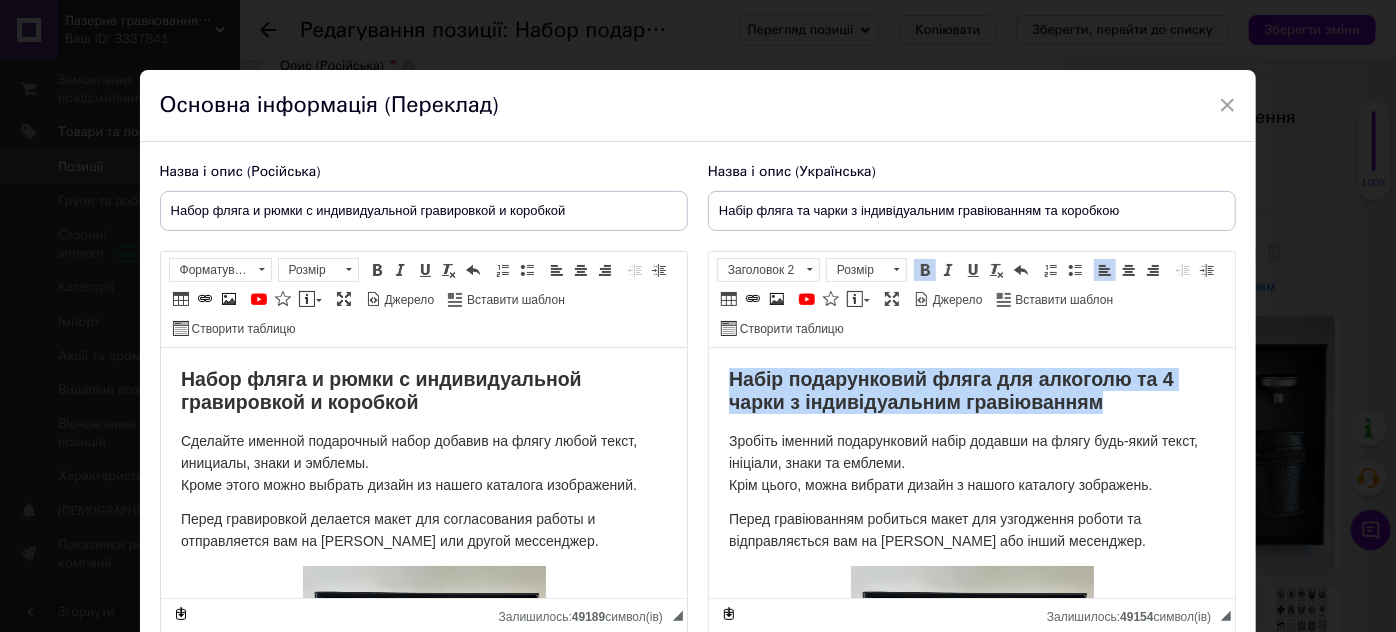 drag, startPoint x: 731, startPoint y: 374, endPoint x: 1130, endPoint y: 398, distance: 399.72116 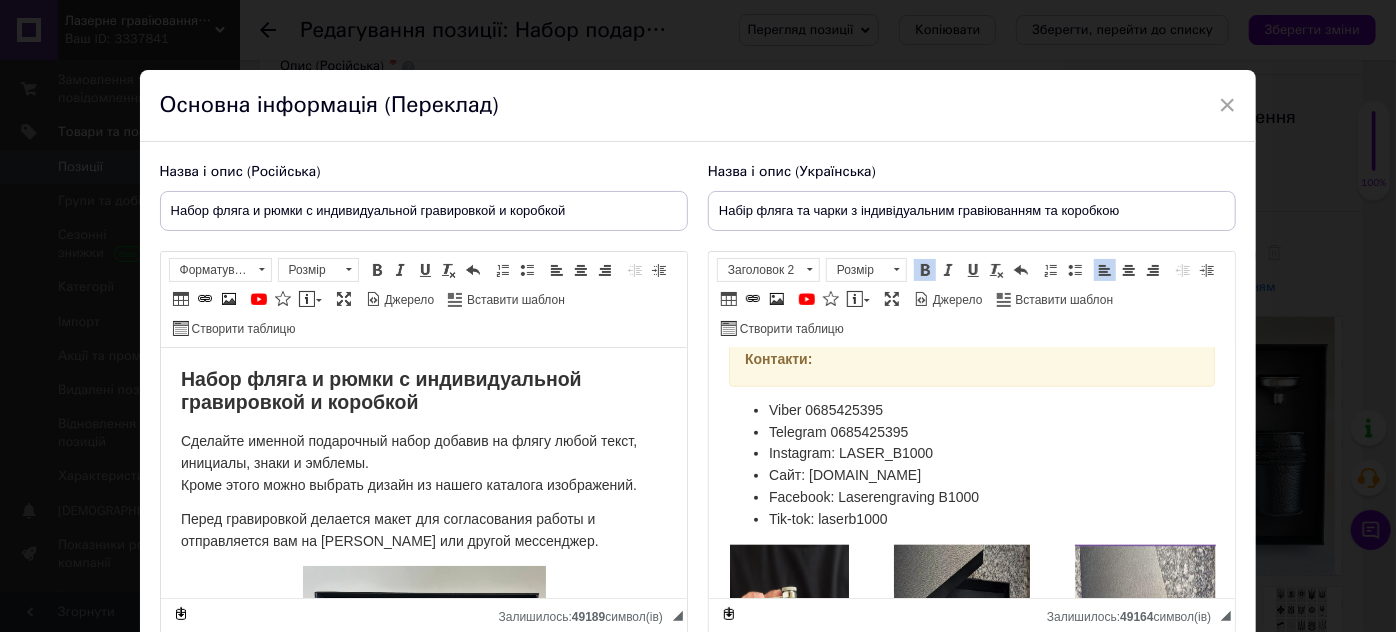 scroll, scrollTop: 1262, scrollLeft: 0, axis: vertical 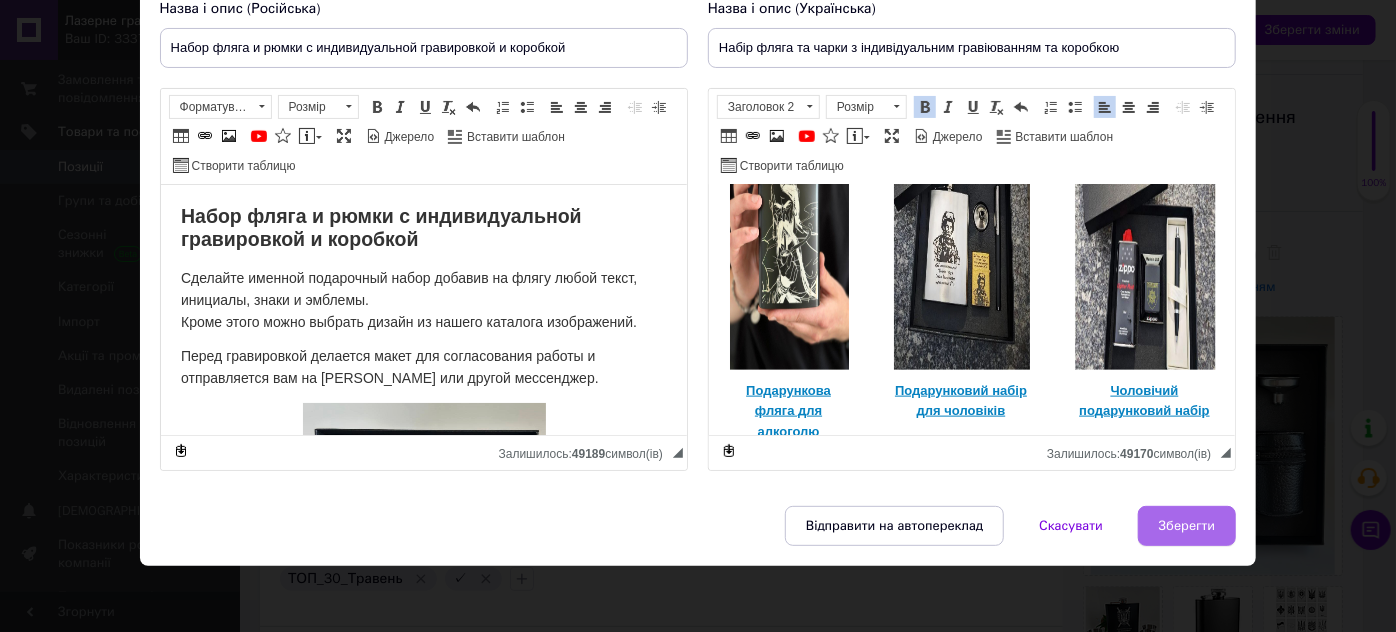 click on "Зберегти" at bounding box center (1187, 526) 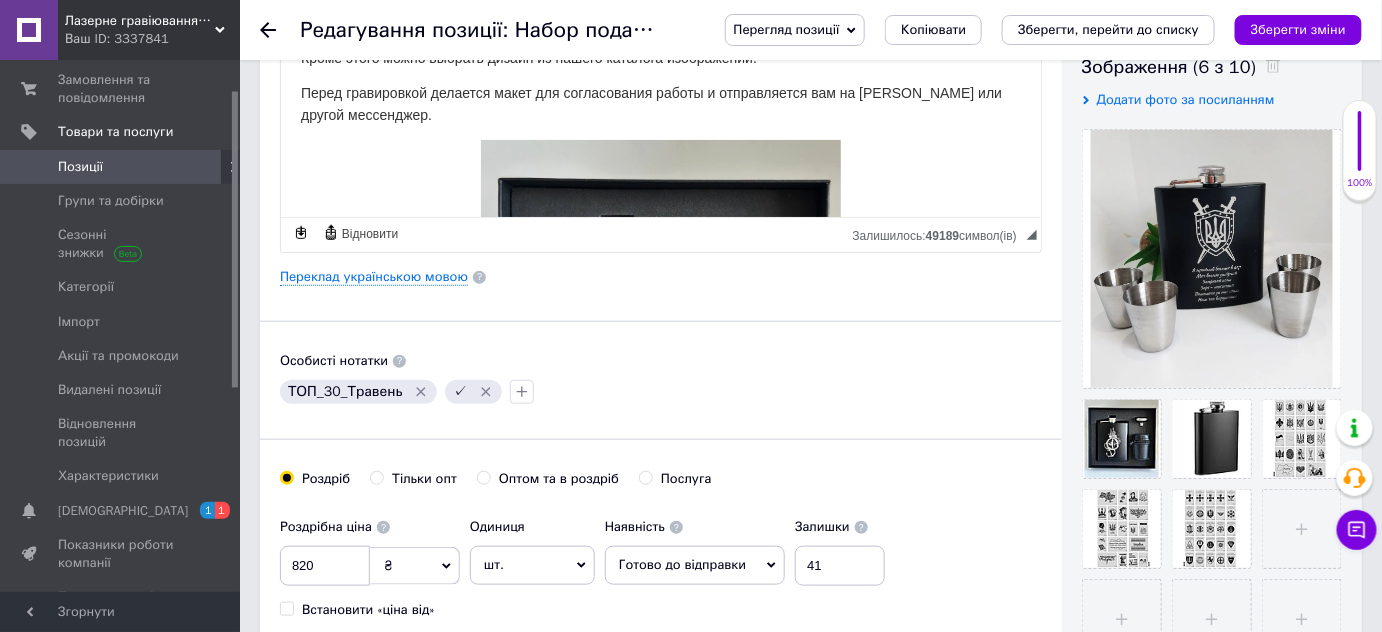 scroll, scrollTop: 363, scrollLeft: 0, axis: vertical 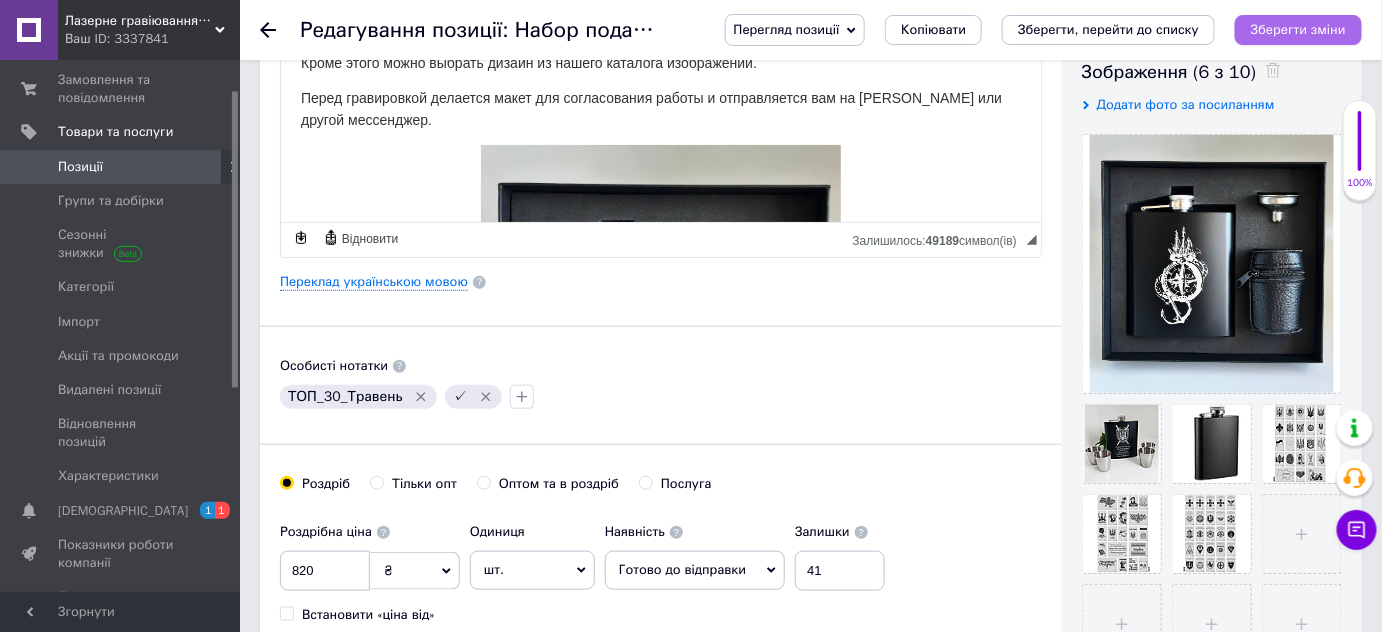 click on "Зберегти зміни" at bounding box center (1298, 29) 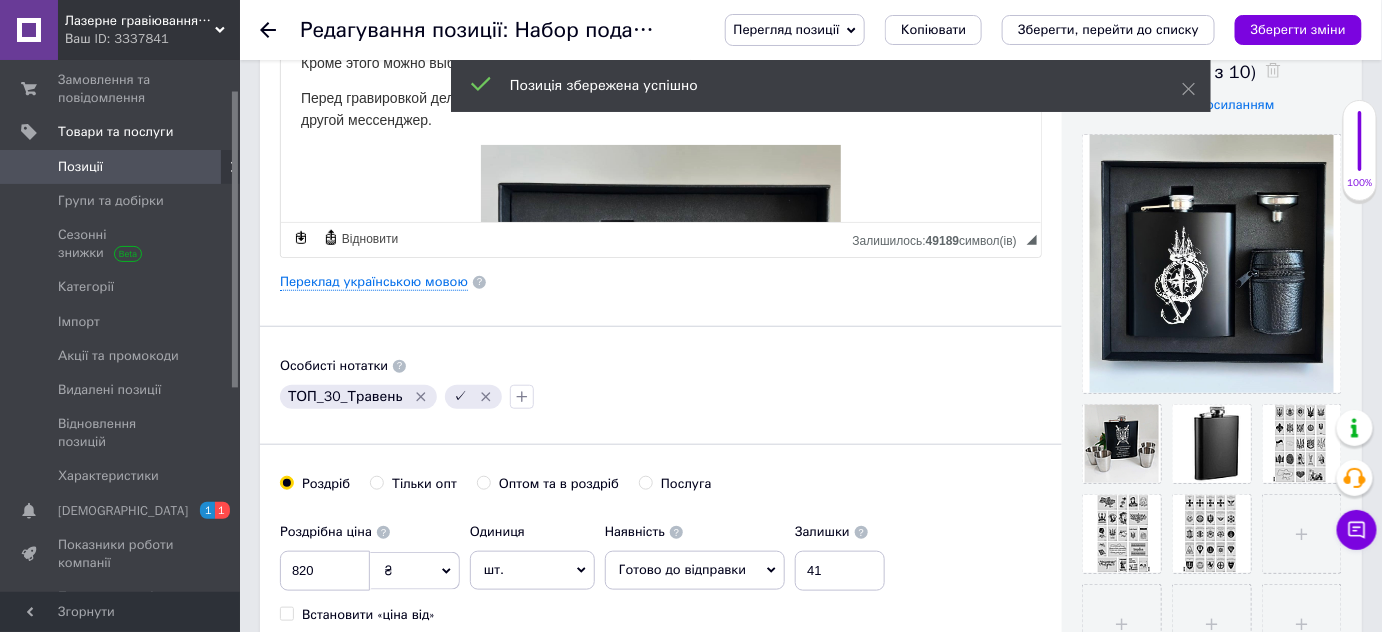 scroll, scrollTop: 0, scrollLeft: 0, axis: both 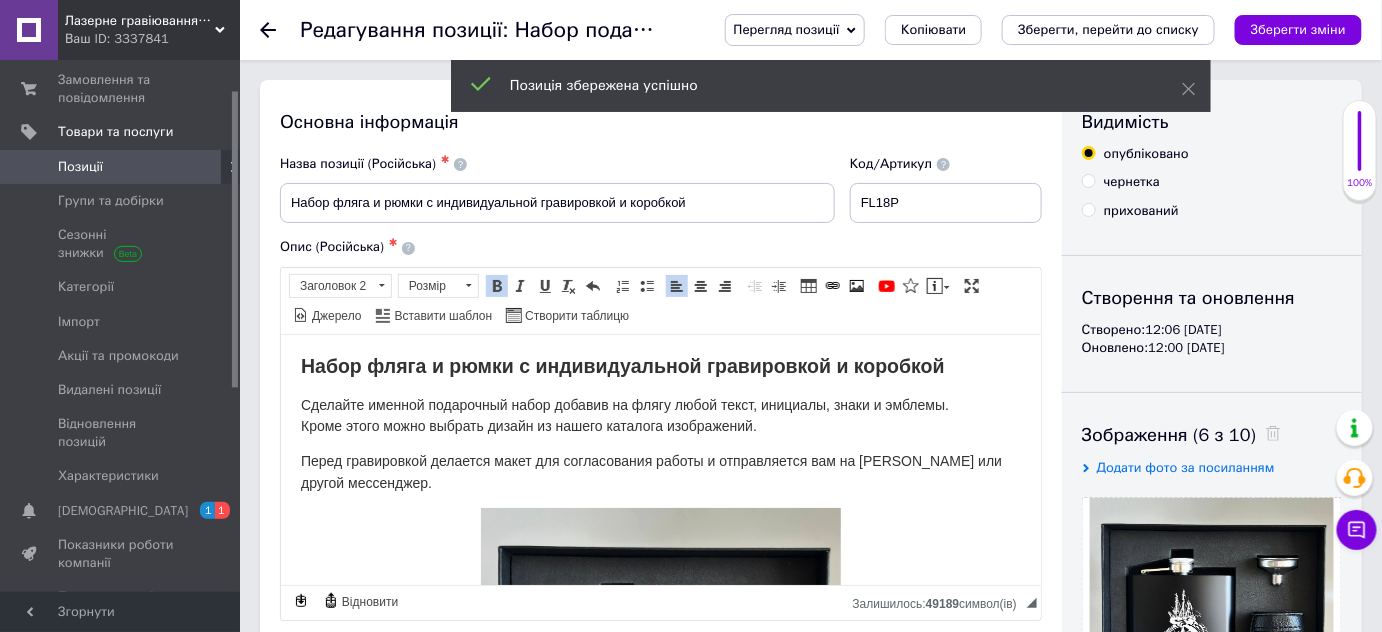 click 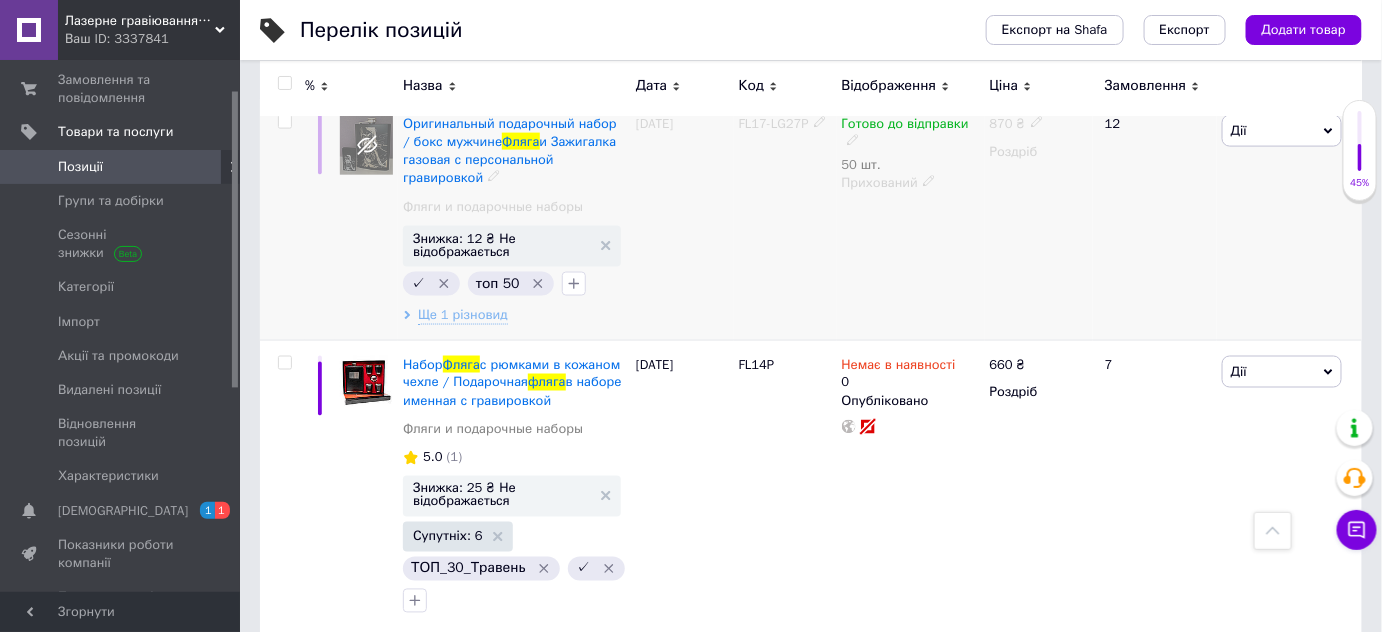 scroll, scrollTop: 786, scrollLeft: 0, axis: vertical 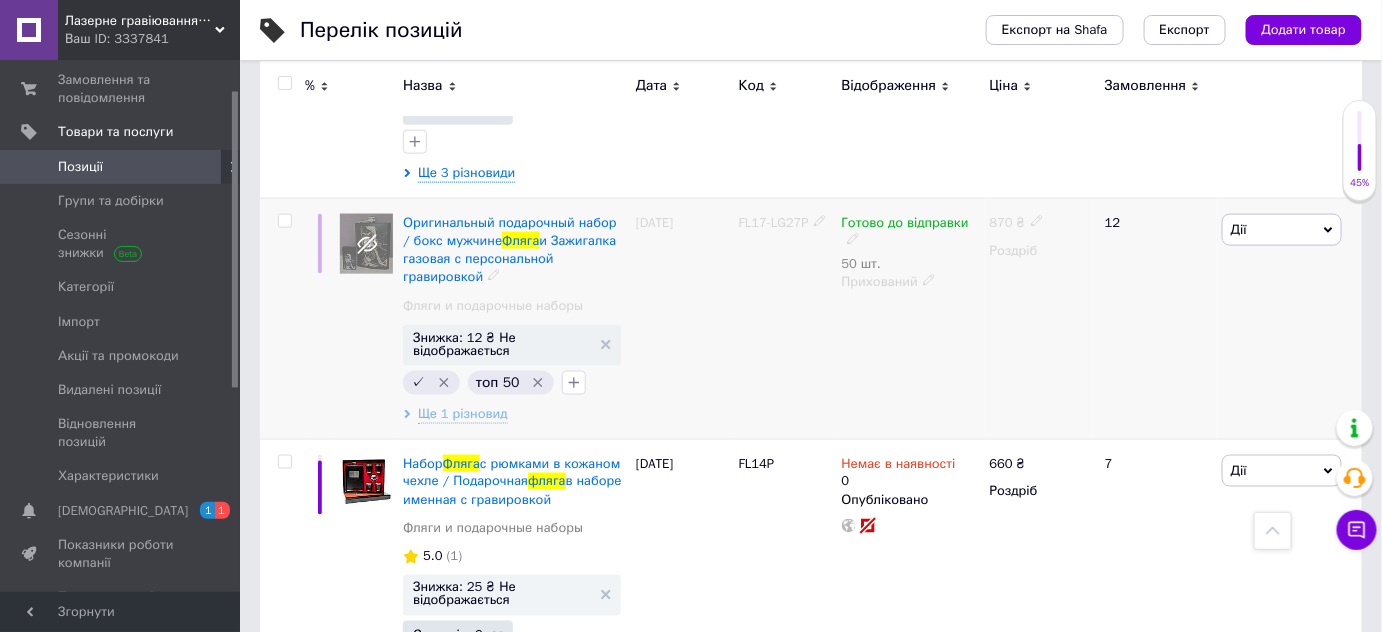 click 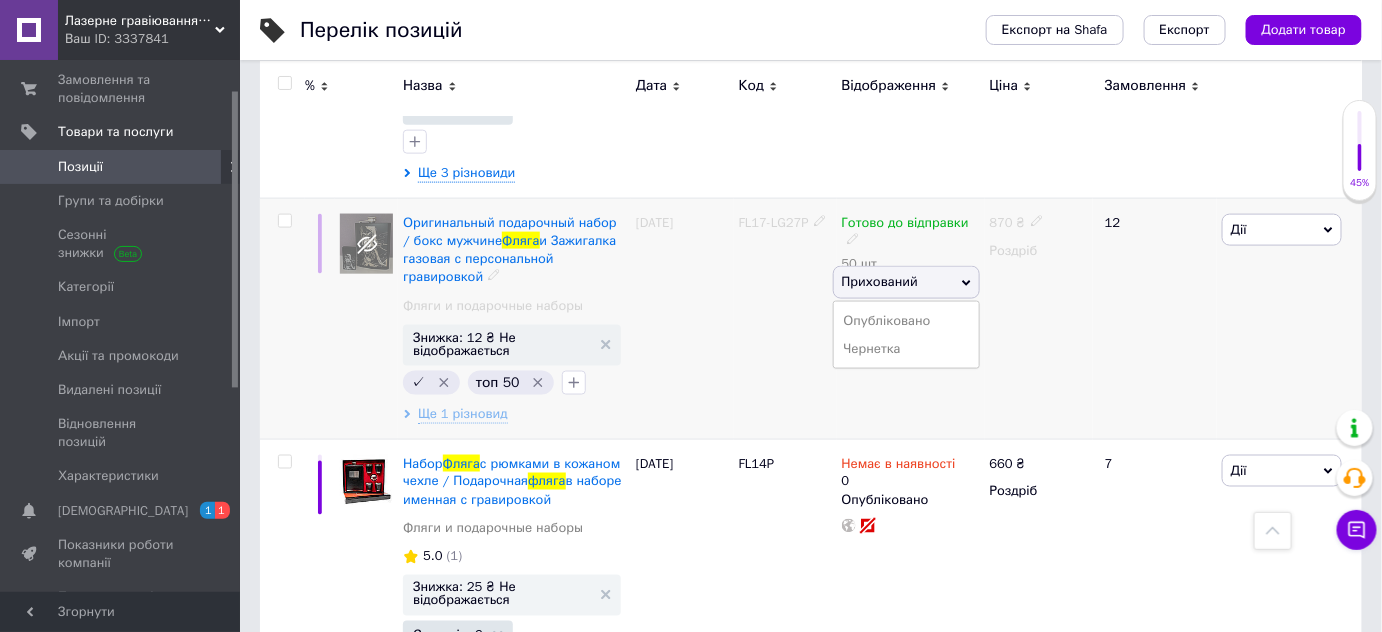 click on "[DATE]" at bounding box center [682, 318] 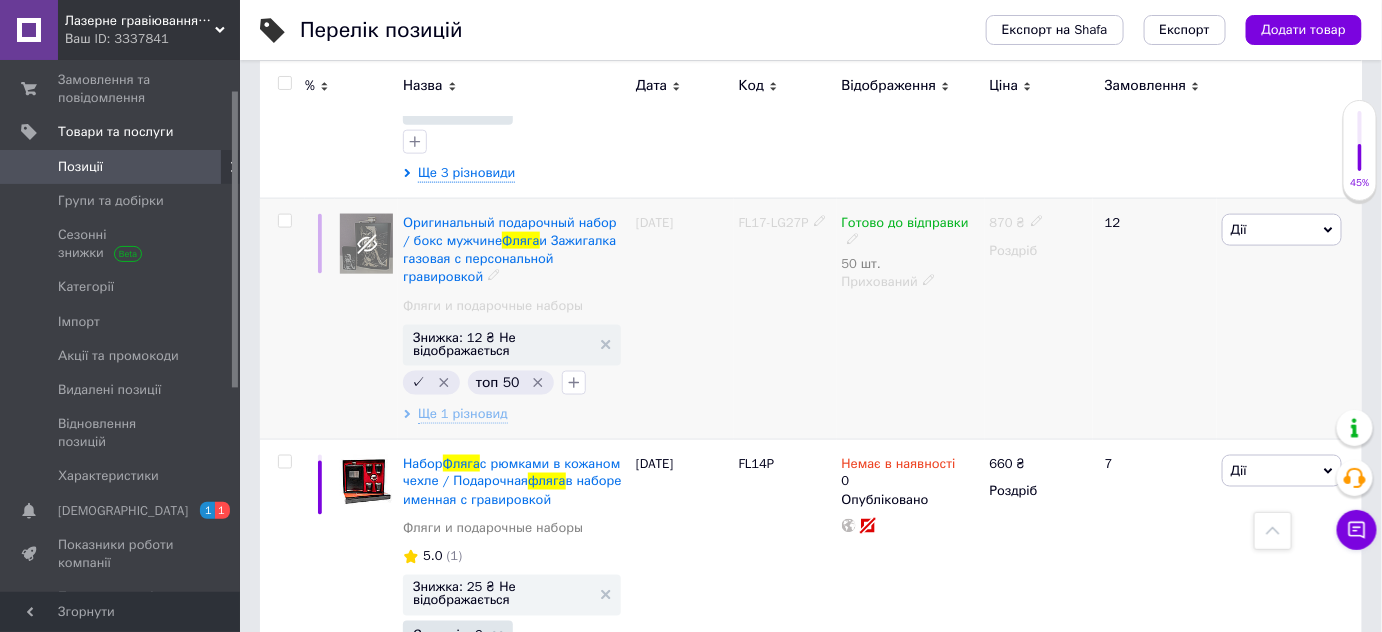 click at bounding box center [284, 221] 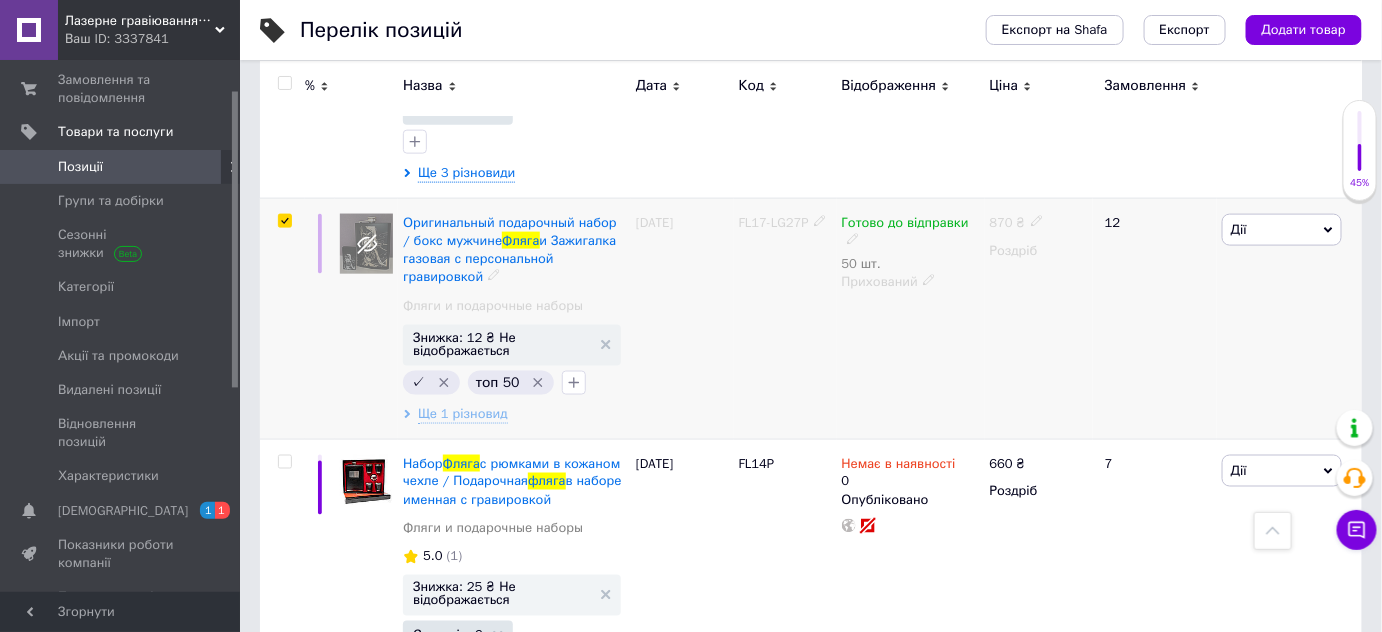 checkbox on "true" 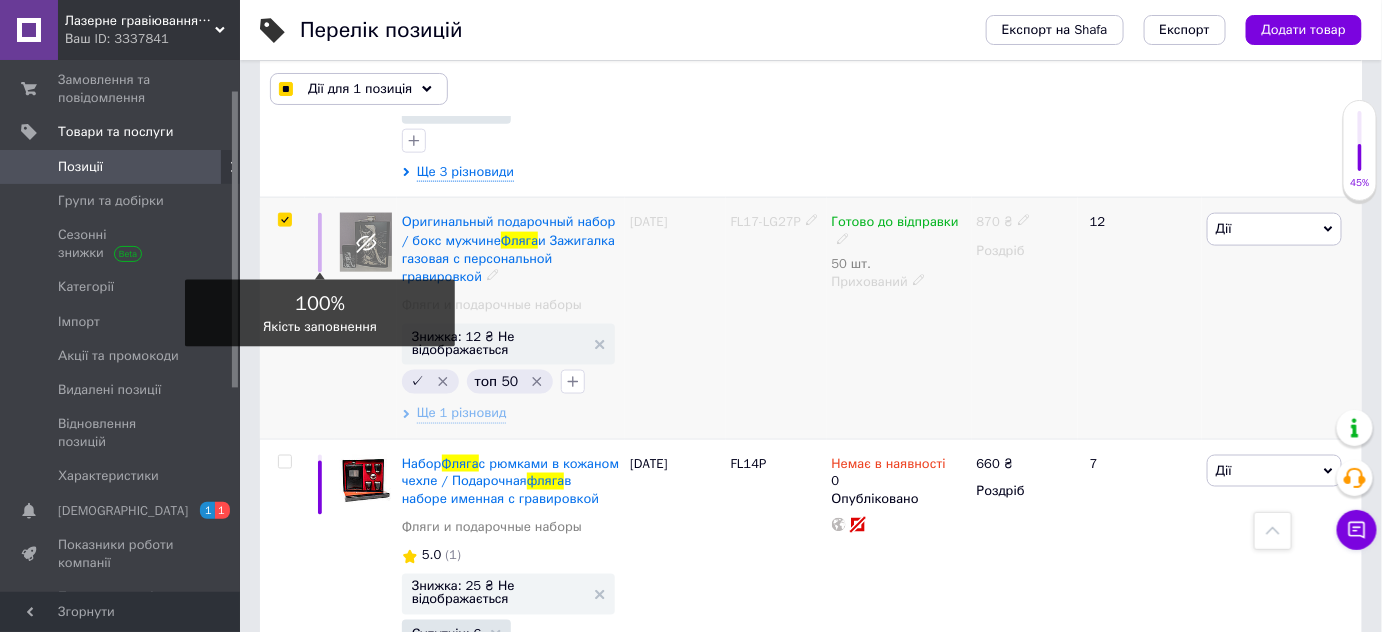 scroll, scrollTop: 785, scrollLeft: 0, axis: vertical 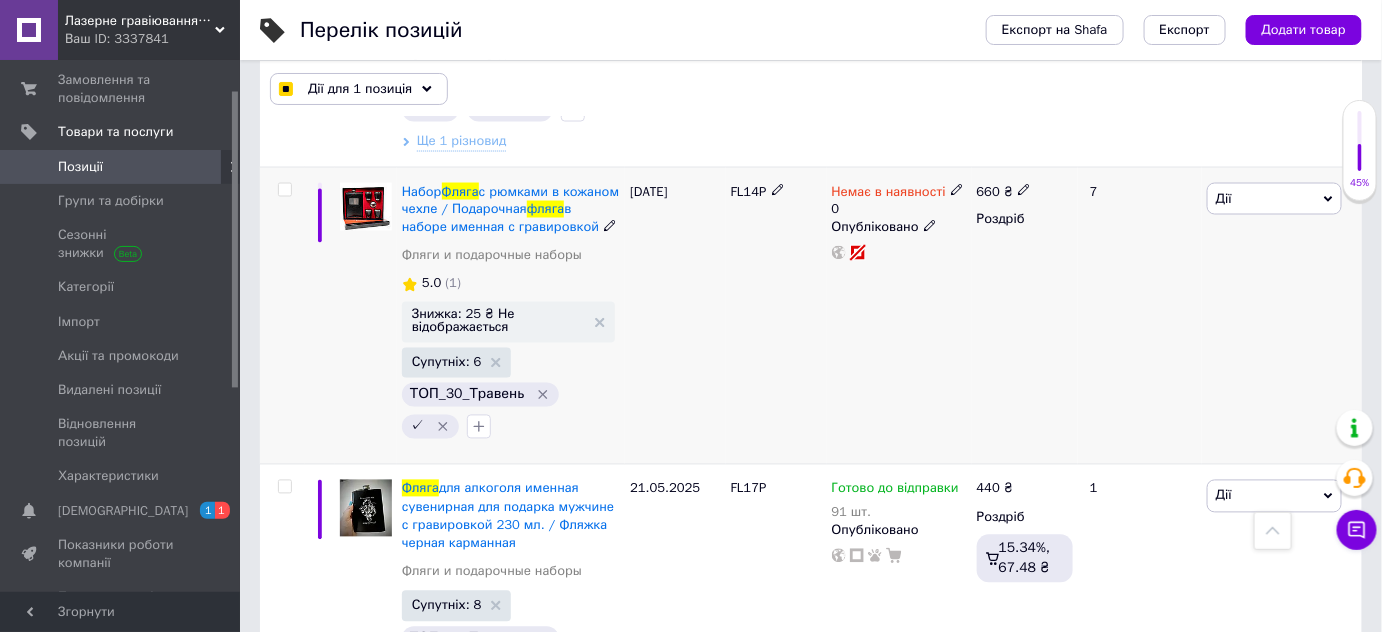 click on "Набор  Фляга  с рюмками в кожаном чехле / Подарочная  фляга  в наборе именная с гравировкой Фляги и подарочные наборы  5.0 (1) Знижка: 25 ₴ Не відображається Супутніх: 6 ТОП_30_Травень   ✓   [DATE] FL14P Немає в наявності 0 Опубліковано 660   ₴ Роздріб 7 Дії Редагувати Підняти на початок групи Копіювати Знижка Подарунок Супутні Приховати Ярлик Додати на вітрину Додати в кампанію Каталог ProSale Видалити" at bounding box center [811, 316] 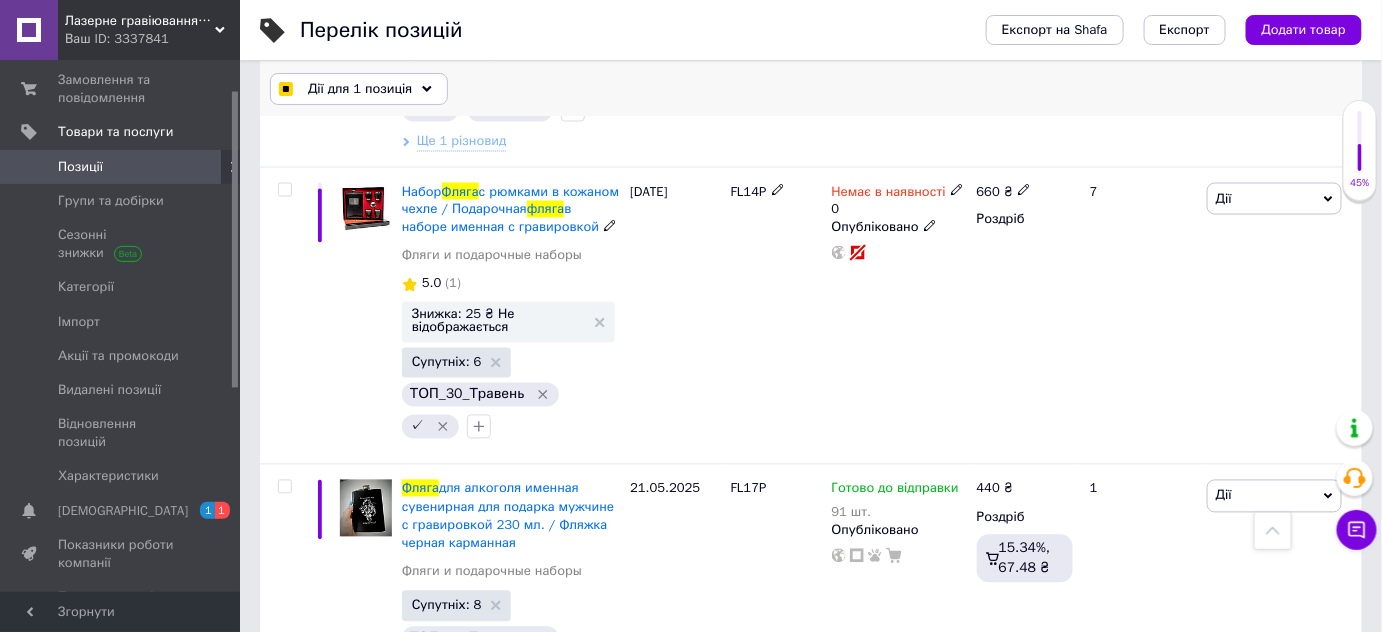 checkbox on "true" 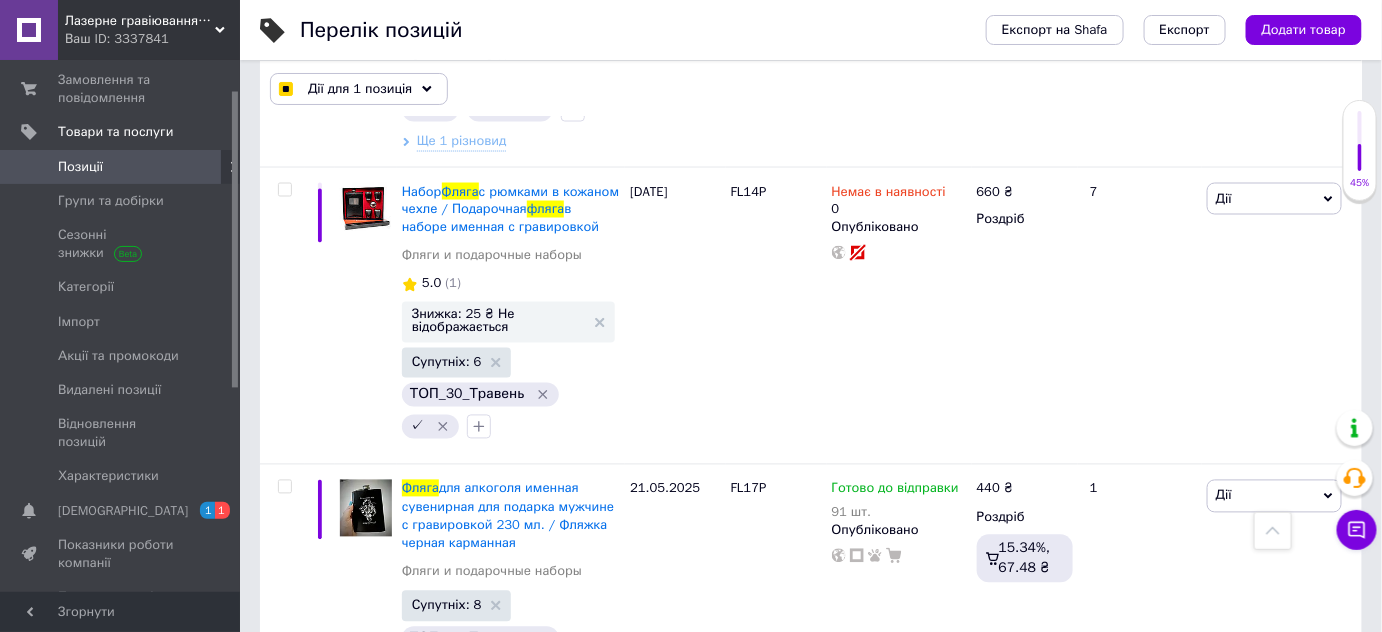 copy on "FL14" 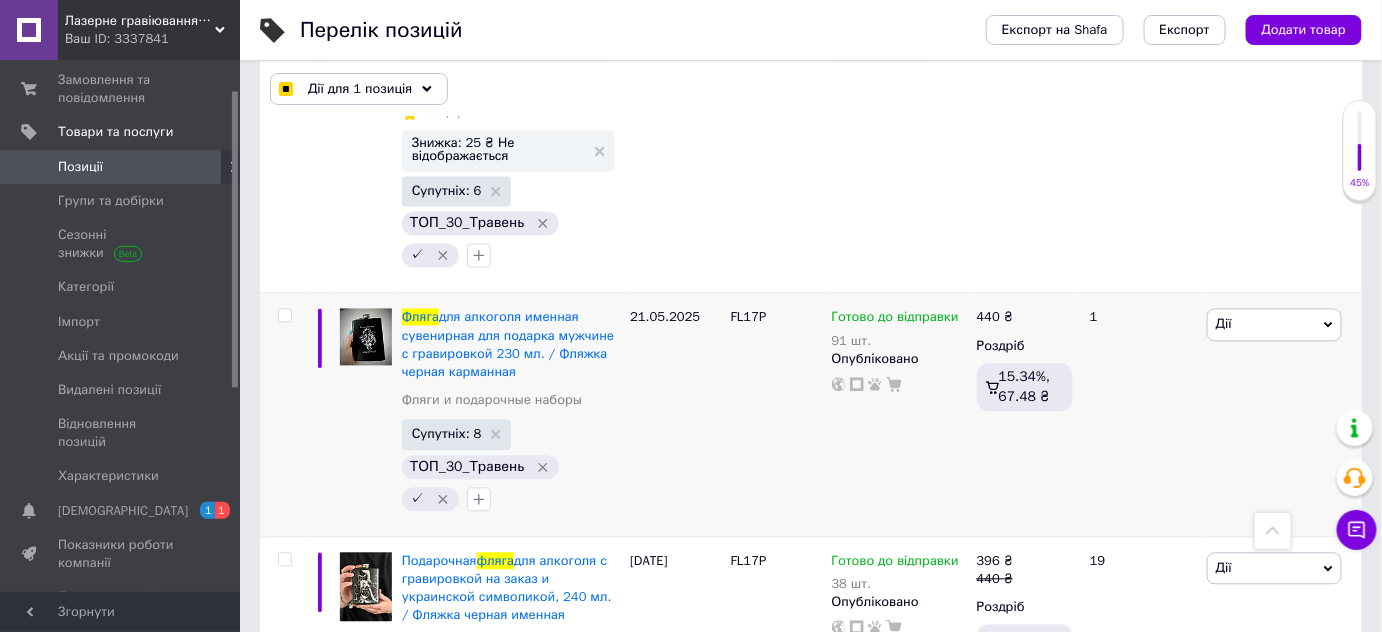 scroll, scrollTop: 1240, scrollLeft: 0, axis: vertical 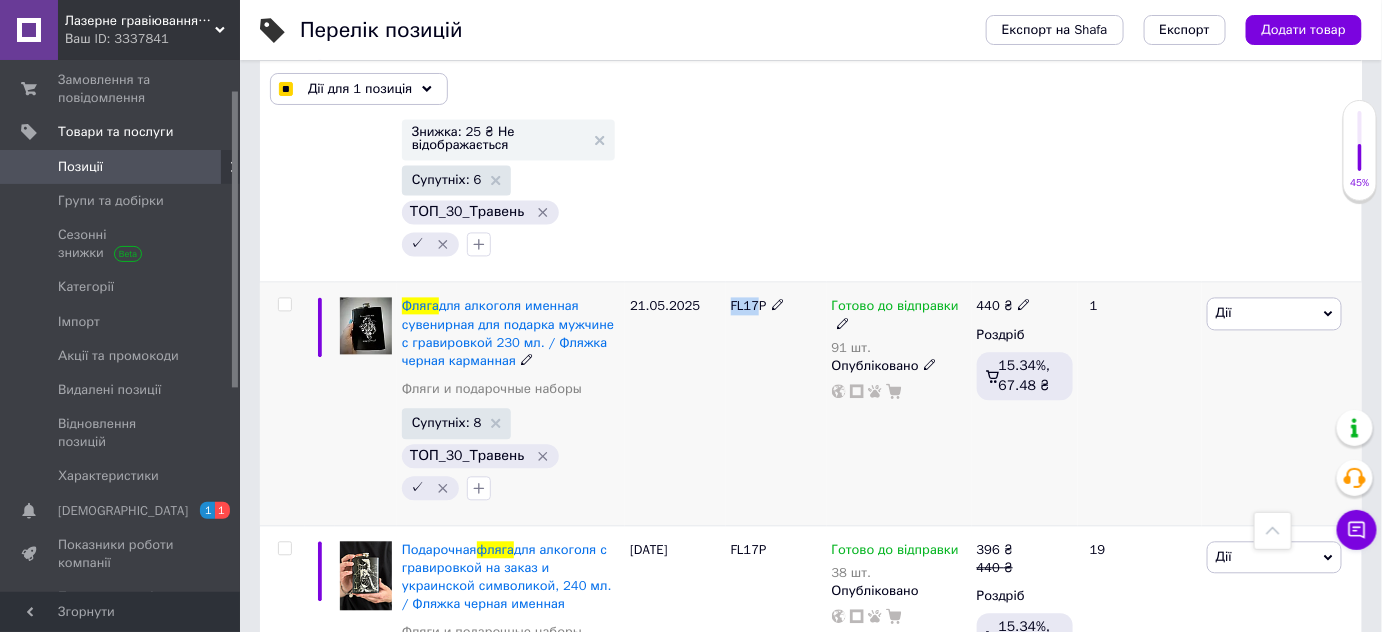 drag, startPoint x: 730, startPoint y: 300, endPoint x: 756, endPoint y: 301, distance: 26.019224 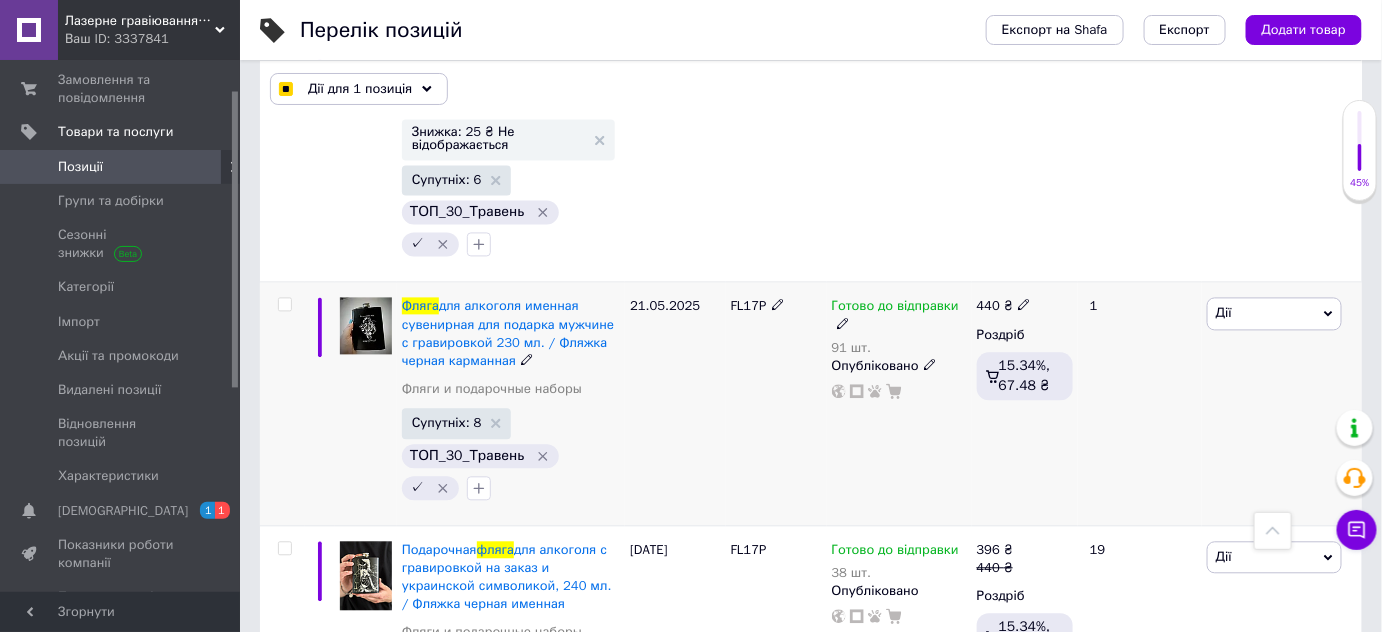 click 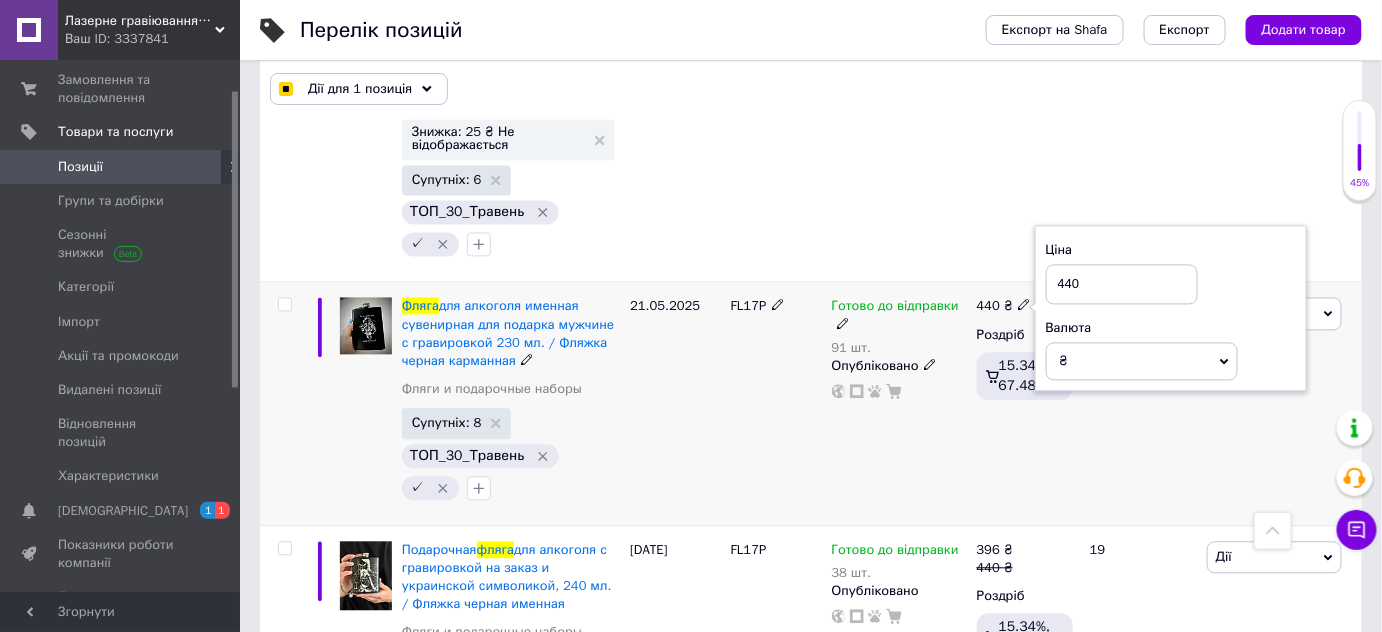 click on "21.05.2025" at bounding box center [675, 404] 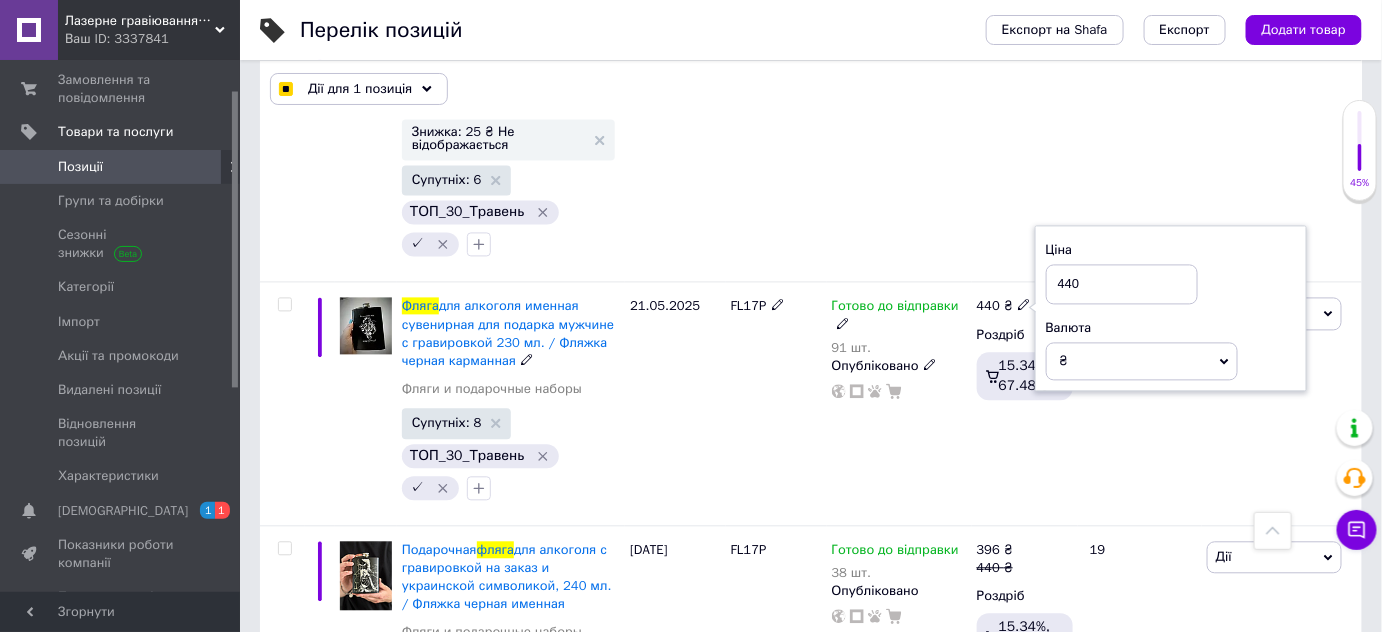 checkbox on "true" 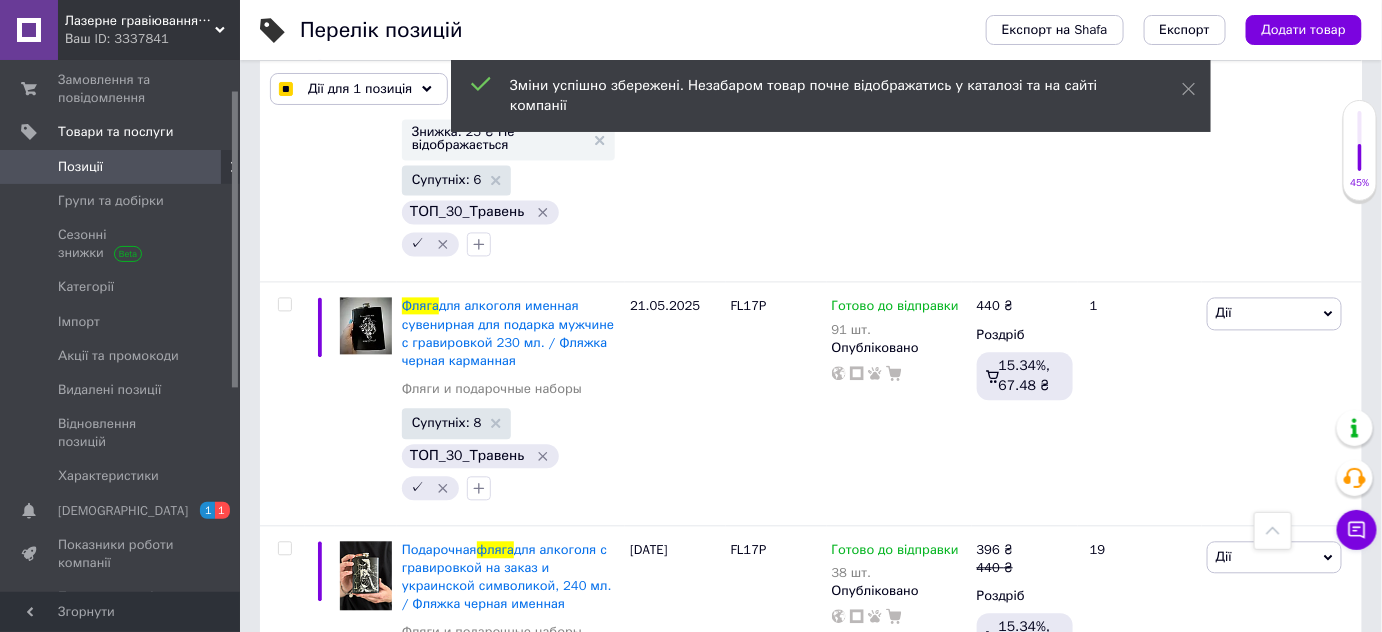 checkbox on "true" 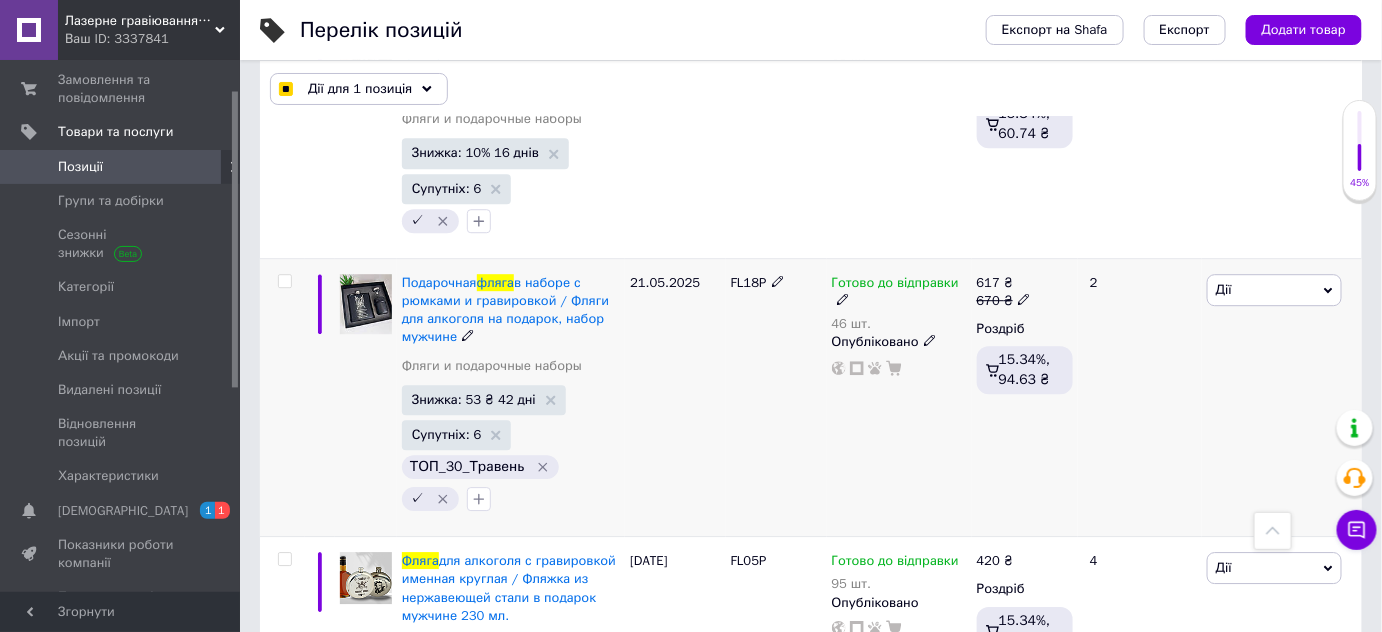 scroll, scrollTop: 1785, scrollLeft: 0, axis: vertical 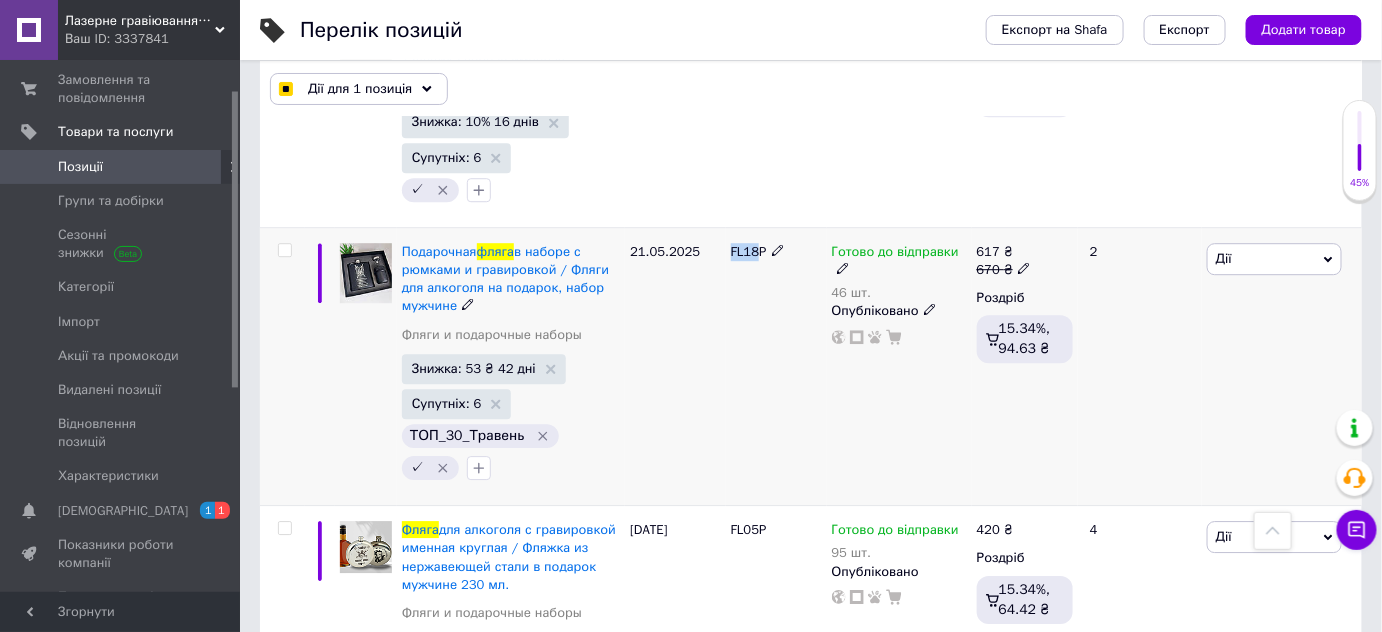 drag, startPoint x: 733, startPoint y: 239, endPoint x: 758, endPoint y: 241, distance: 25.079872 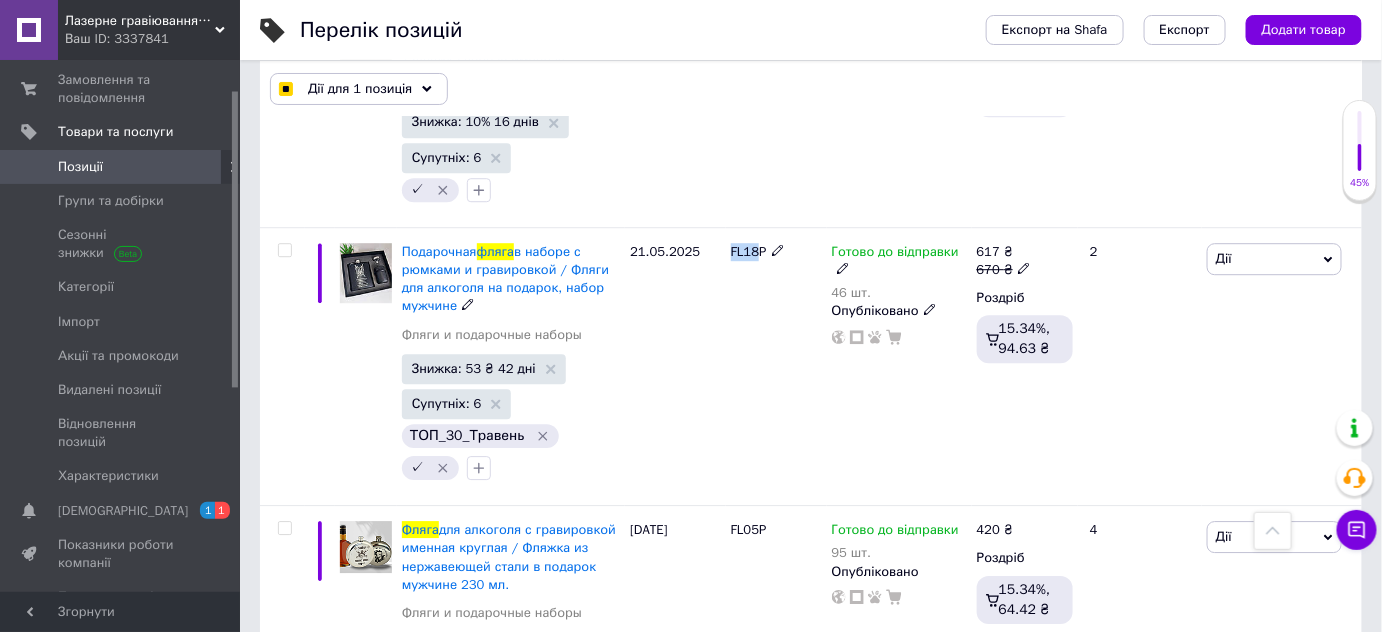 checkbox on "true" 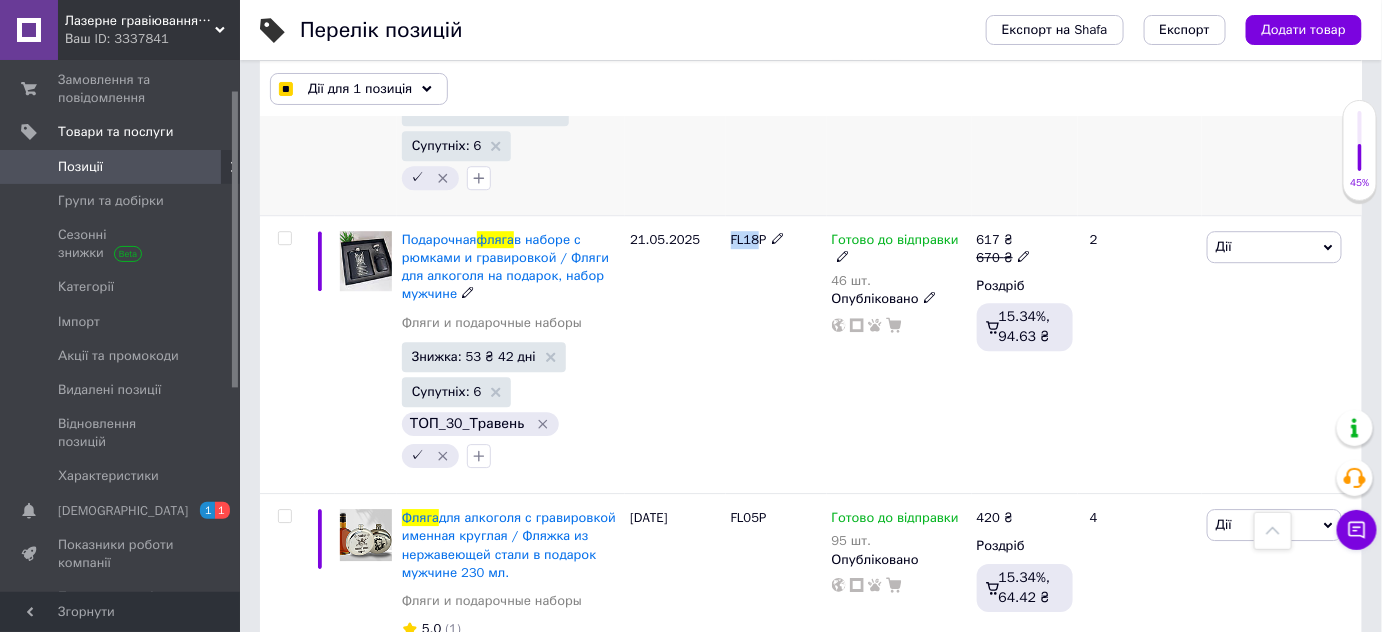 scroll, scrollTop: 1785, scrollLeft: 0, axis: vertical 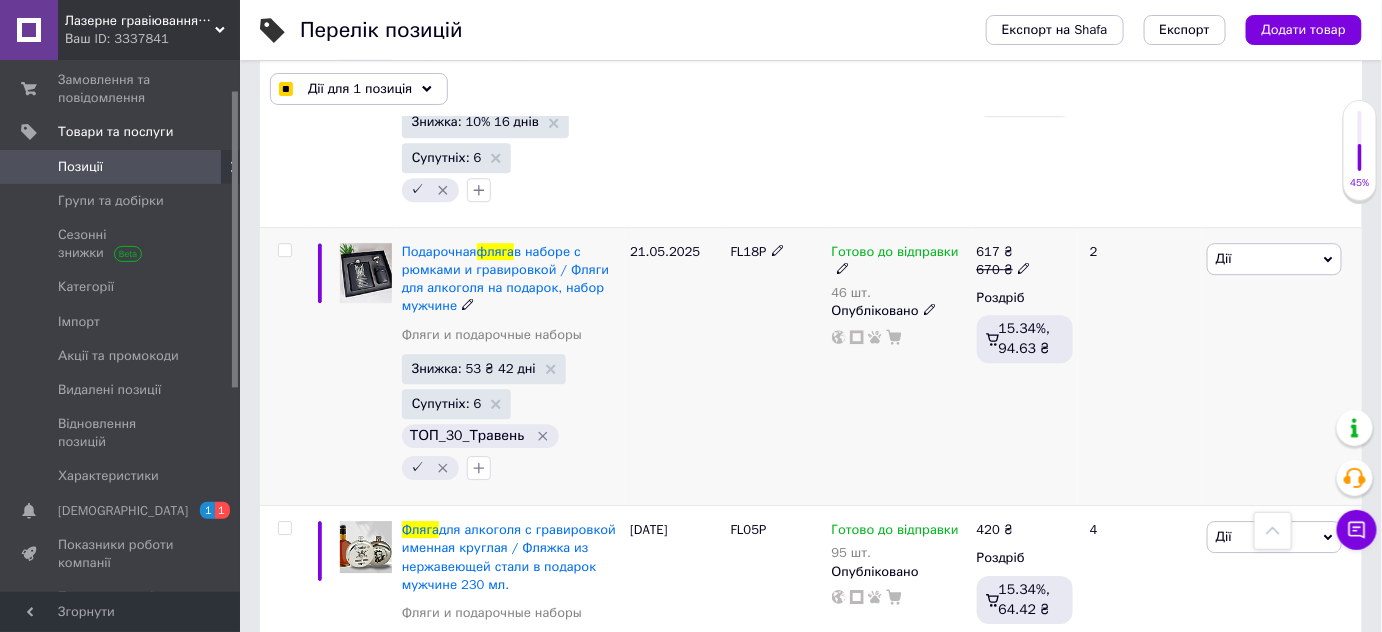 click 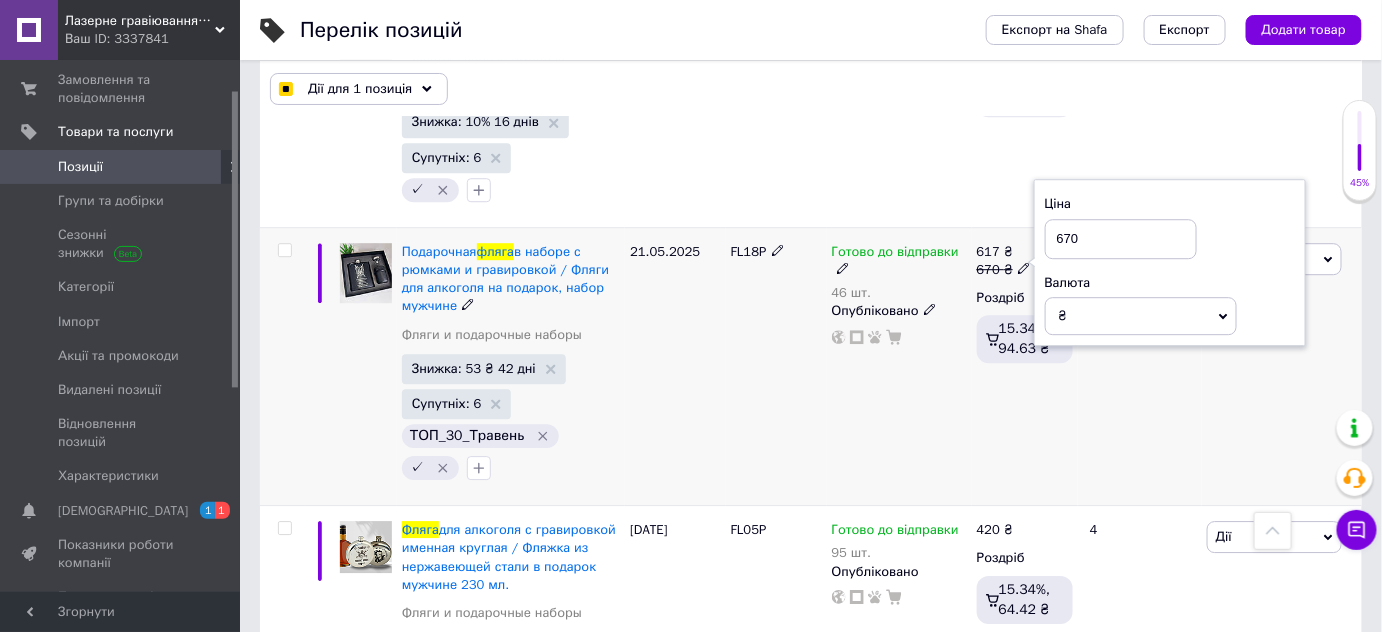 drag, startPoint x: 1065, startPoint y: 234, endPoint x: 1088, endPoint y: 234, distance: 23 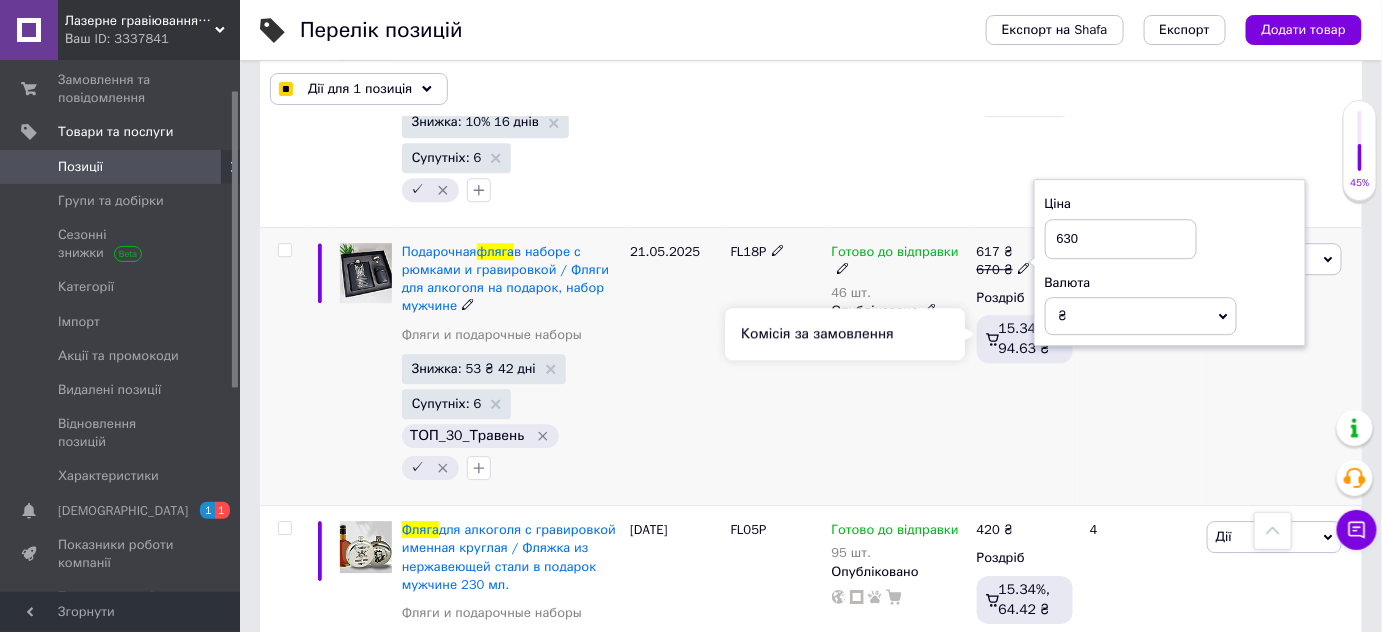 type on "630" 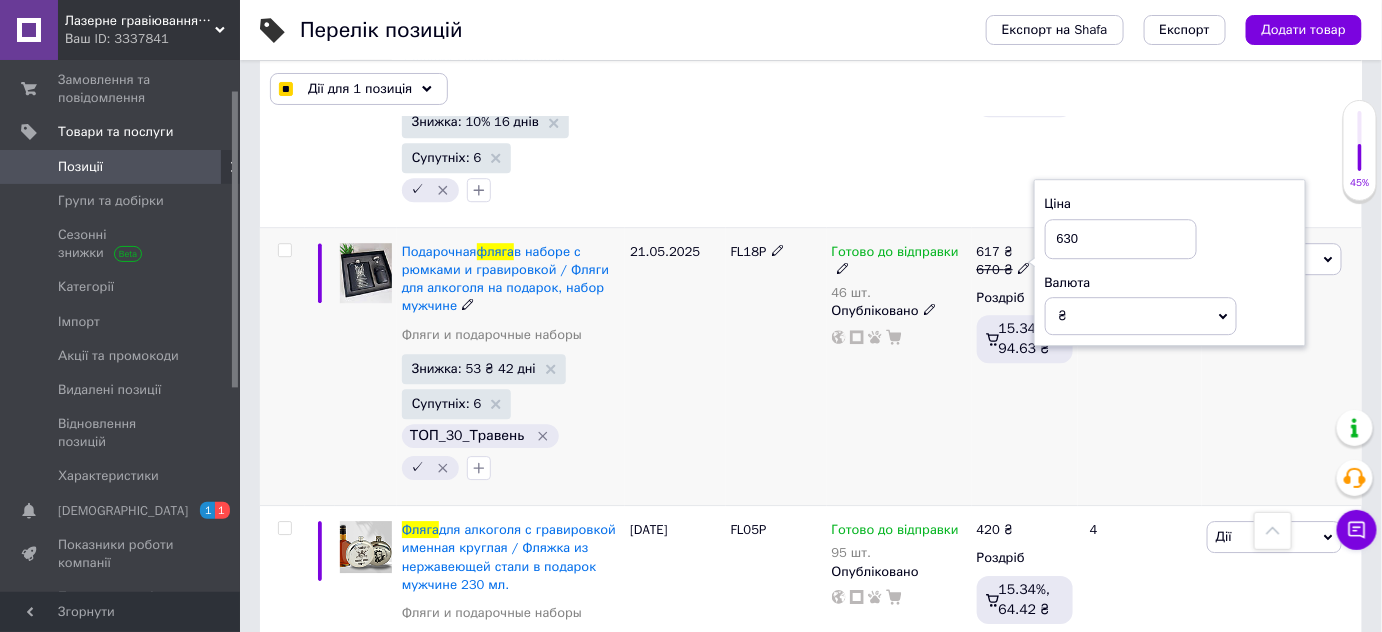 click on "Готово до відправки 46 шт. Опубліковано" at bounding box center (899, 366) 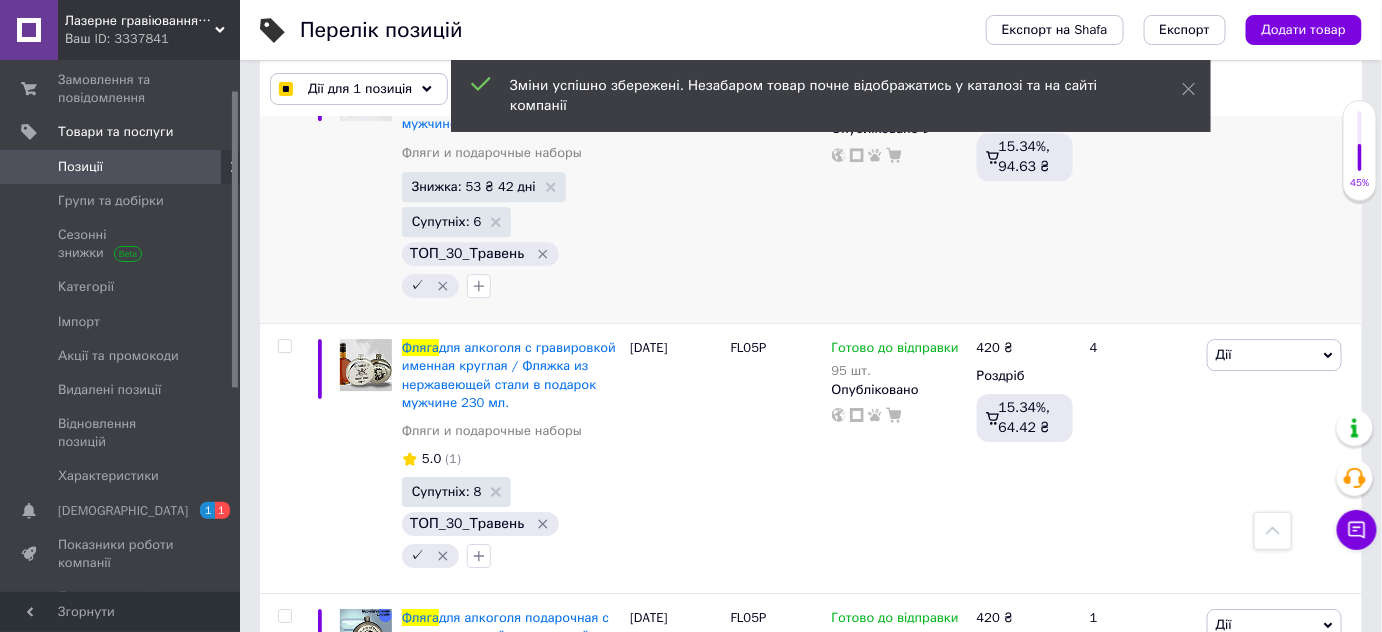 scroll, scrollTop: 2058, scrollLeft: 0, axis: vertical 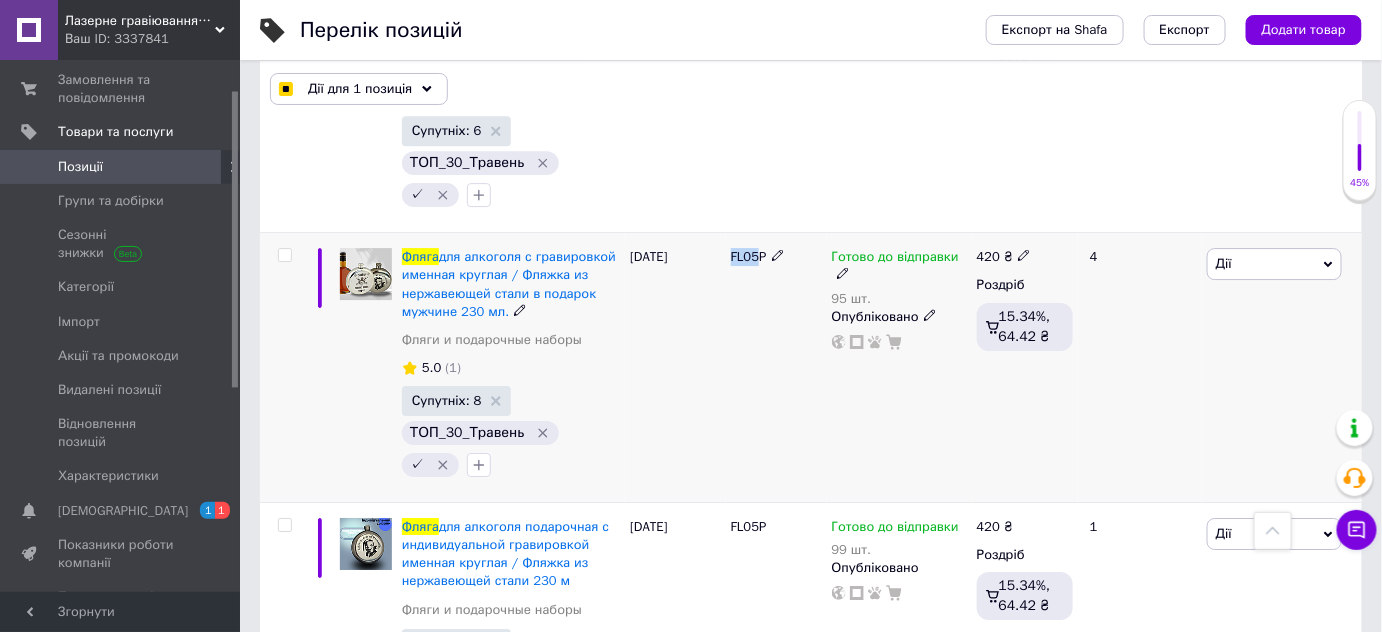 drag, startPoint x: 733, startPoint y: 250, endPoint x: 756, endPoint y: 250, distance: 23 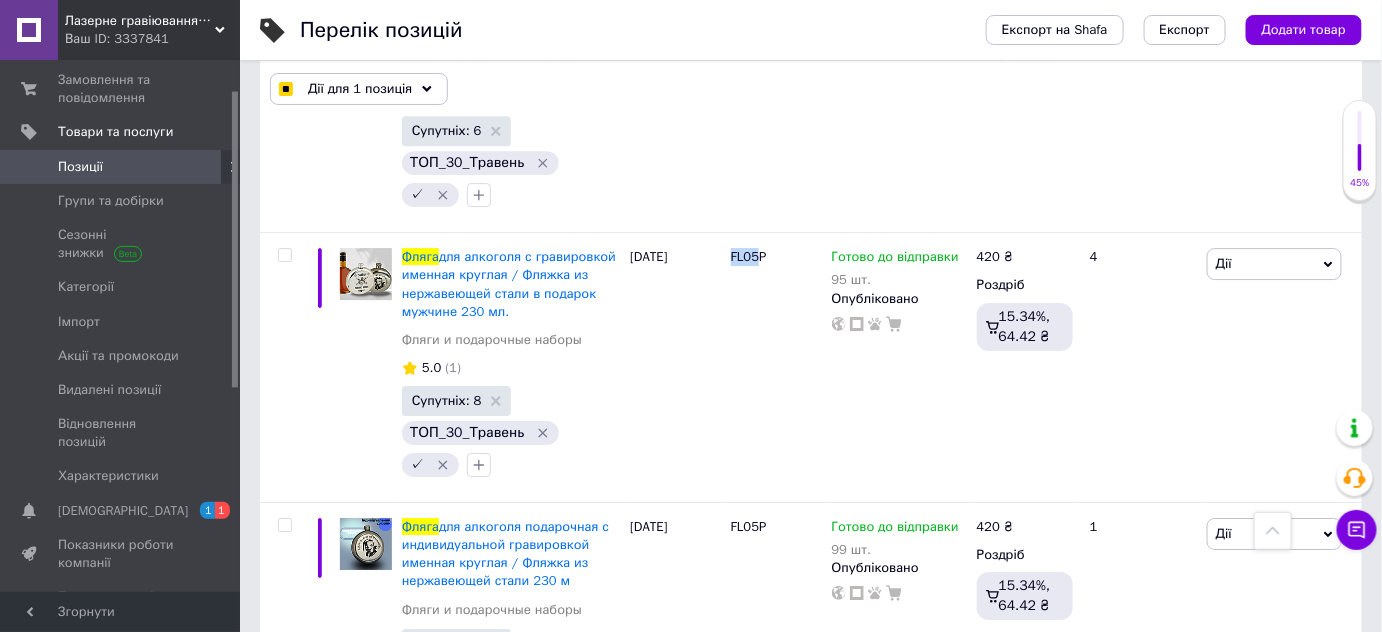 copy on "FL05" 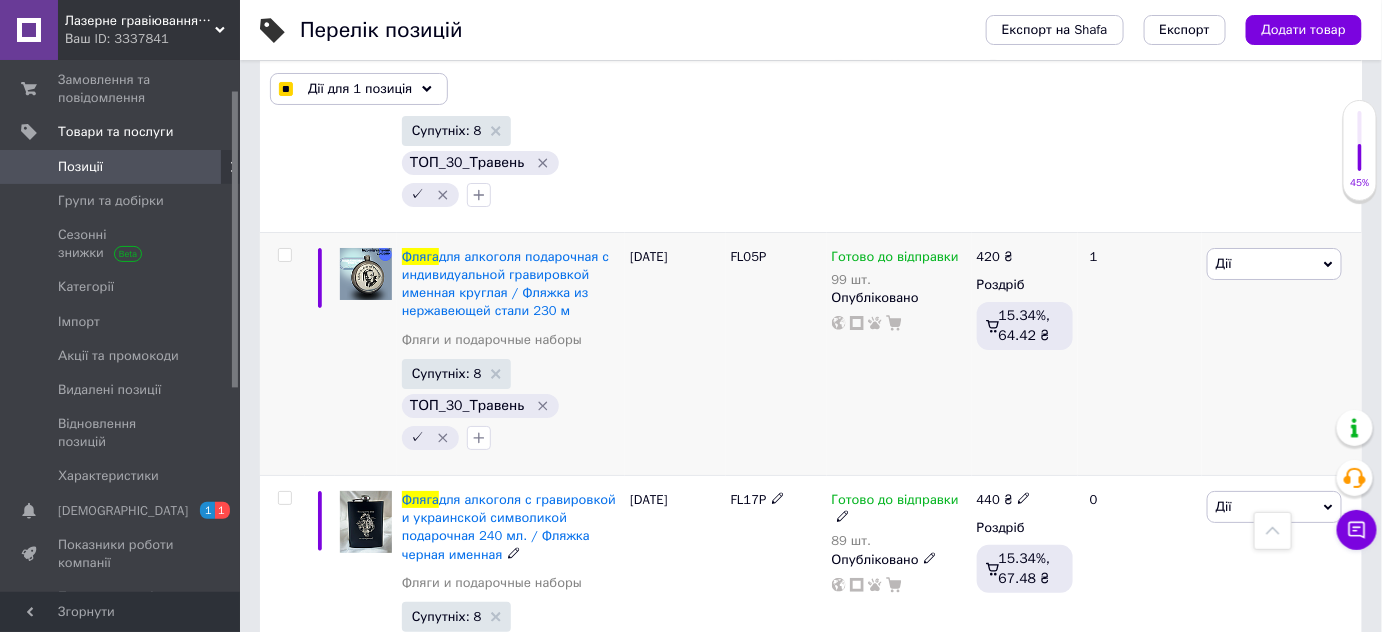 scroll, scrollTop: 2330, scrollLeft: 0, axis: vertical 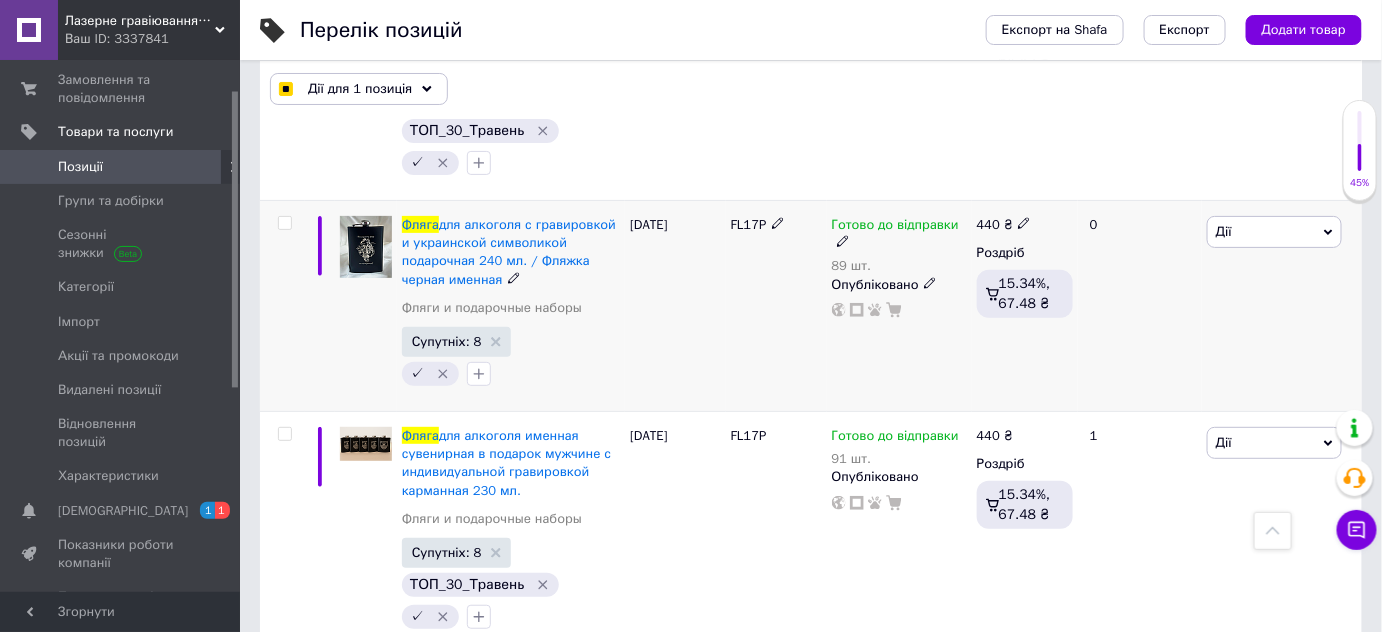 click at bounding box center [285, 223] 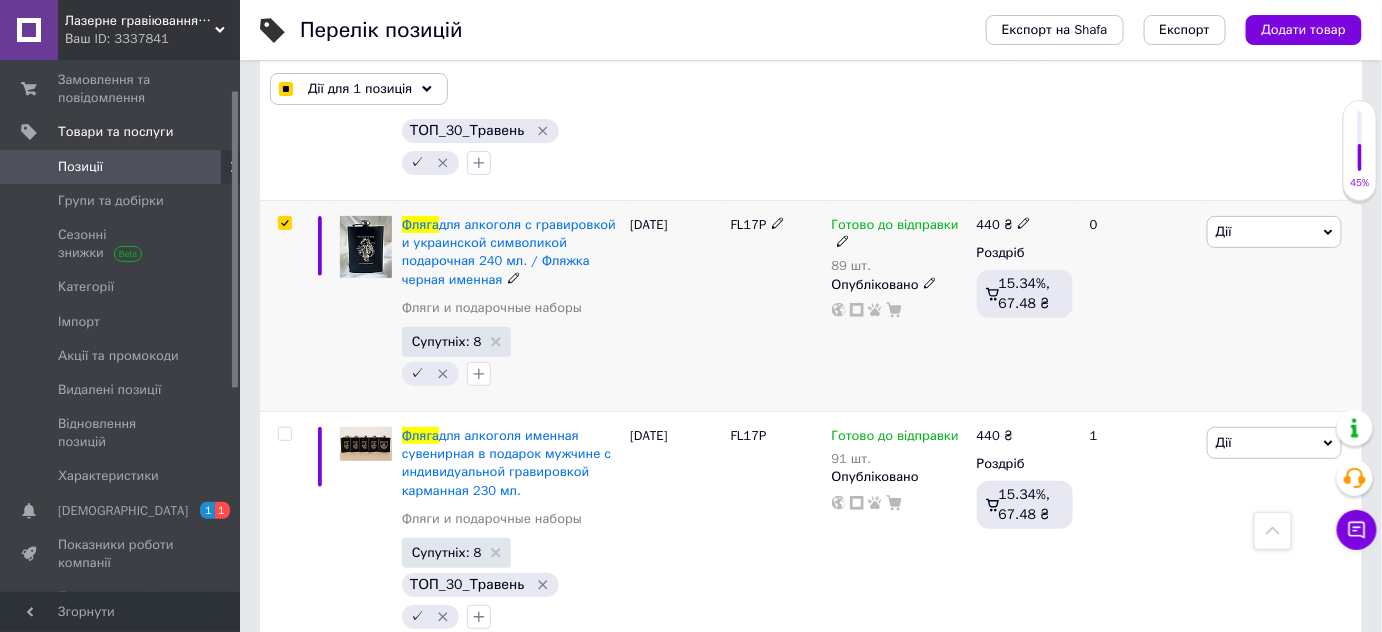 checkbox on "true" 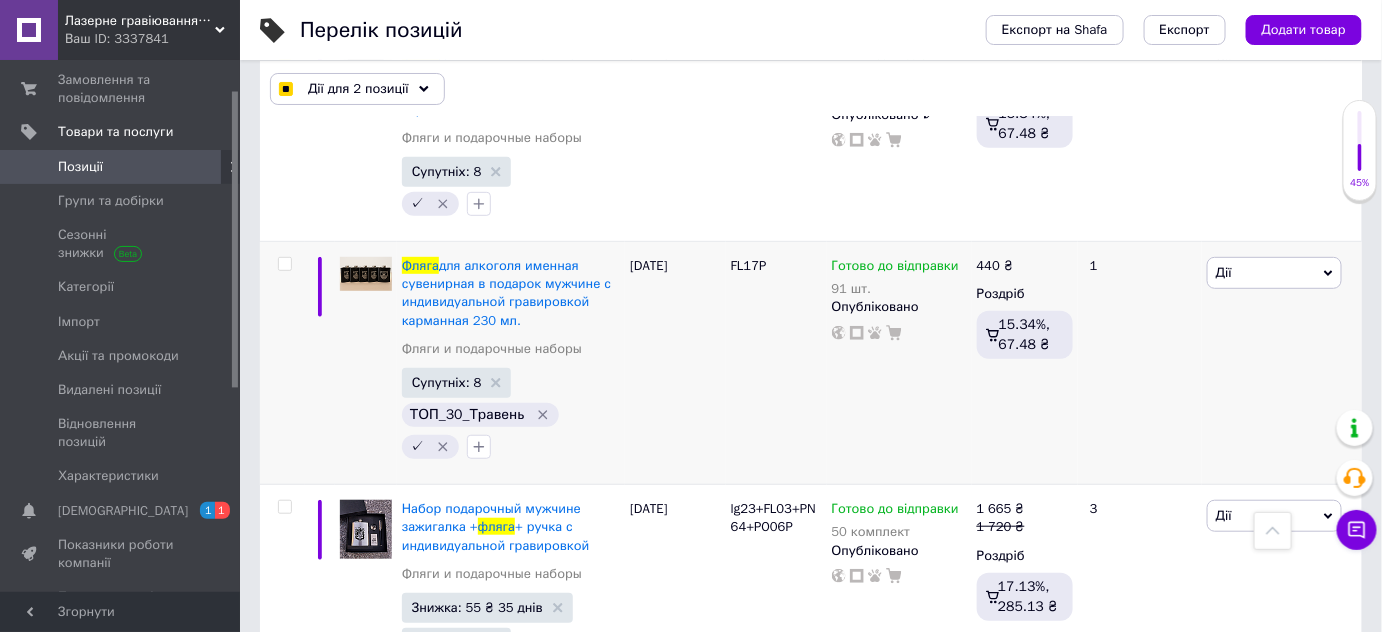 scroll, scrollTop: 2876, scrollLeft: 0, axis: vertical 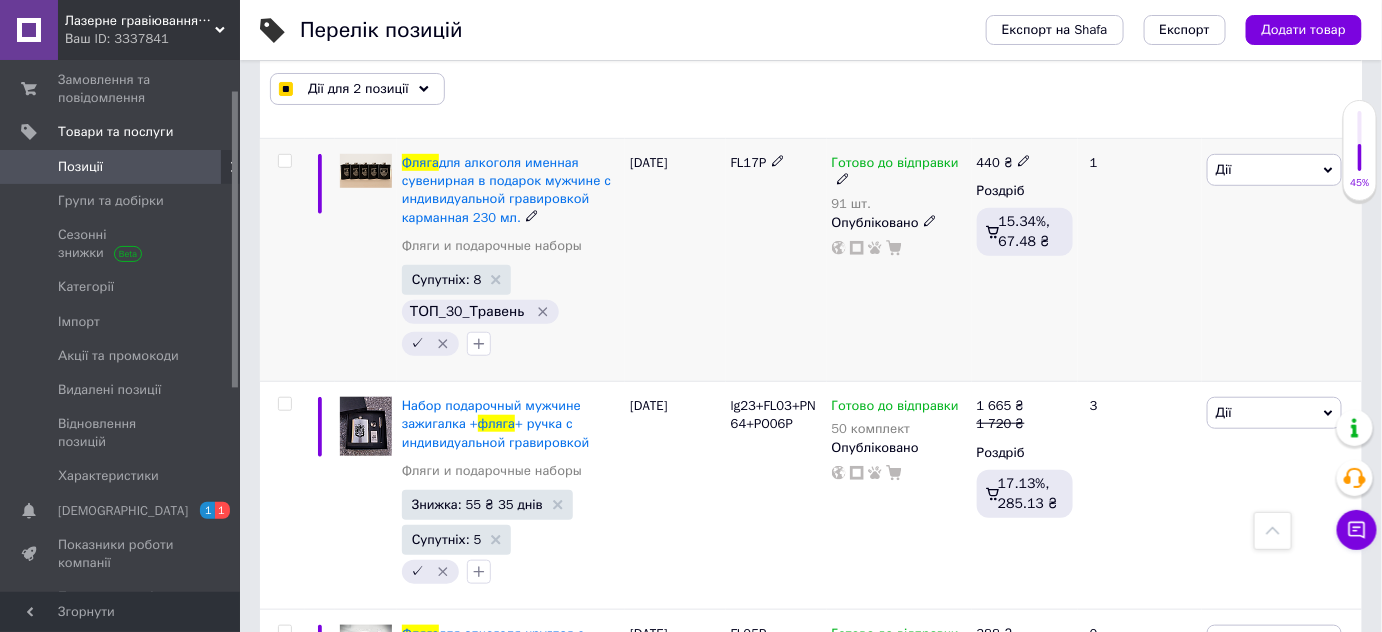click at bounding box center [285, 161] 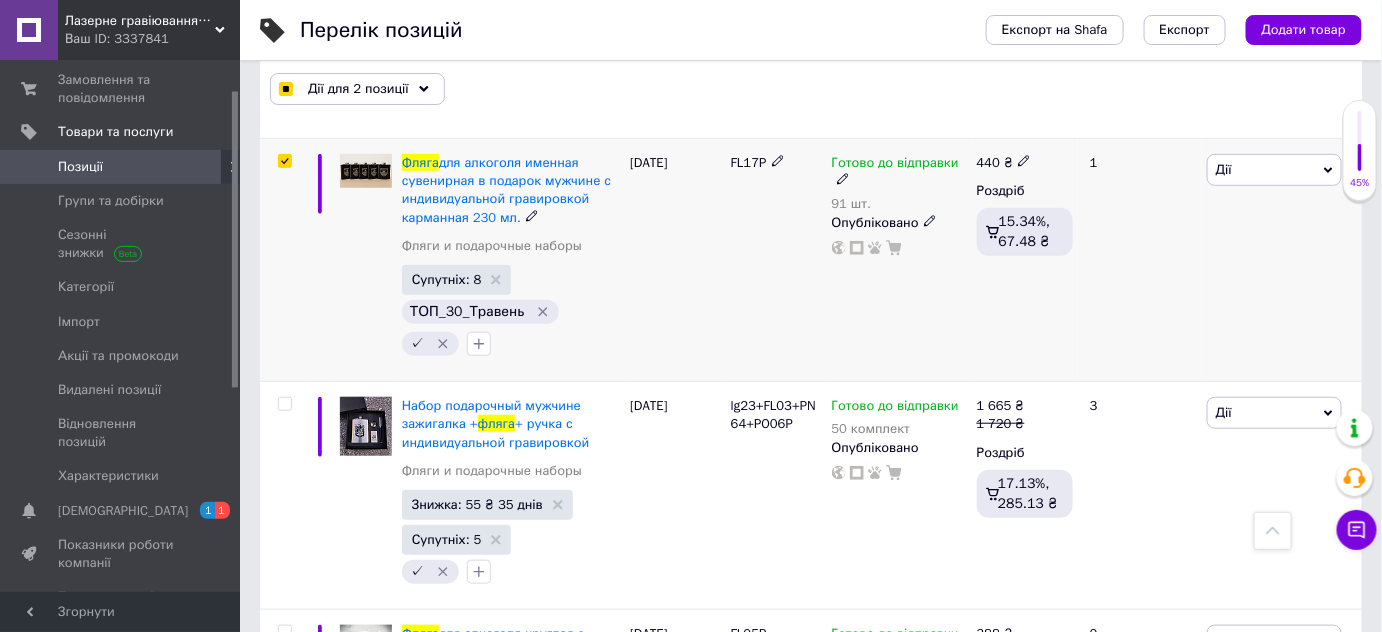 checkbox on "true" 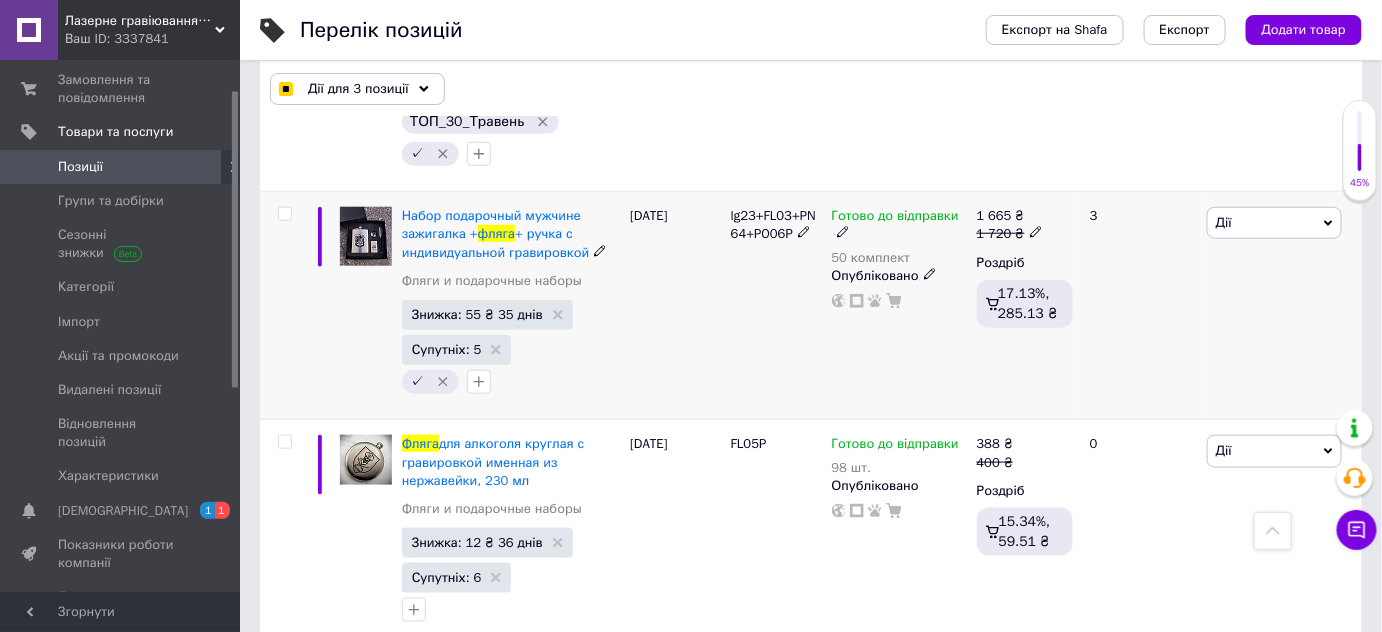 scroll, scrollTop: 3149, scrollLeft: 0, axis: vertical 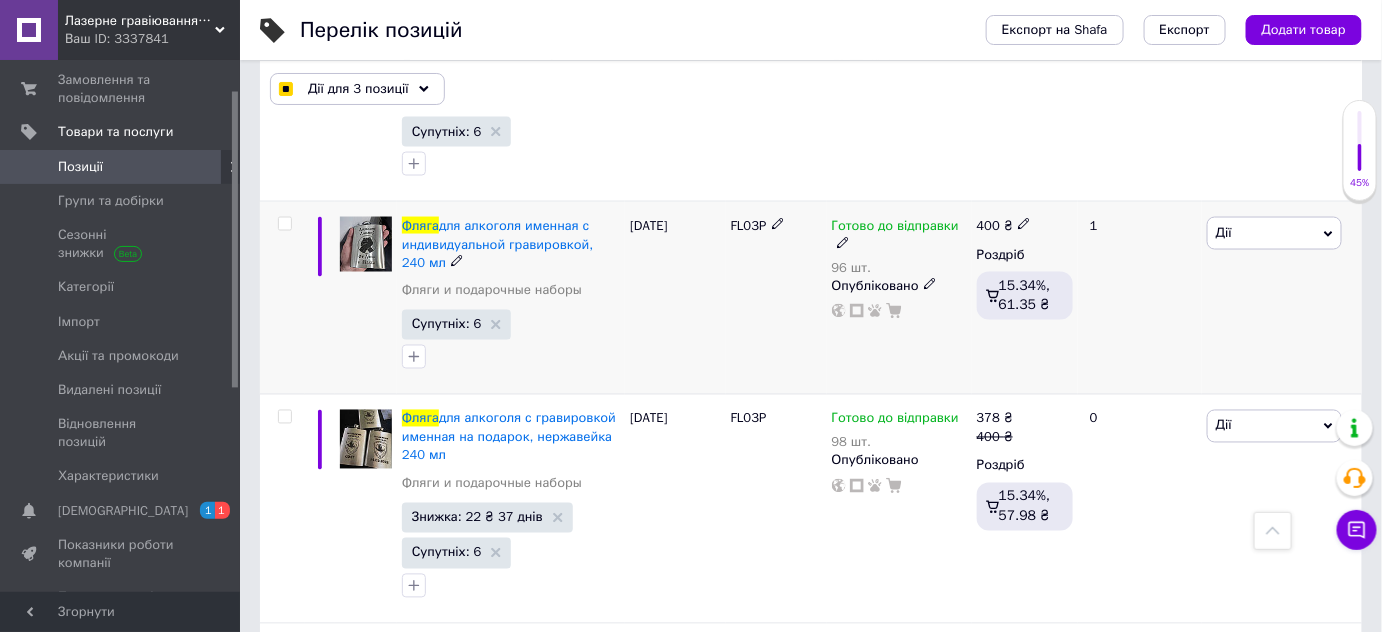 click at bounding box center [285, 224] 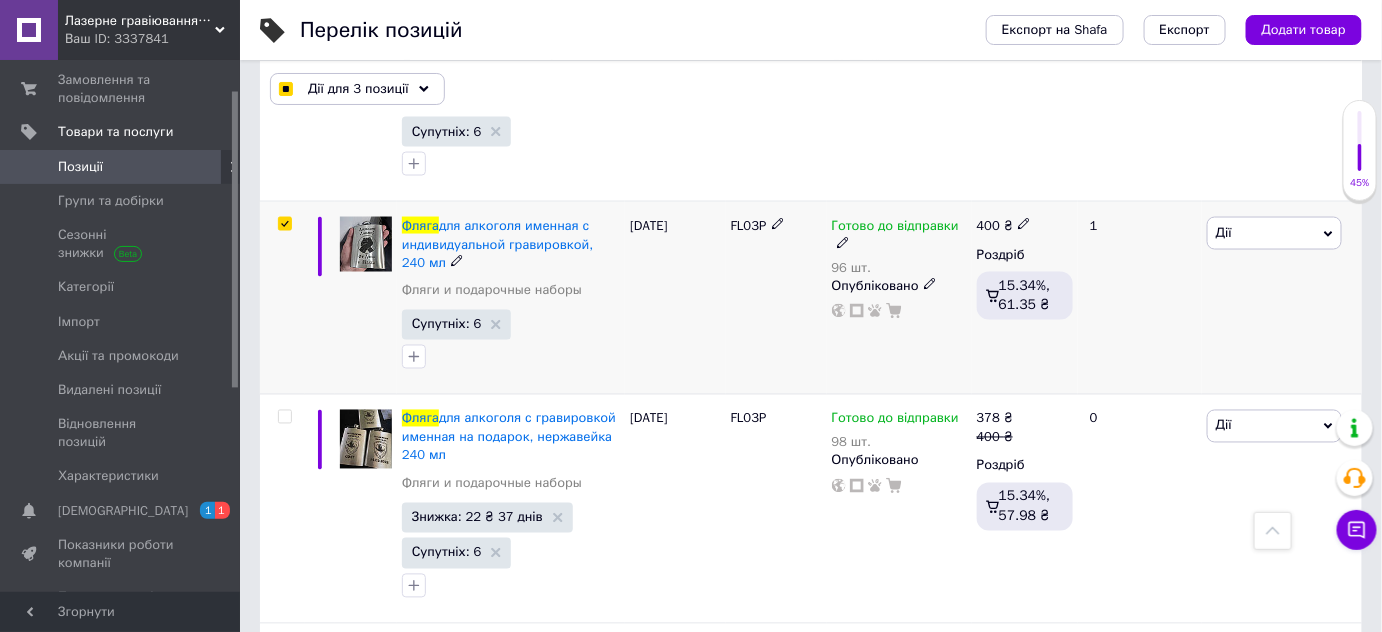 checkbox on "true" 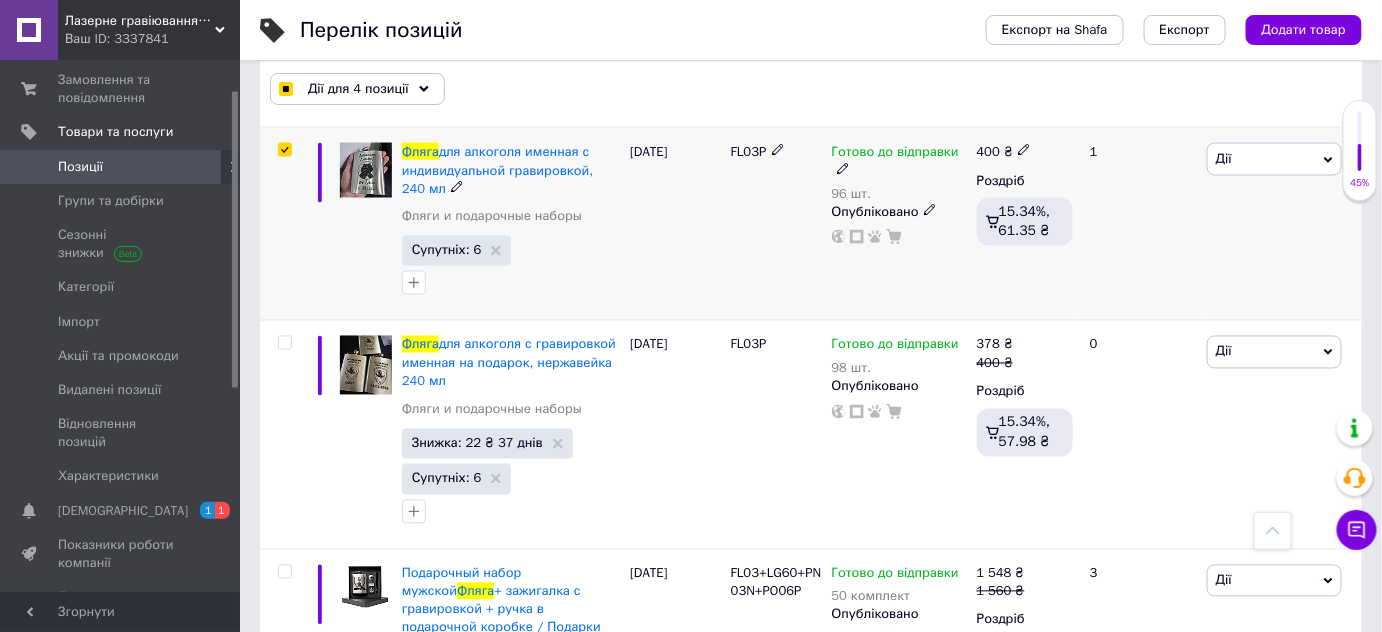 scroll, scrollTop: 3694, scrollLeft: 0, axis: vertical 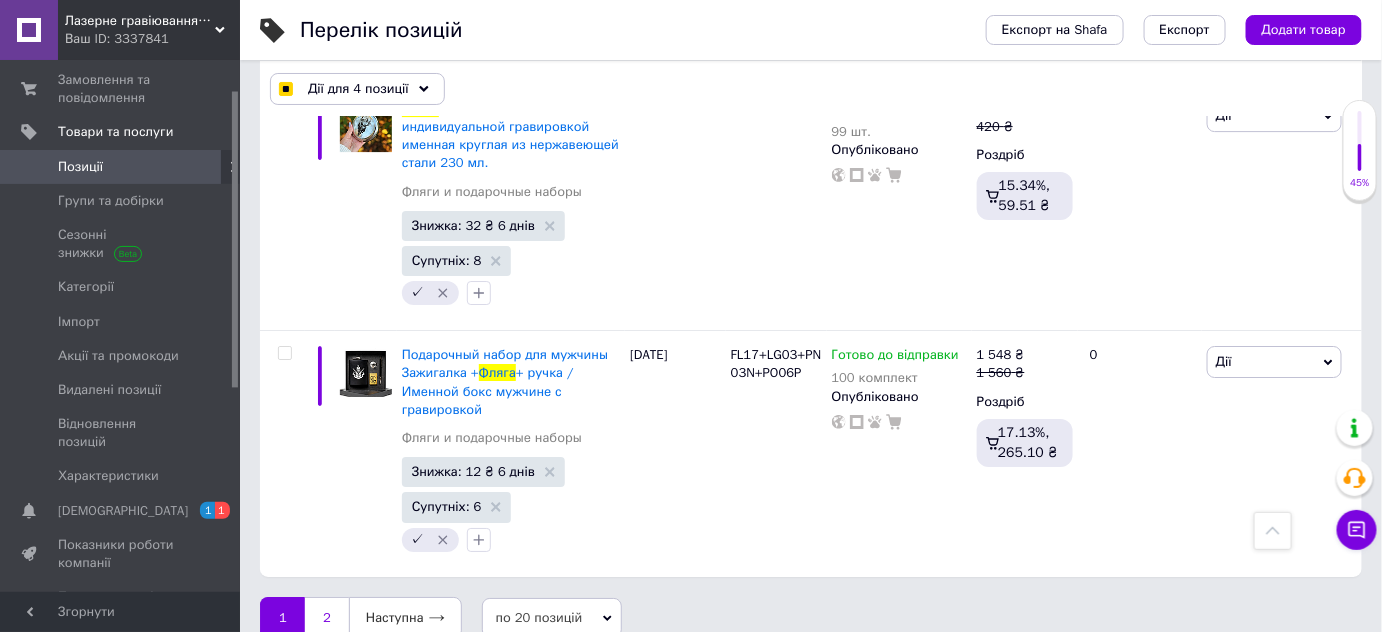 click on "2" at bounding box center (327, 618) 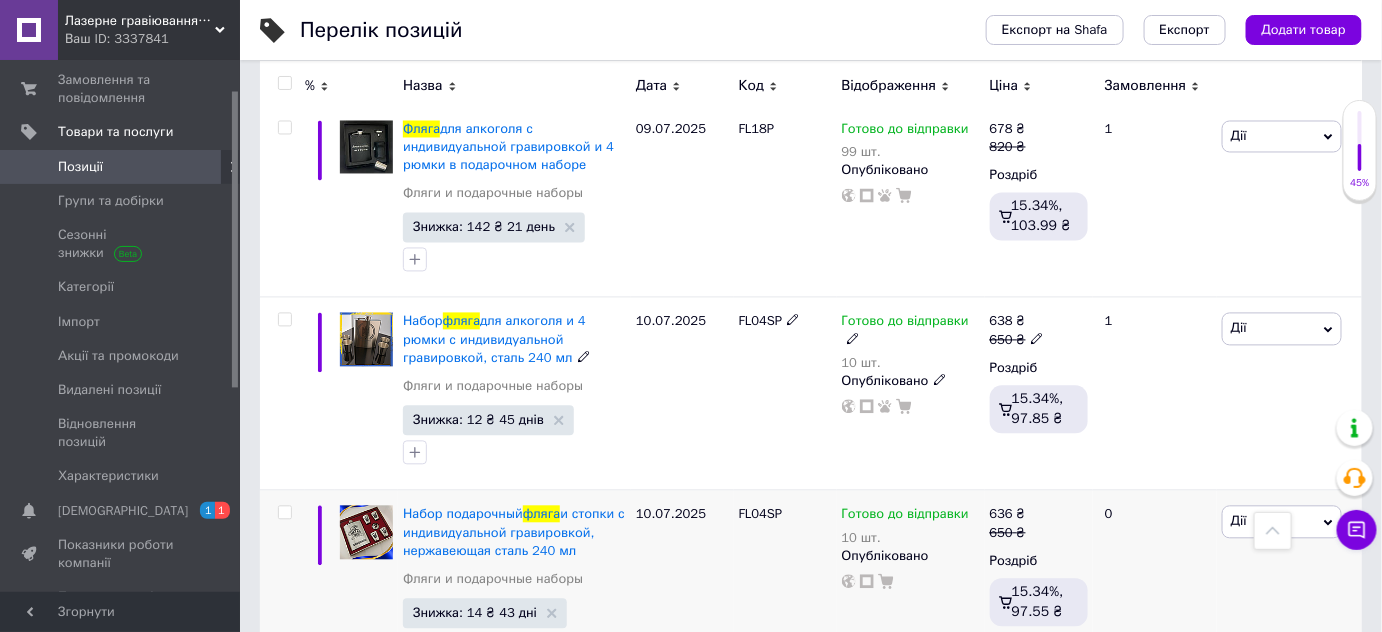 scroll, scrollTop: 1122, scrollLeft: 0, axis: vertical 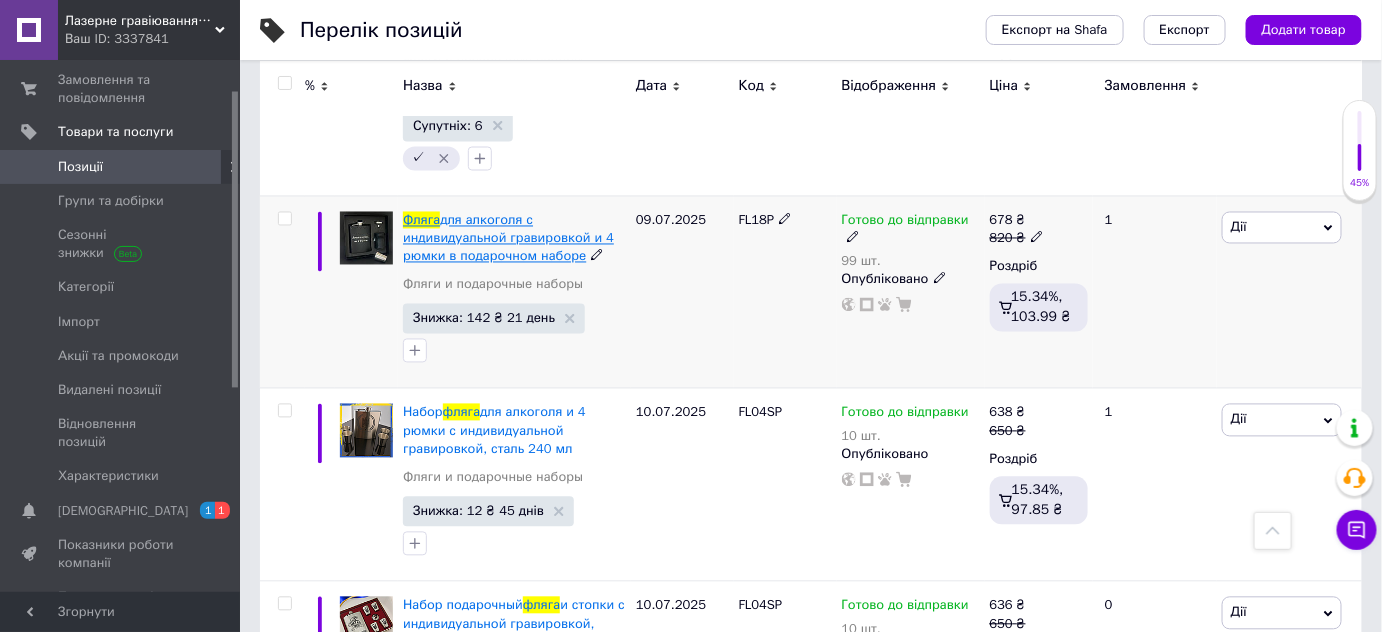click on "для алкоголя с индивидуальной гравировкой и 4 рюмки в подарочном наборе" at bounding box center [508, 238] 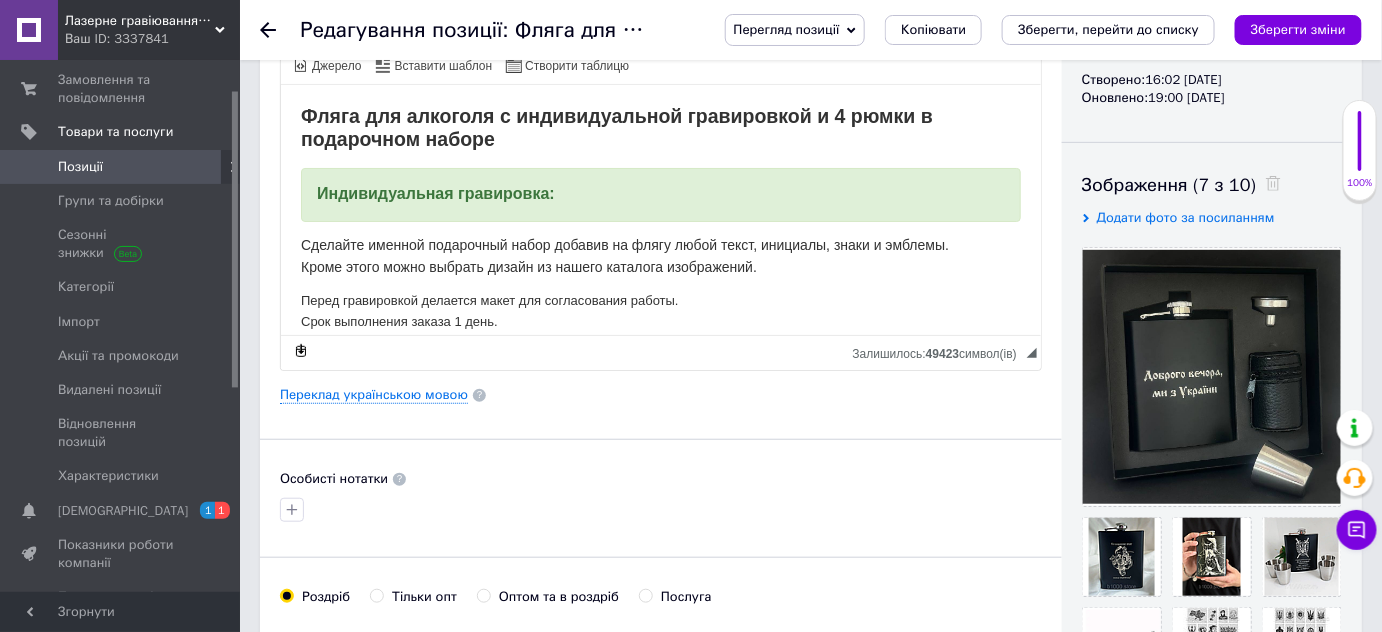 scroll, scrollTop: 363, scrollLeft: 0, axis: vertical 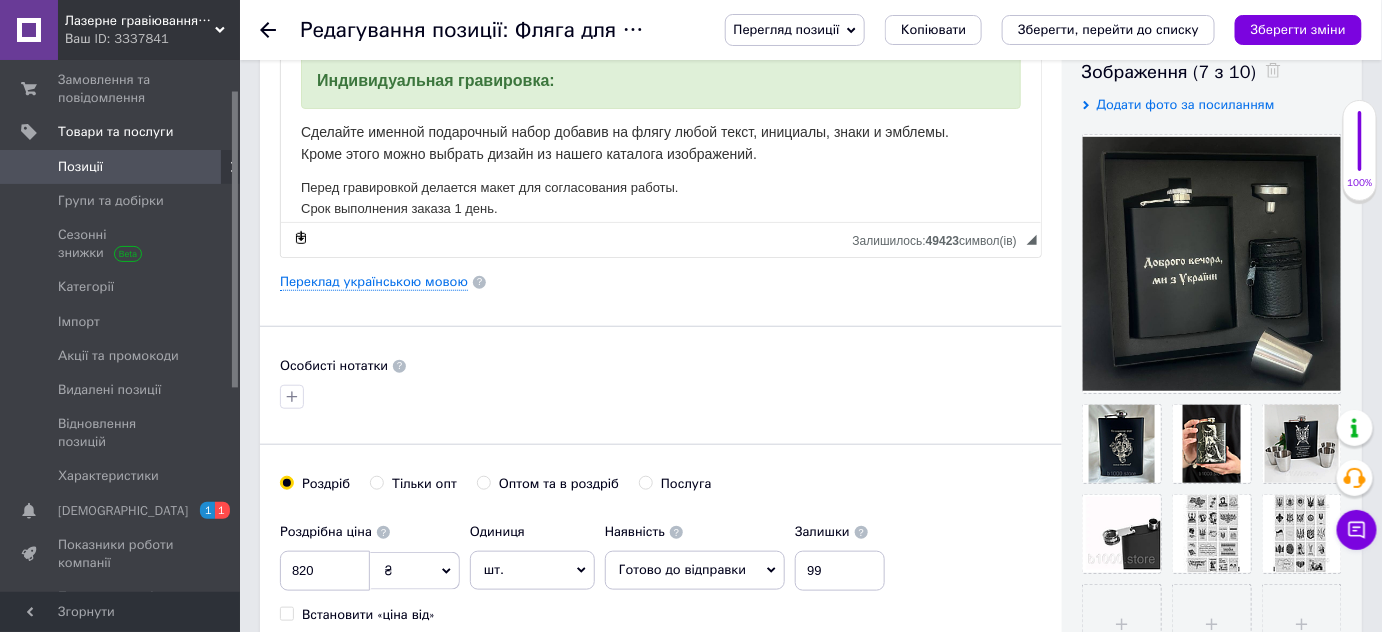 click 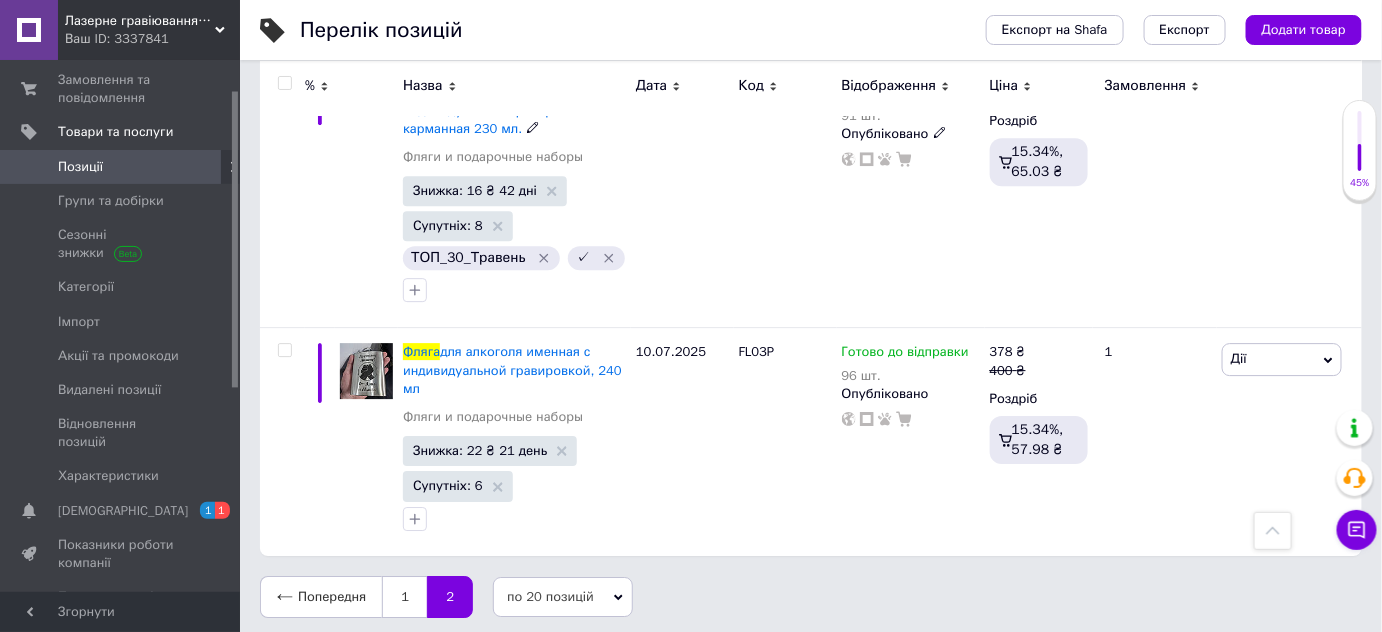 scroll, scrollTop: 1894, scrollLeft: 0, axis: vertical 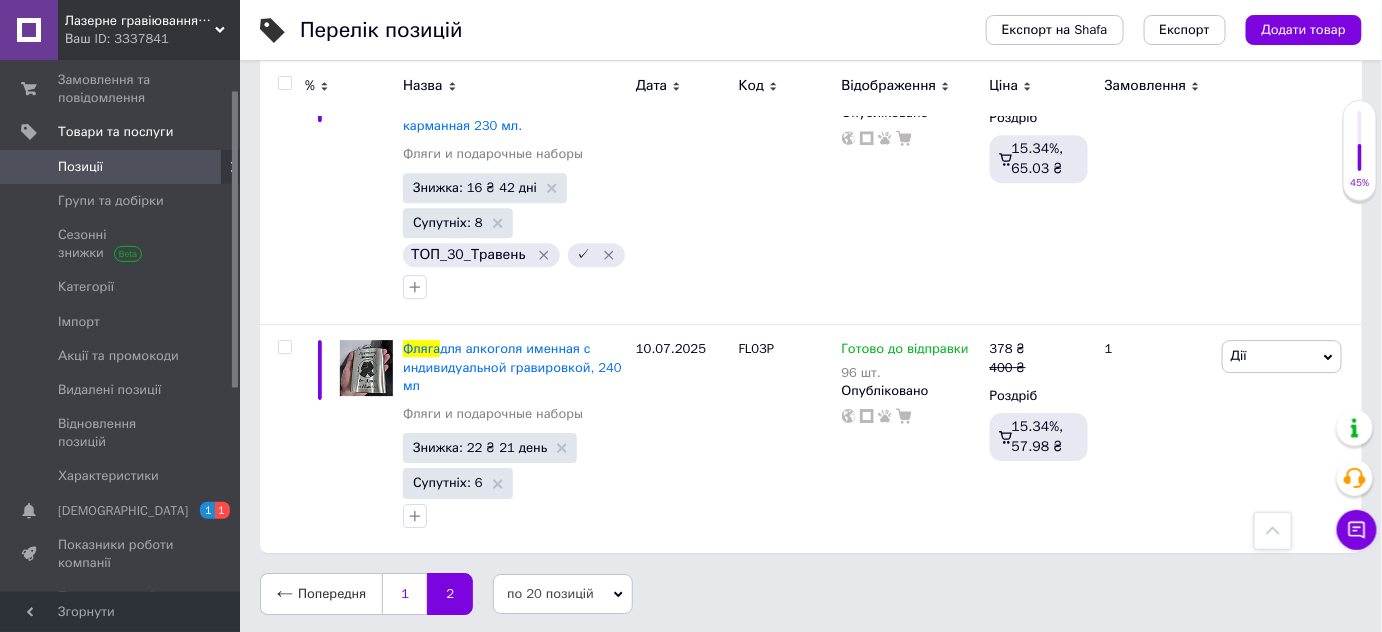 click on "1" at bounding box center [404, 594] 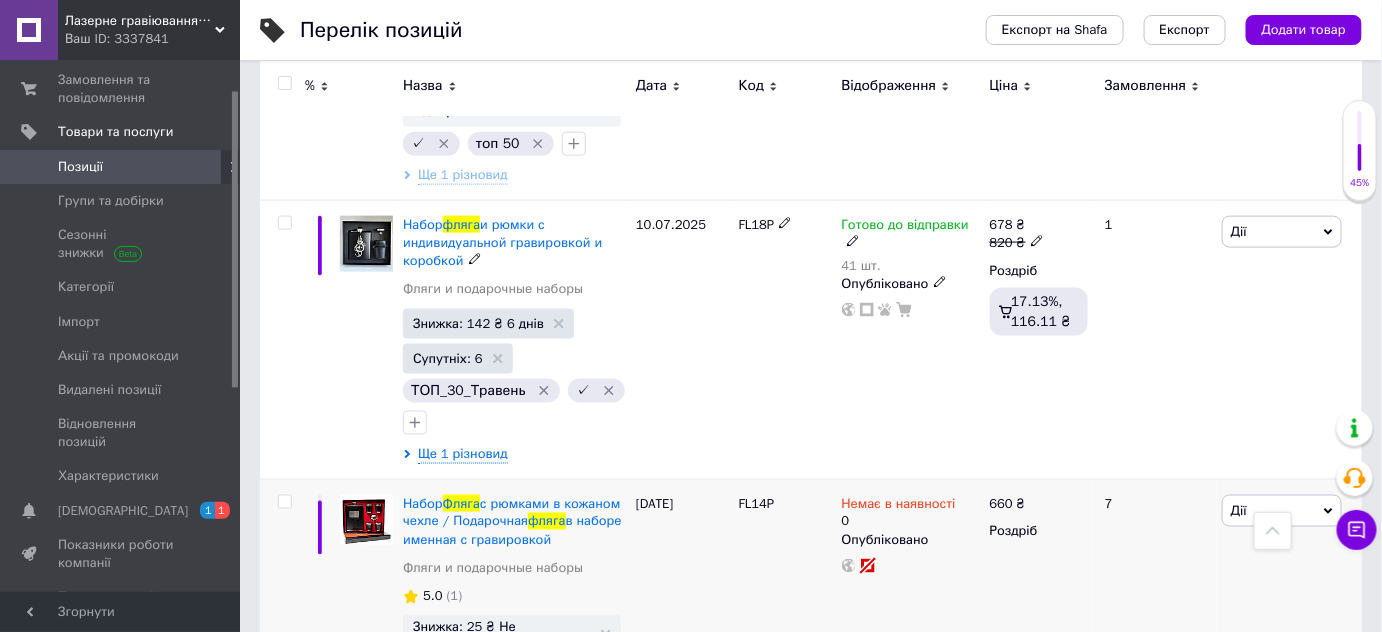 scroll, scrollTop: 844, scrollLeft: 0, axis: vertical 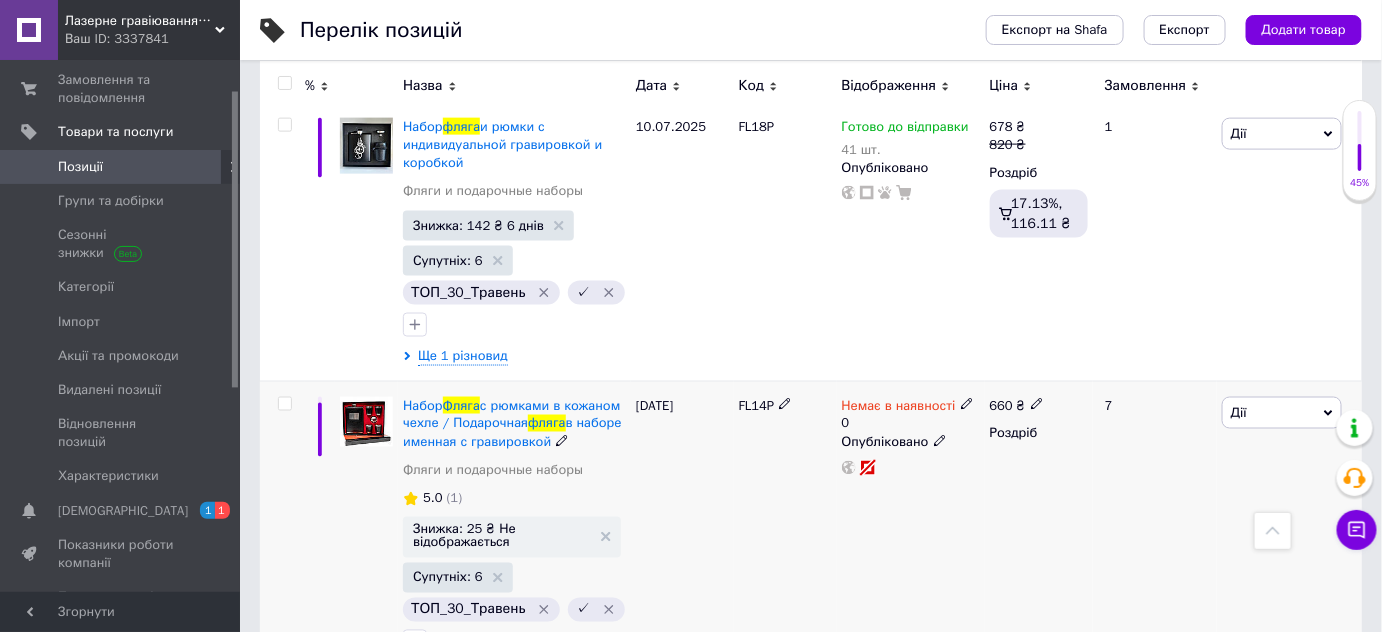 click at bounding box center [284, 404] 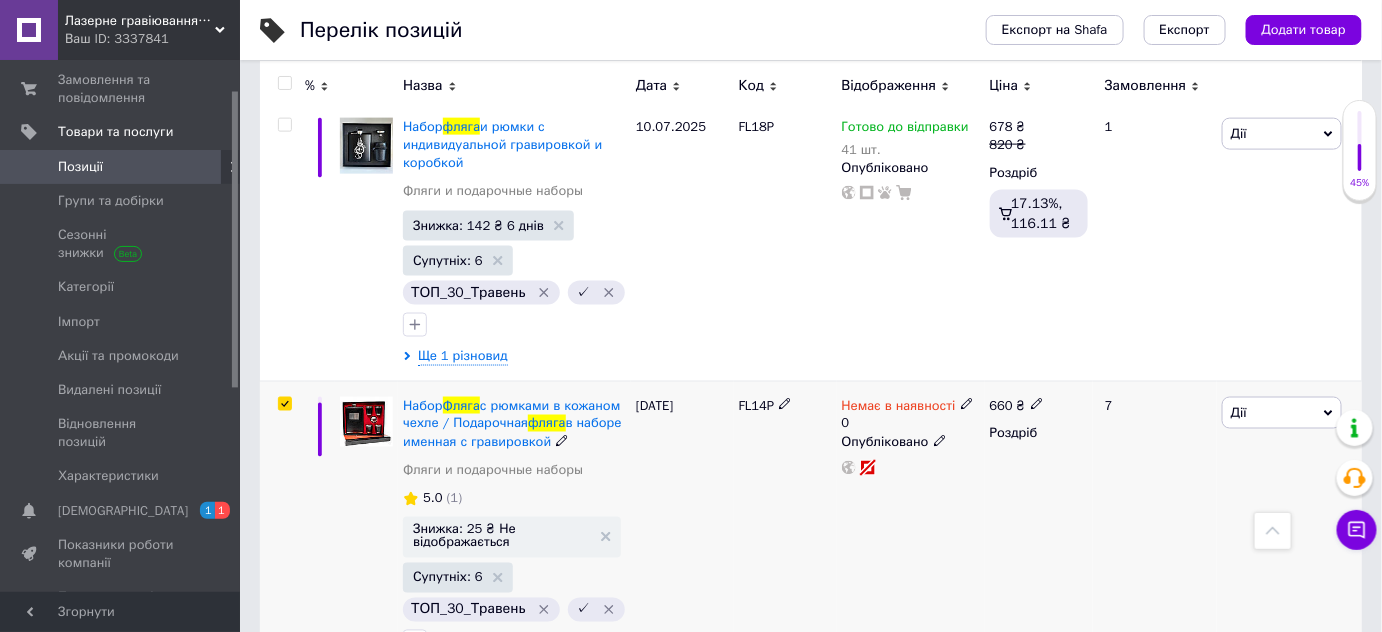 checkbox on "true" 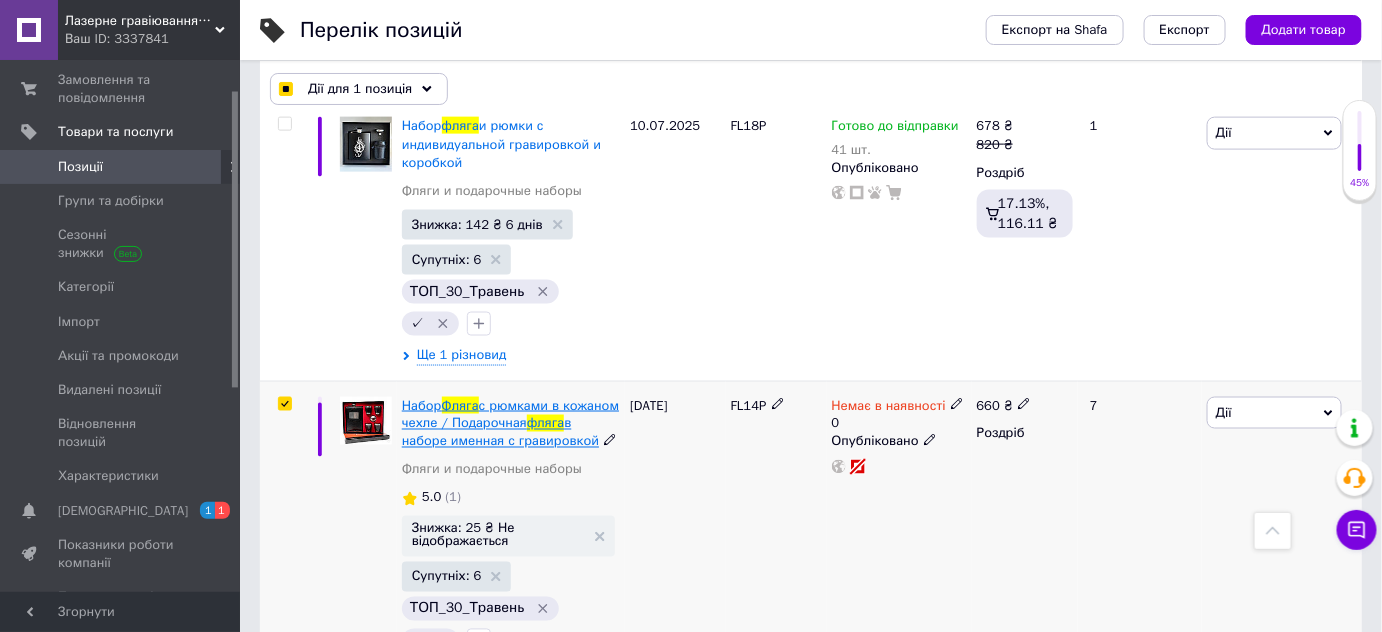 click on "с рюмками в кожаном чехле / Подарочная" at bounding box center (510, 414) 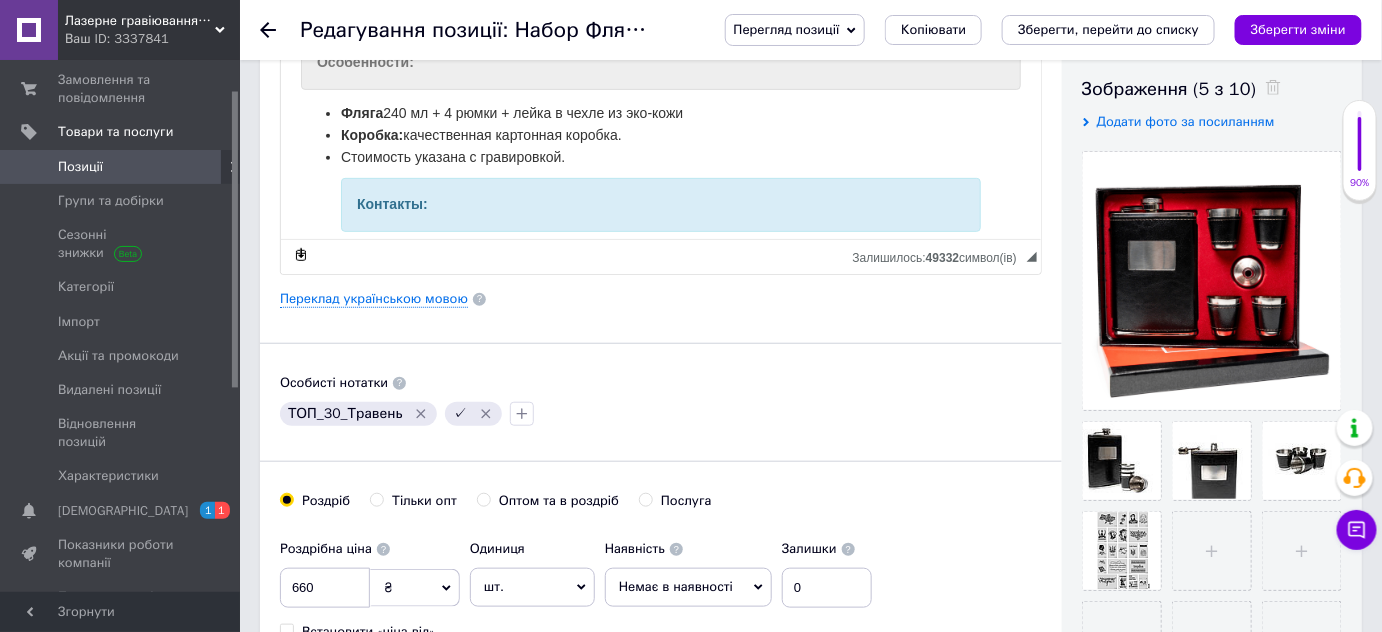 scroll, scrollTop: 363, scrollLeft: 0, axis: vertical 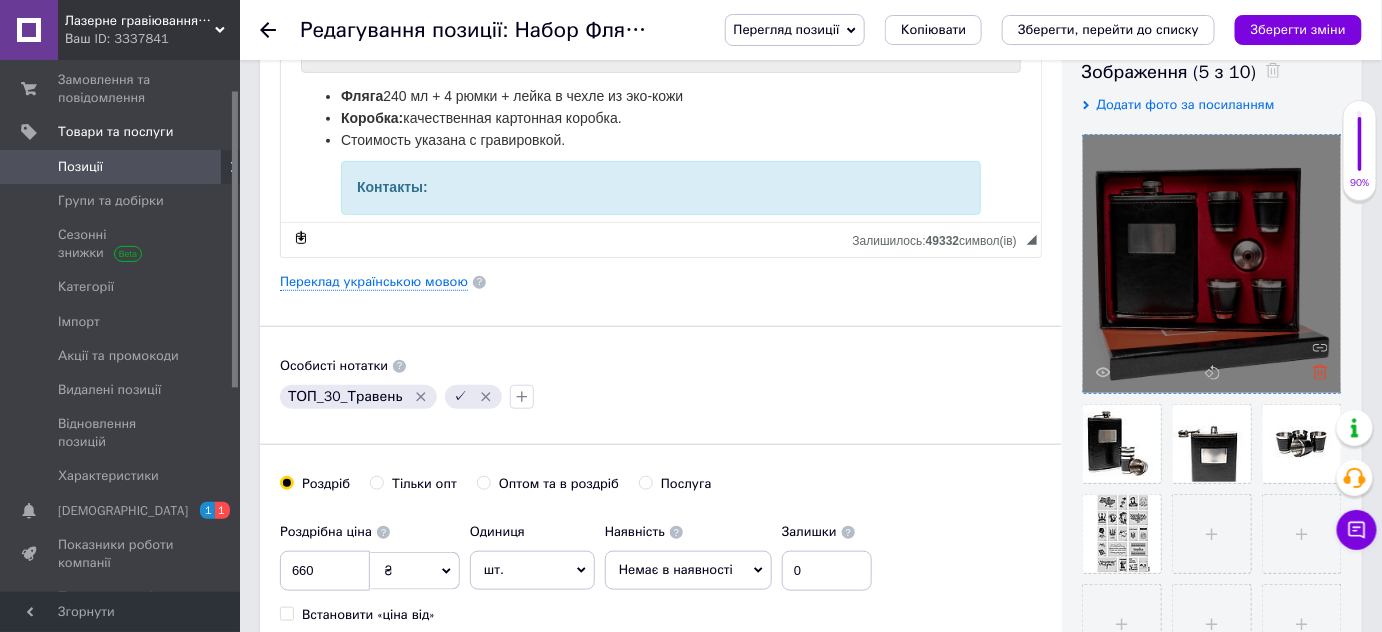 click 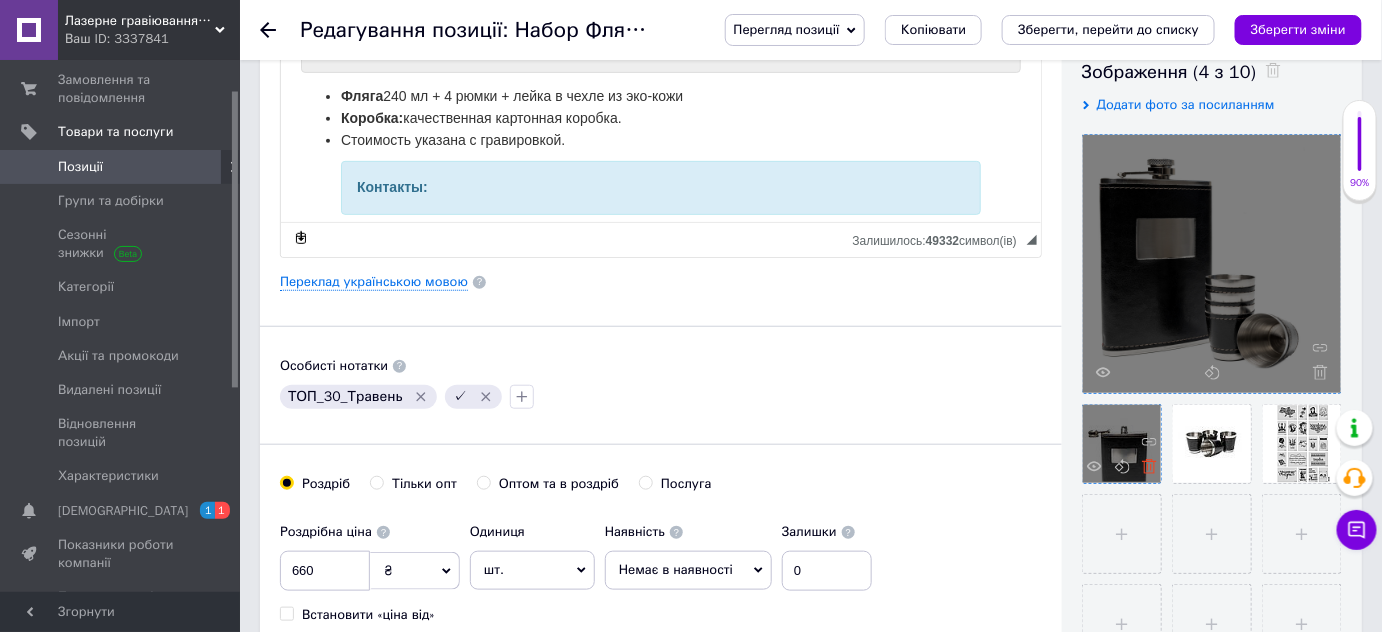 click 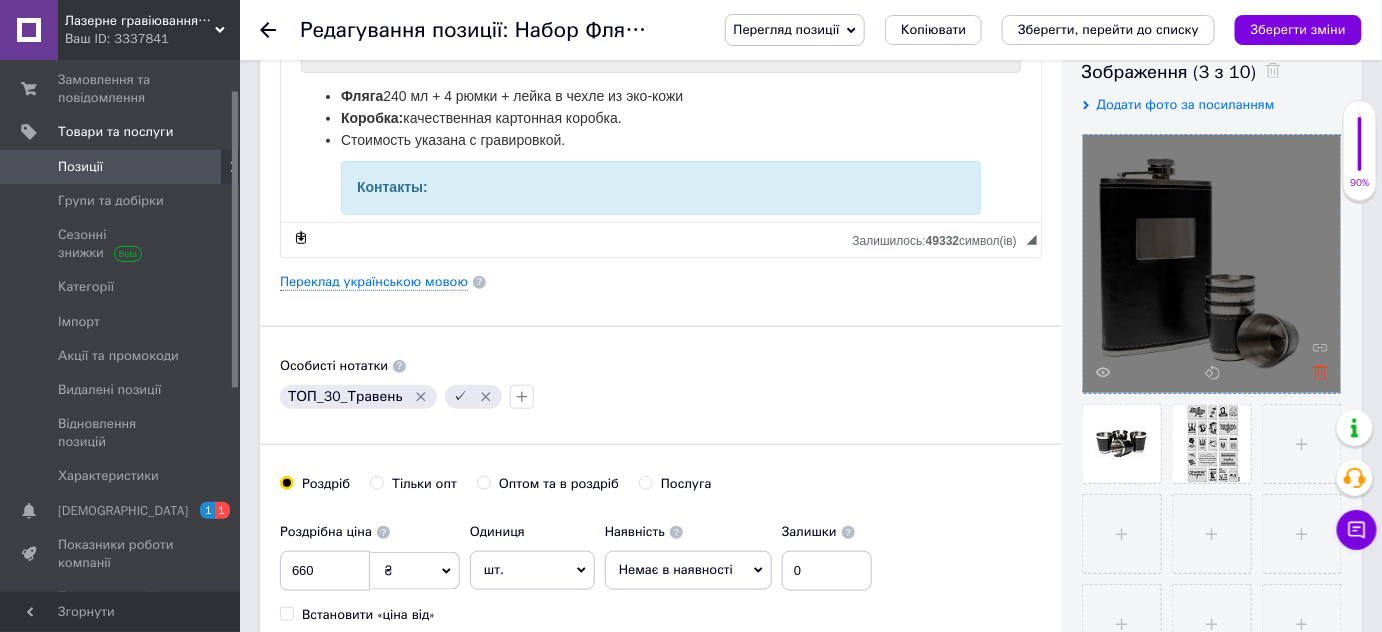 click 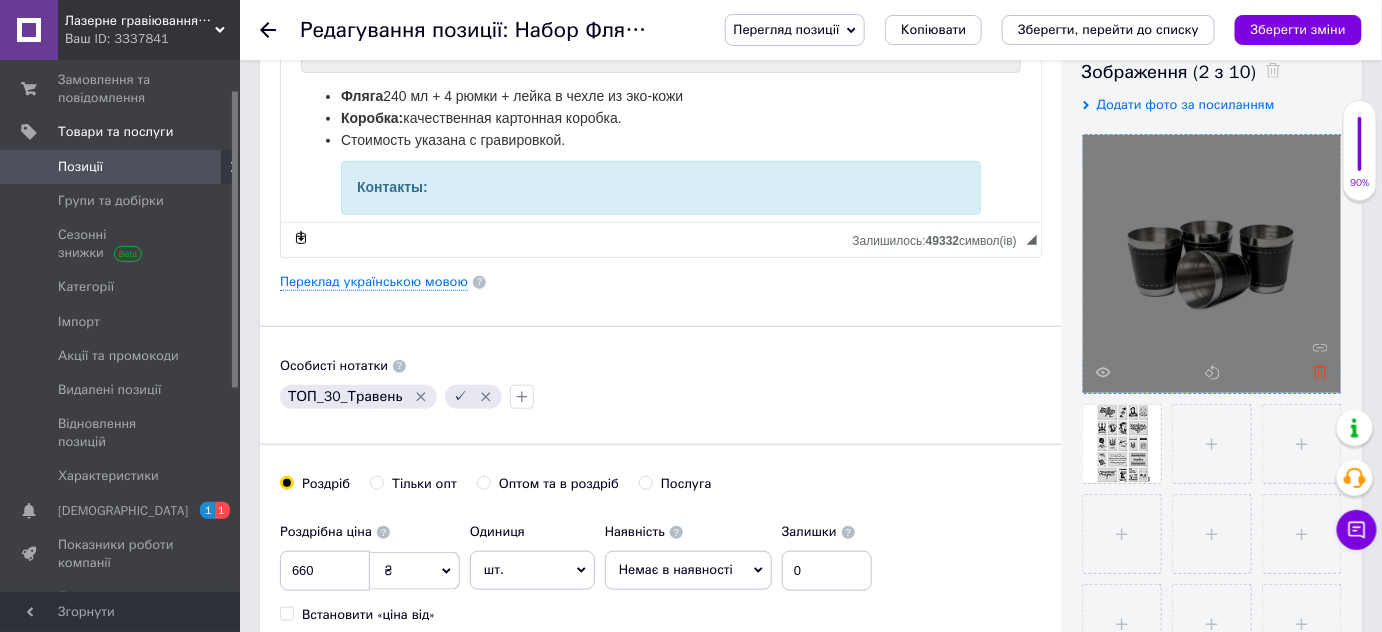 click 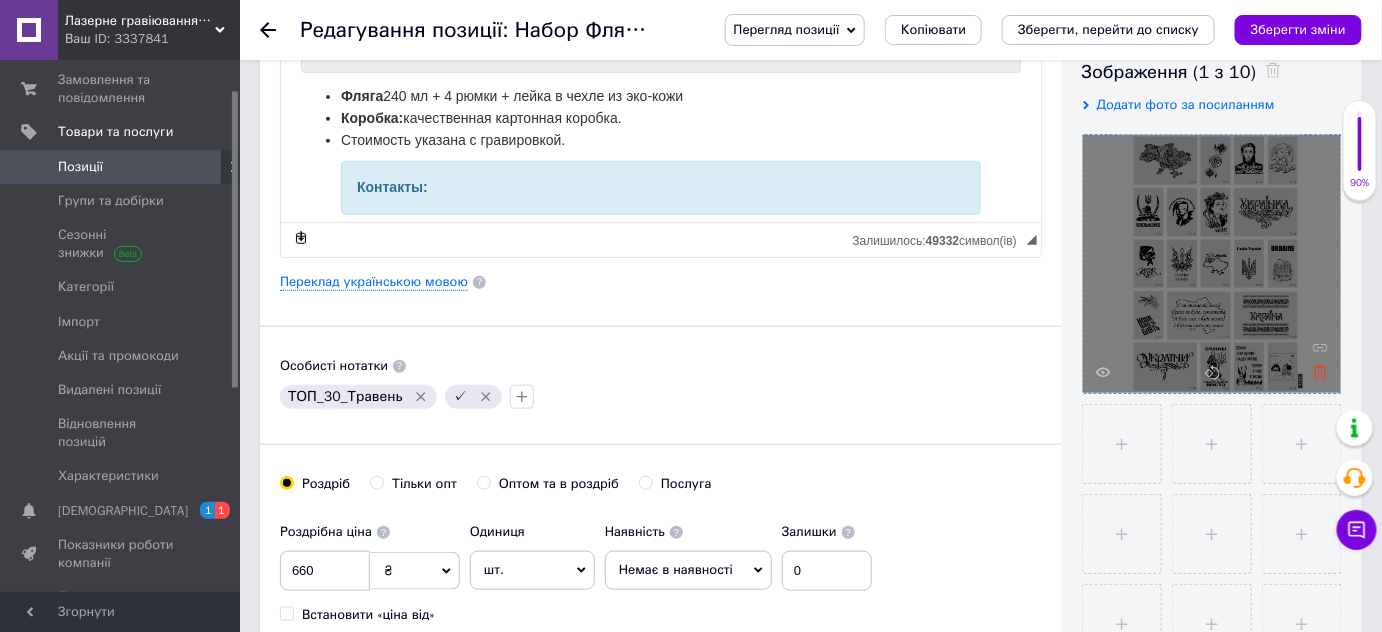 click 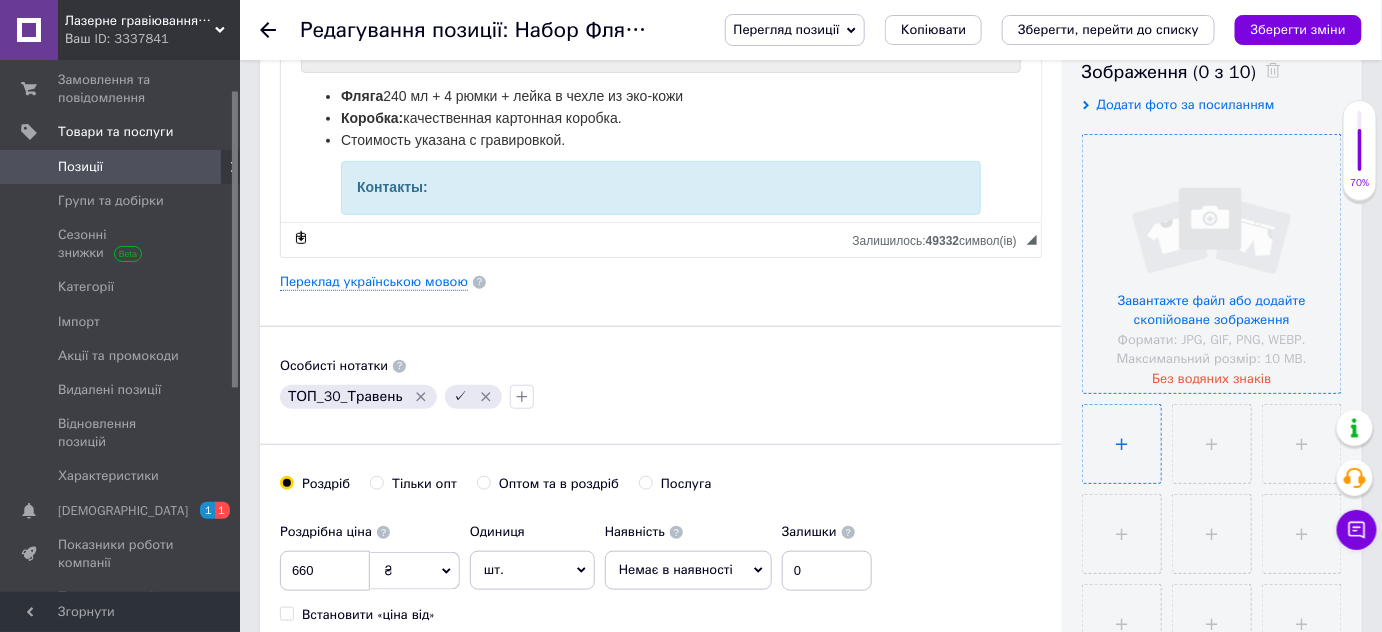 click at bounding box center (1122, 444) 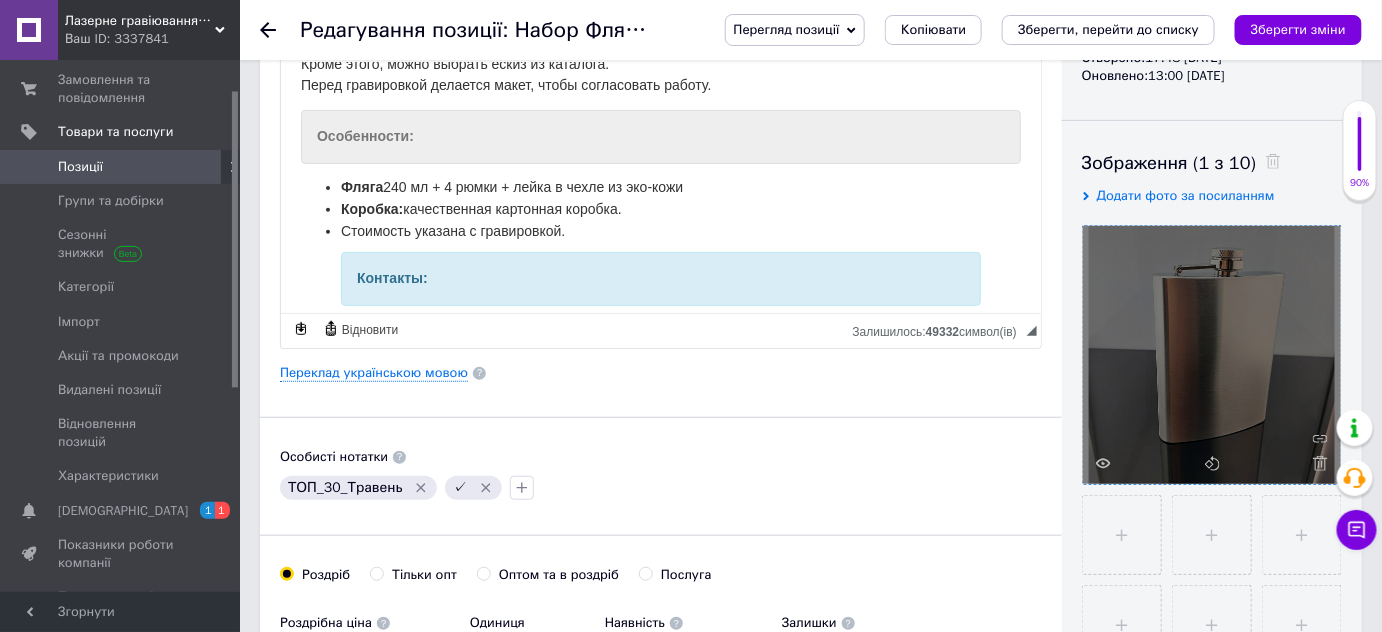 scroll, scrollTop: 363, scrollLeft: 0, axis: vertical 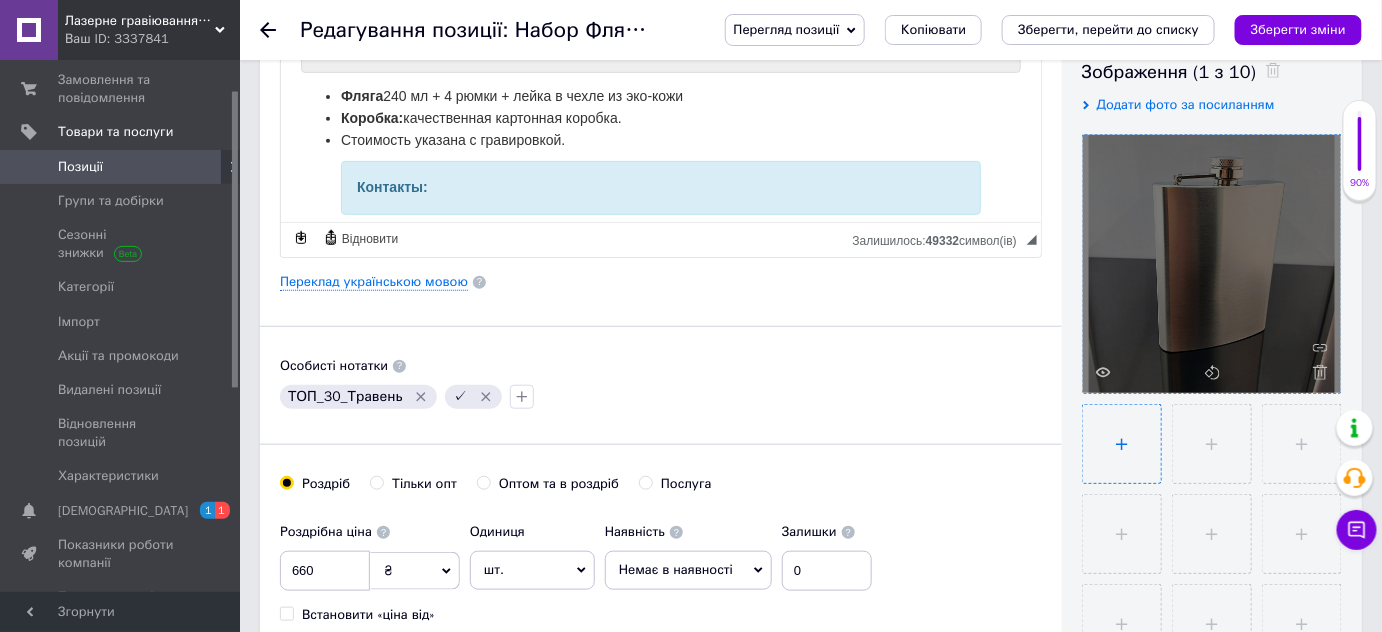 drag, startPoint x: 967, startPoint y: 436, endPoint x: 1096, endPoint y: 419, distance: 130.11533 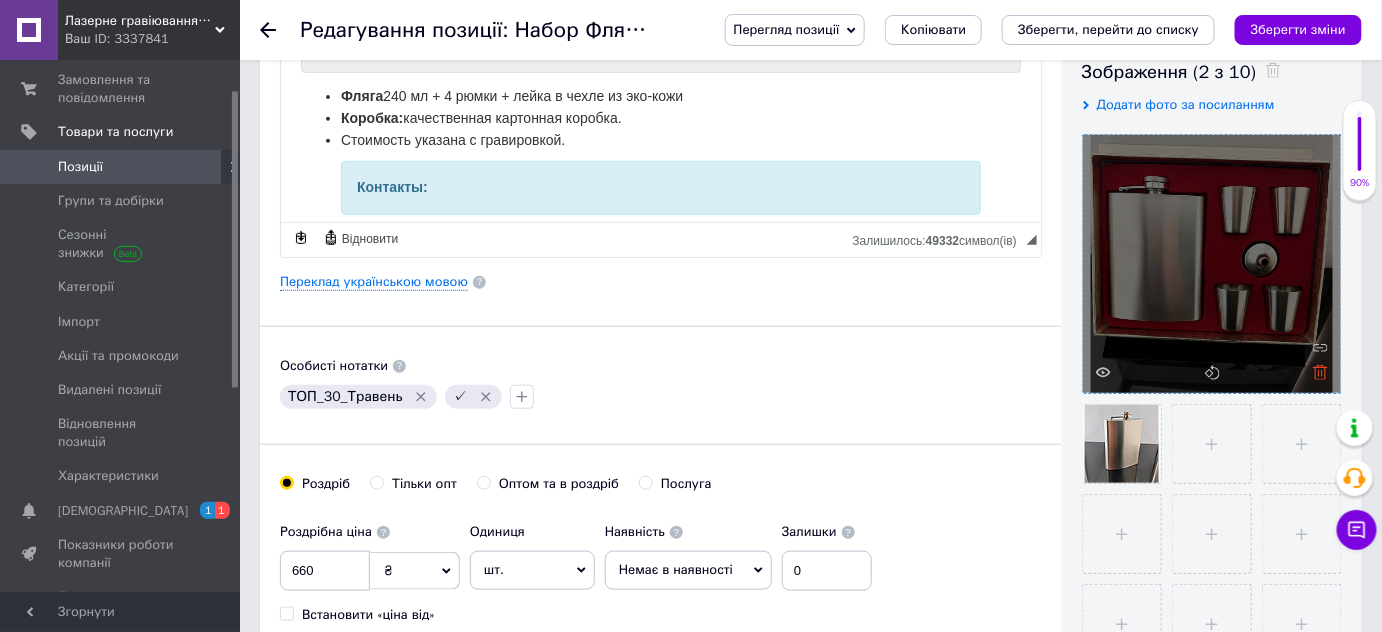 click 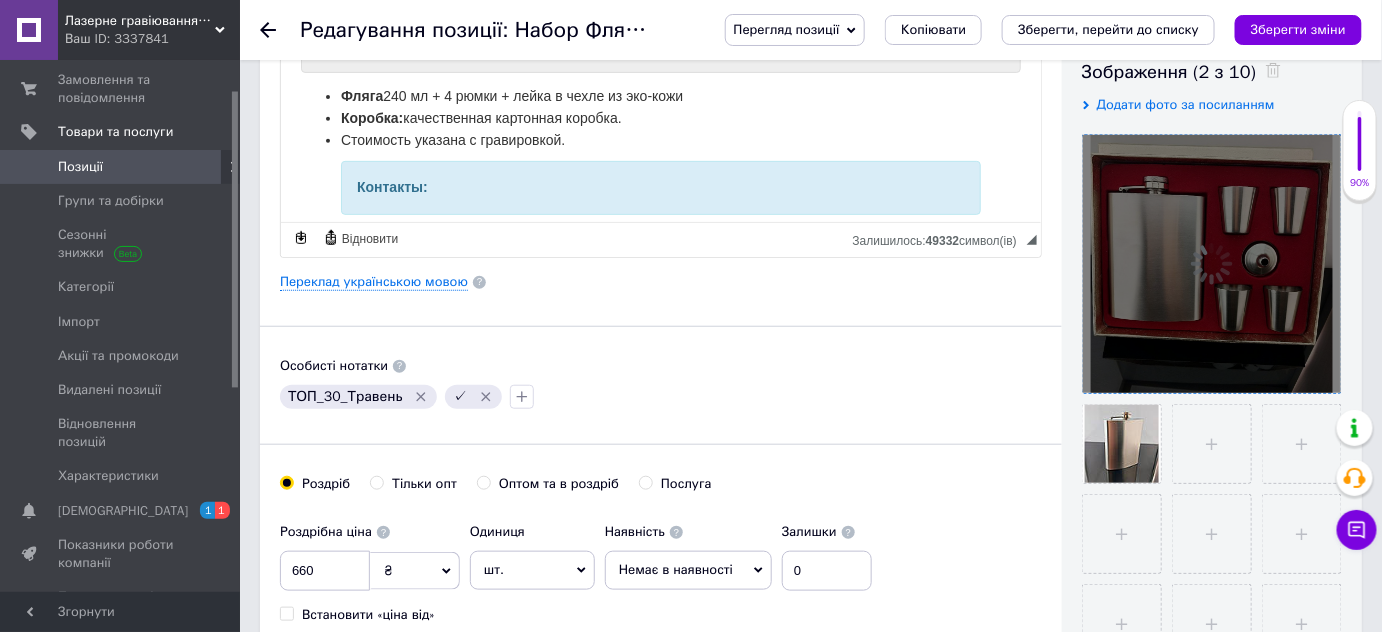 click on "Основна інформація Назва позиції (Російська) ✱ Набор Фляга с рюмками в кожаном чехле / Подарочная фляга в наборе именная с гравировкой Код/Артикул FL14P Опис (Російська) ✱ Набор Фляга с рюмками в кожаном чехле / Подарочная фляга в наборе именная с гравировкой
[GEOGRAPHIC_DATA]:
Можно сделать полностью свой текст, картинку, логотип, символ, эмблему, шеврон.
Кроме этого, можно выбрать ескиз из каталога.
Перед гравировкой делается макет, чтобы согласовать работу.
Особенности:
Фляга  240 мл + 4   рюмки + лейка в чехле из эко-кожи
Коробка:
Стоимость" at bounding box center (661, 275) 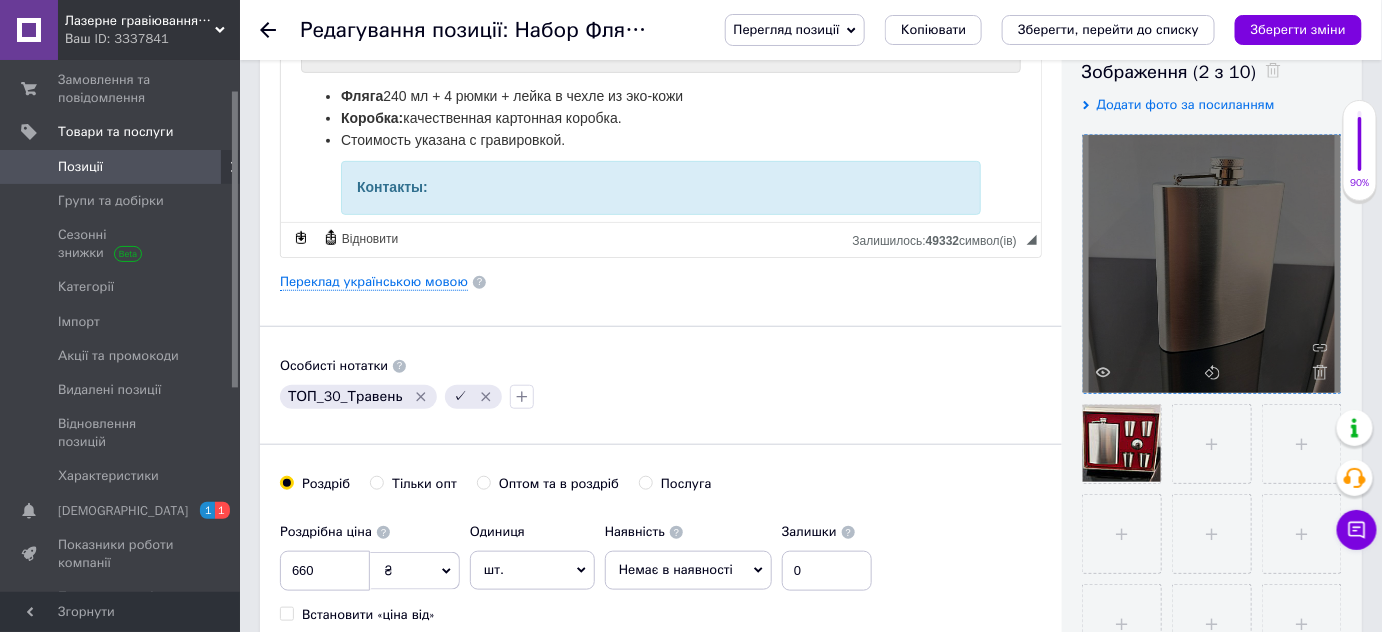 click on "Основна інформація Назва позиції (Російська) ✱ Набор Фляга с рюмками в кожаном чехле / Подарочная фляга в наборе именная с гравировкой Код/Артикул FL14P Опис (Російська) ✱ Набор Фляга с рюмками в кожаном чехле / Подарочная фляга в наборе именная с гравировкой
[GEOGRAPHIC_DATA]:
Можно сделать полностью свой текст, картинку, логотип, символ, эмблему, шеврон.
Кроме этого, можно выбрать ескиз из каталога.
Перед гравировкой делается макет, чтобы согласовать работу.
Особенности:
Фляга  240 мл + 4   рюмки + лейка в чехле из эко-кожи
Коробка:
Стоимость" at bounding box center [661, 275] 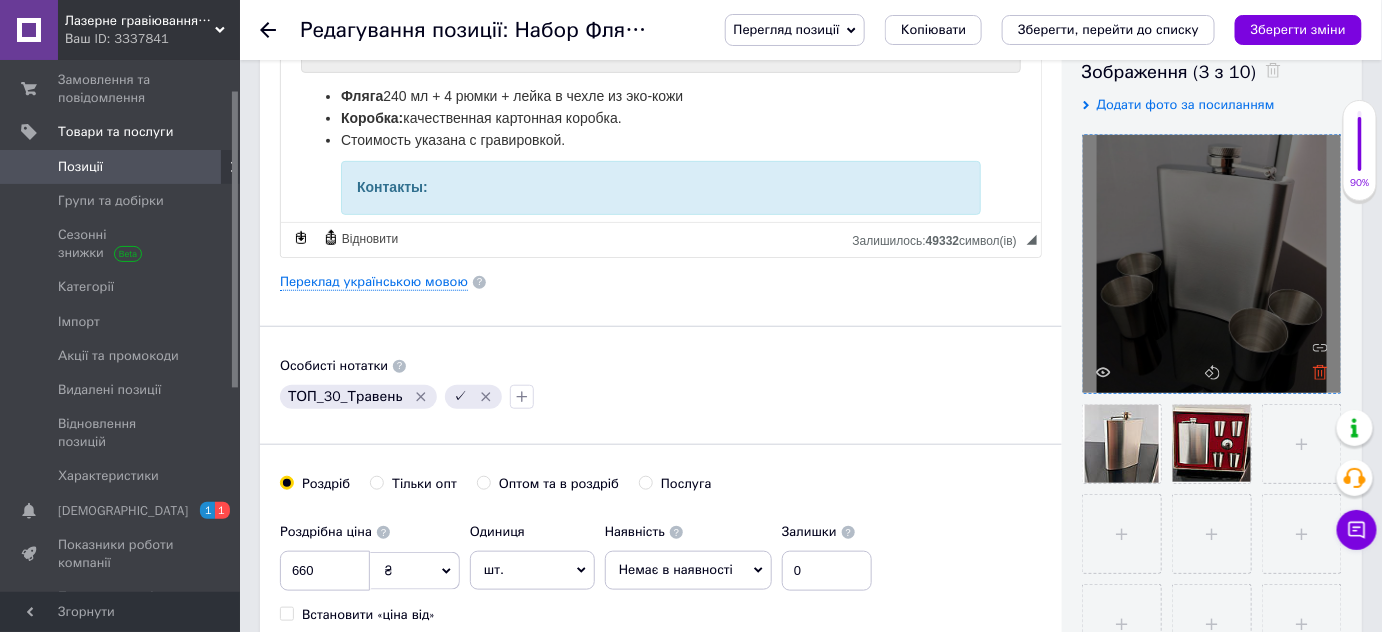 click 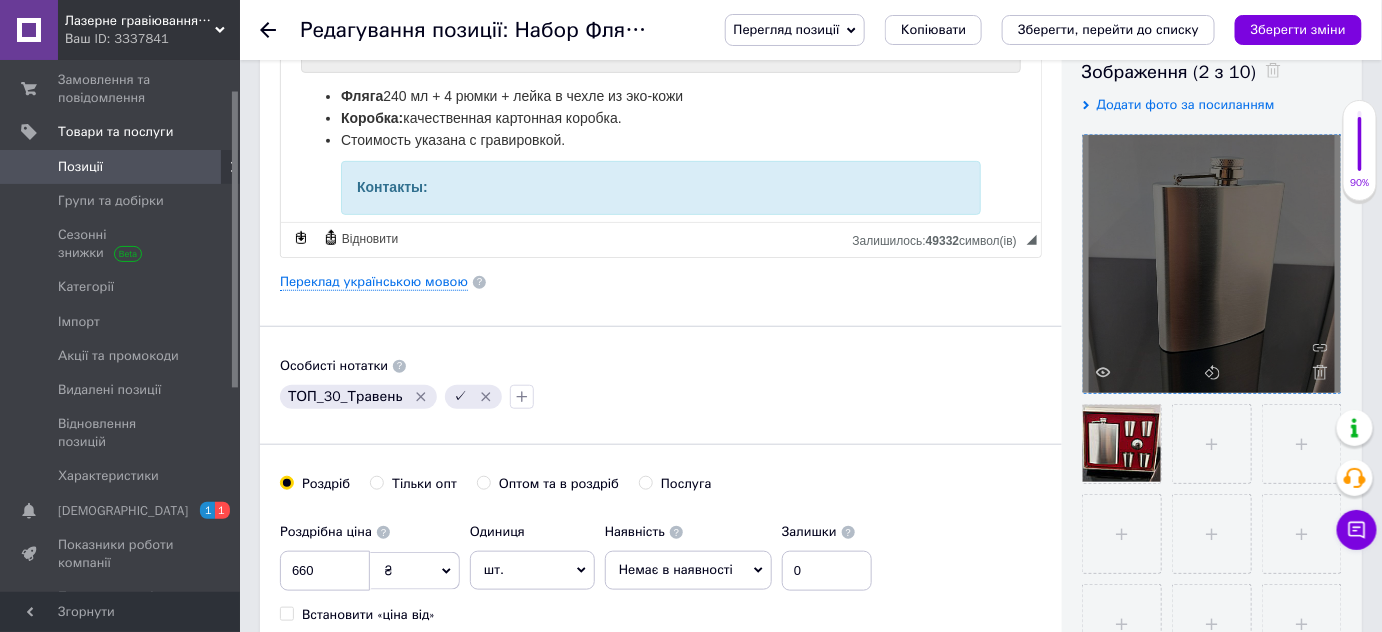 click on "Основна інформація Назва позиції (Російська) ✱ Набор Фляга с рюмками в кожаном чехле / Подарочная фляга в наборе именная с гравировкой Код/Артикул FL14P Опис (Російська) ✱ Набор Фляга с рюмками в кожаном чехле / Подарочная фляга в наборе именная с гравировкой
[GEOGRAPHIC_DATA]:
Можно сделать полностью свой текст, картинку, логотип, символ, эмблему, шеврон.
Кроме этого, можно выбрать ескиз из каталога.
Перед гравировкой делается макет, чтобы согласовать работу.
Особенности:
Фляга  240 мл + 4   рюмки + лейка в чехле из эко-кожи
Коробка:
Стоимость" at bounding box center [661, 275] 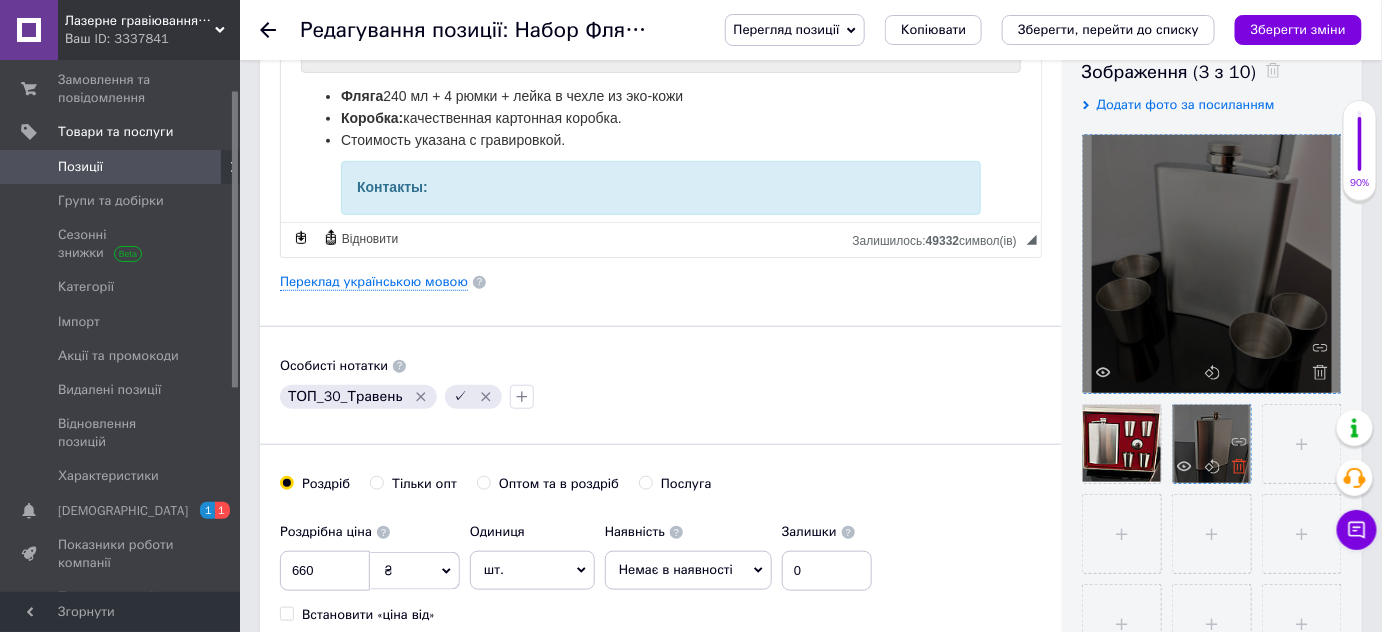 click 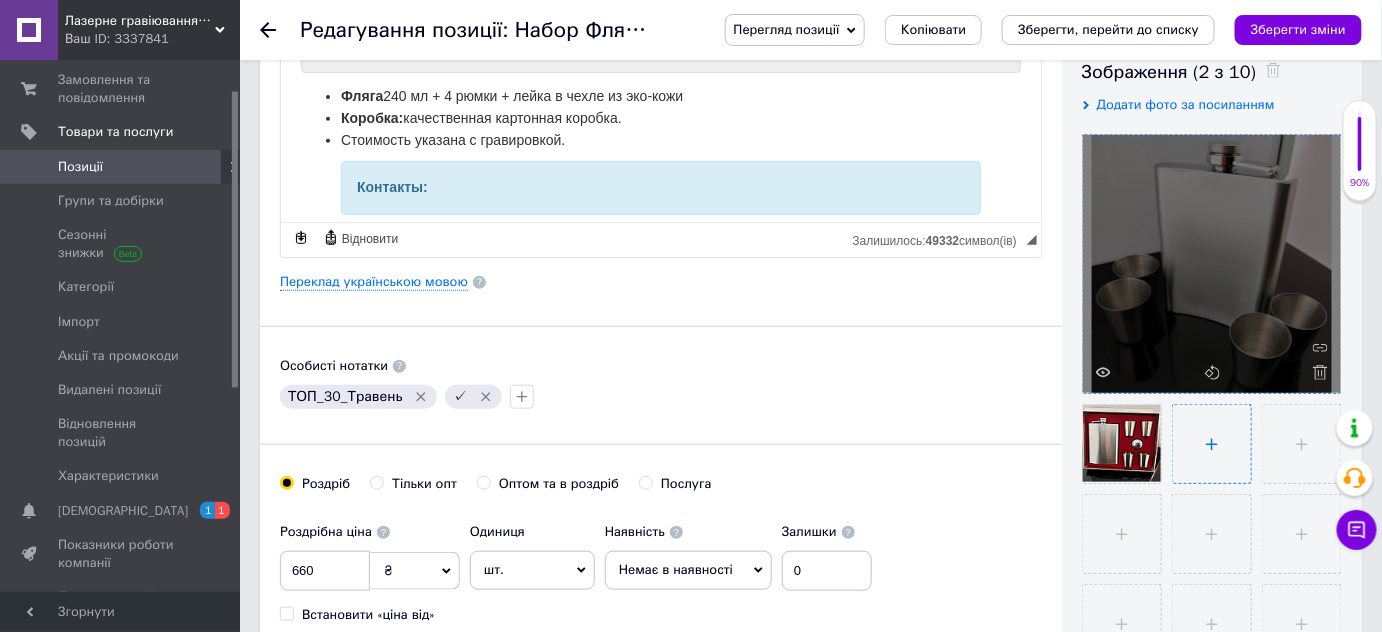 click at bounding box center (1212, 444) 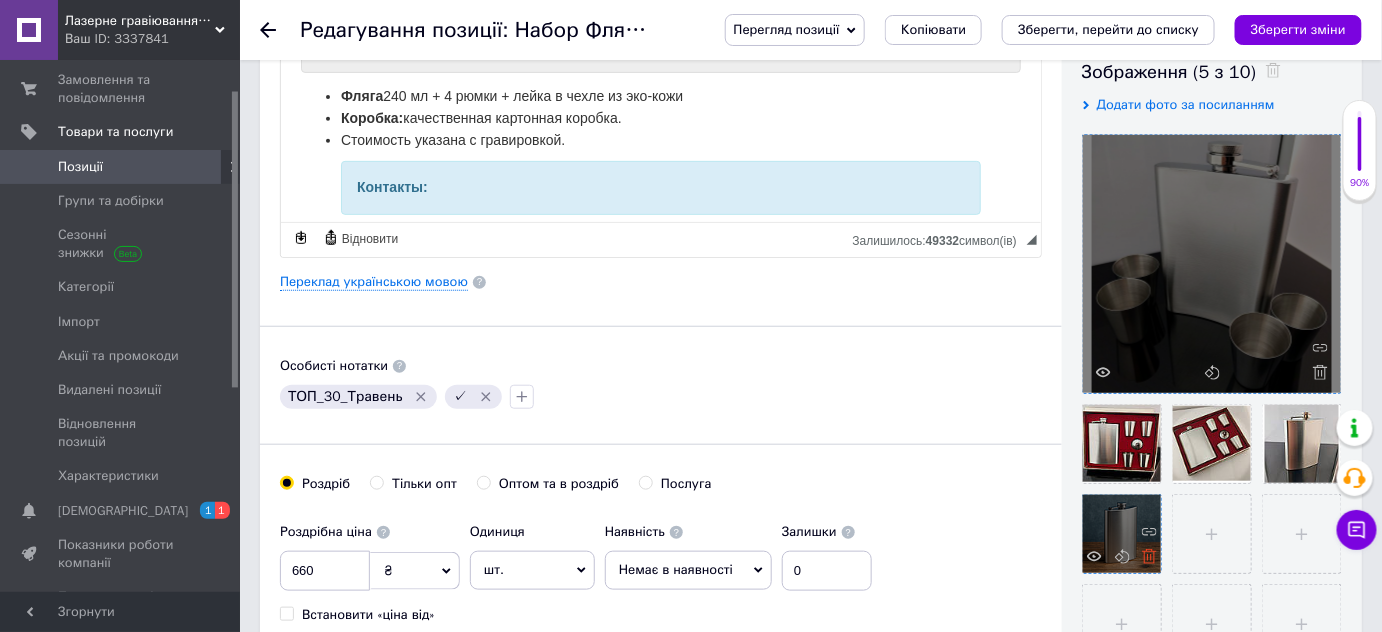 click 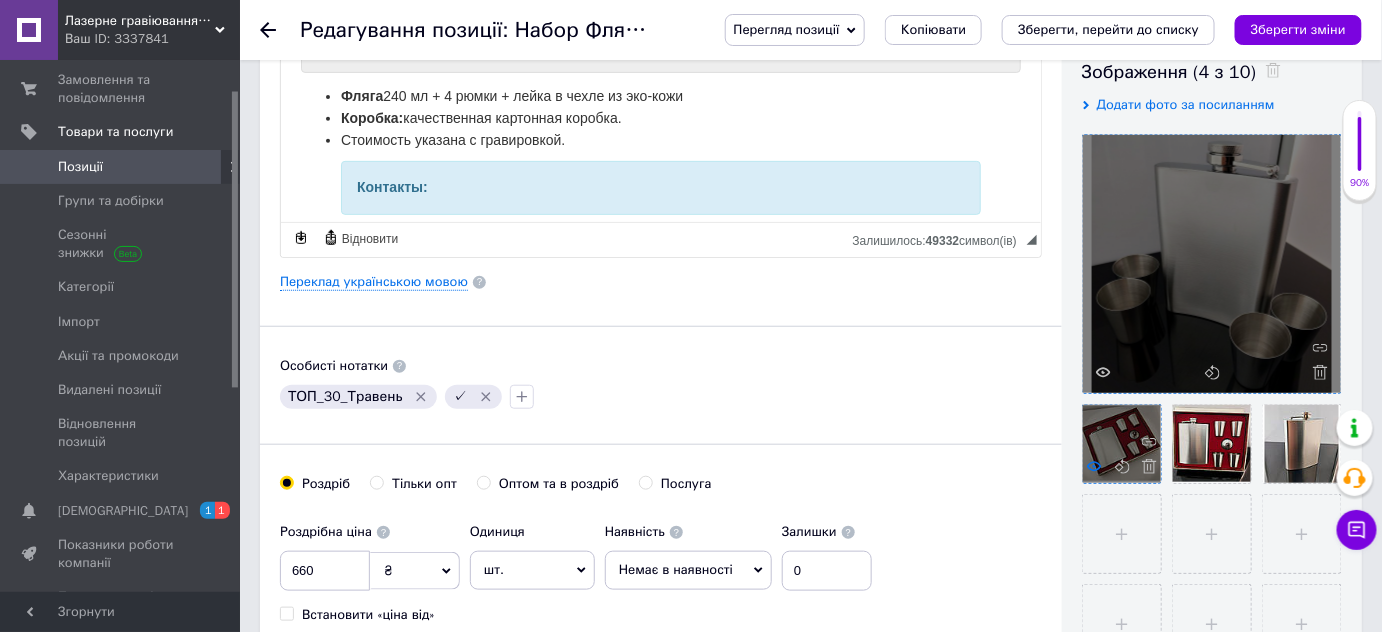 click 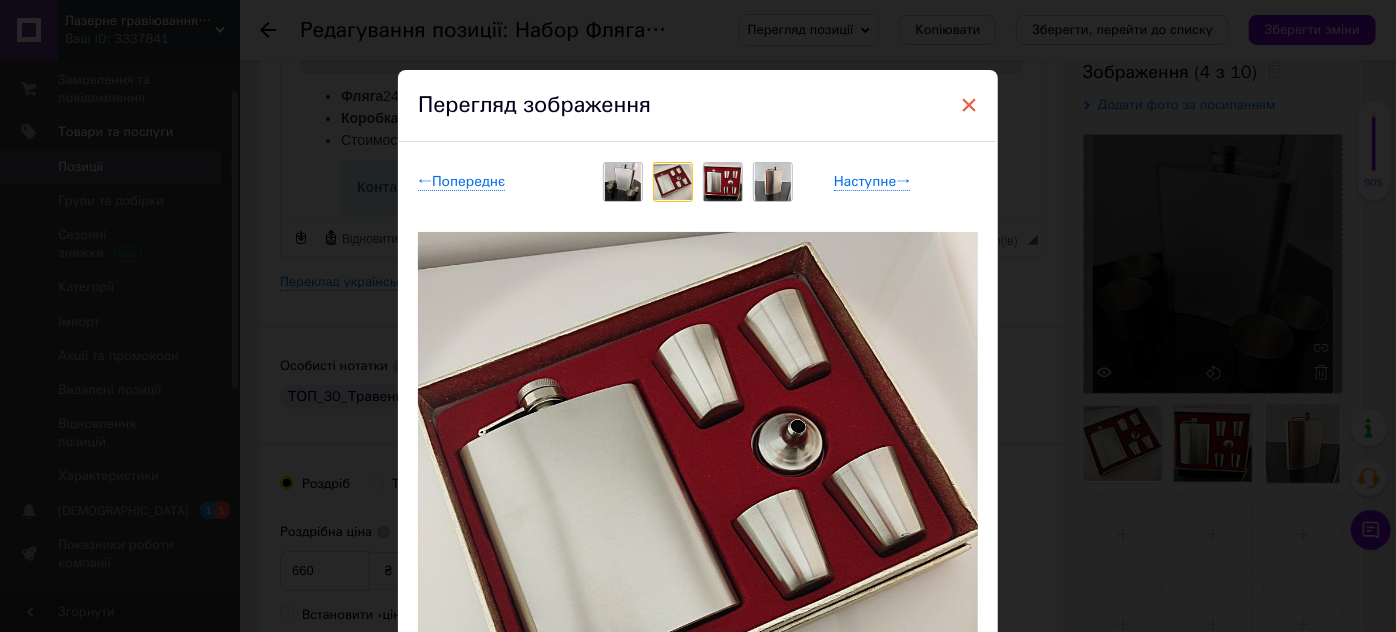 click on "×" at bounding box center (969, 105) 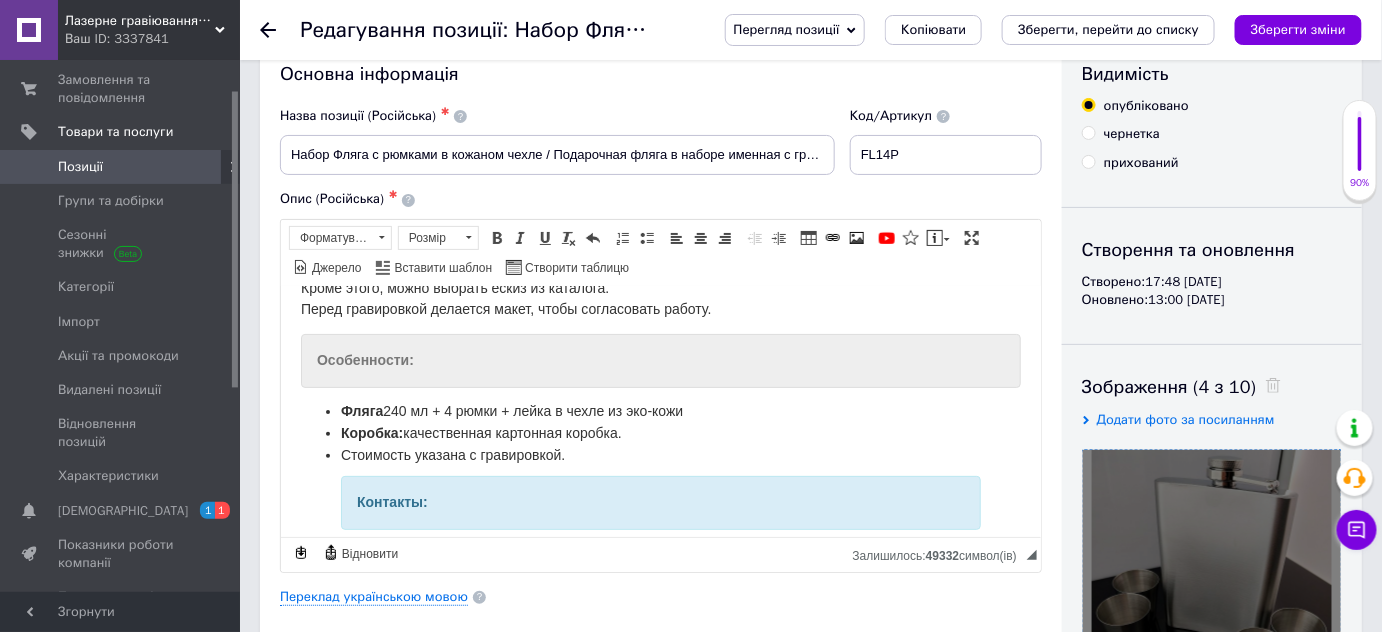 scroll, scrollTop: 0, scrollLeft: 0, axis: both 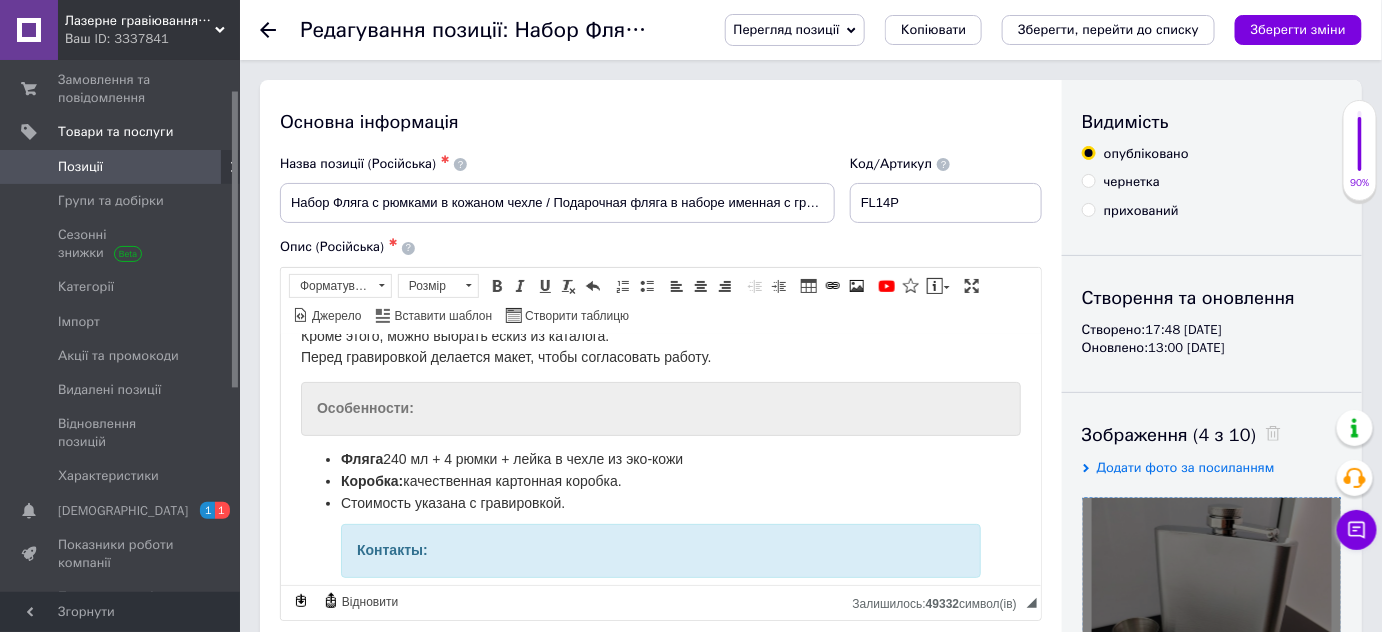 drag, startPoint x: 858, startPoint y: 183, endPoint x: 888, endPoint y: 197, distance: 33.105892 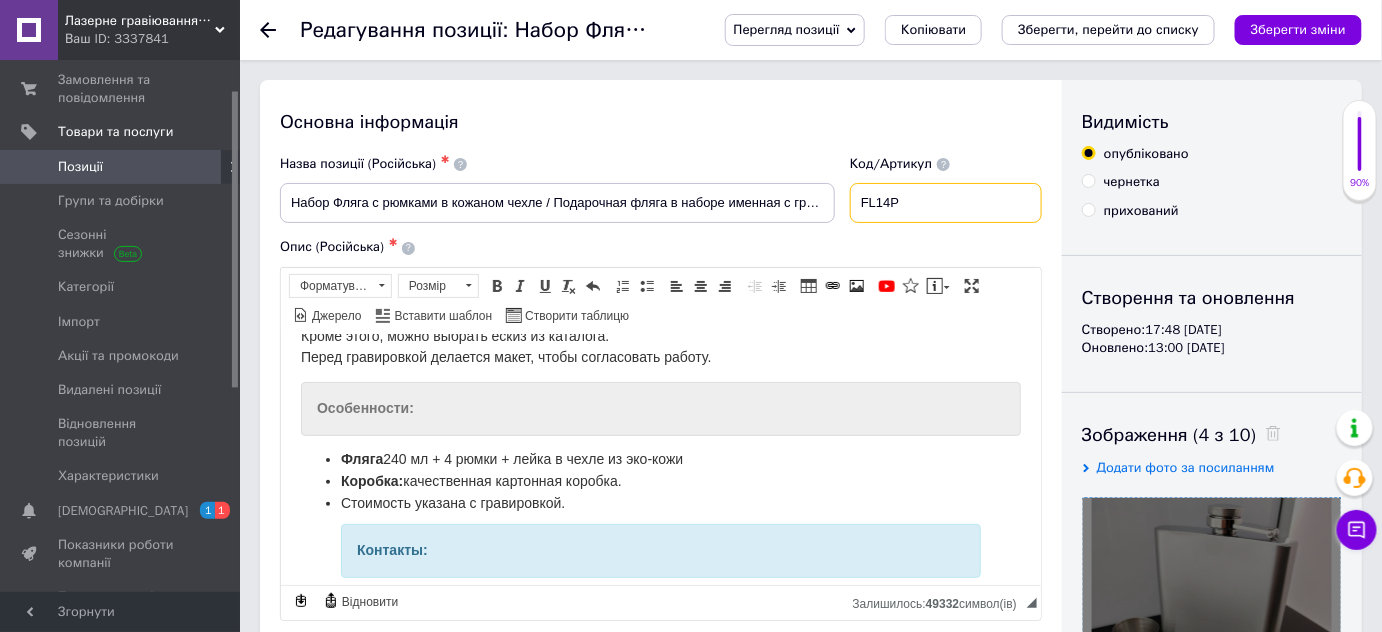 drag, startPoint x: 864, startPoint y: 198, endPoint x: 909, endPoint y: 199, distance: 45.01111 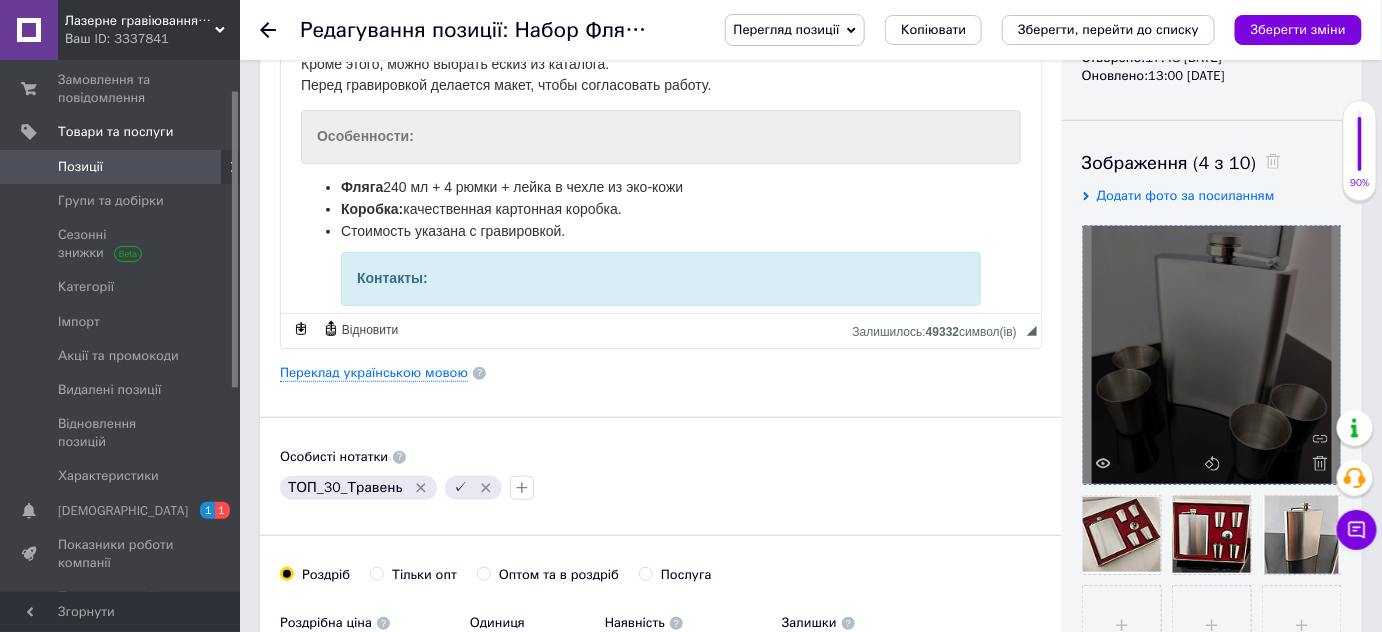 scroll, scrollTop: 90, scrollLeft: 0, axis: vertical 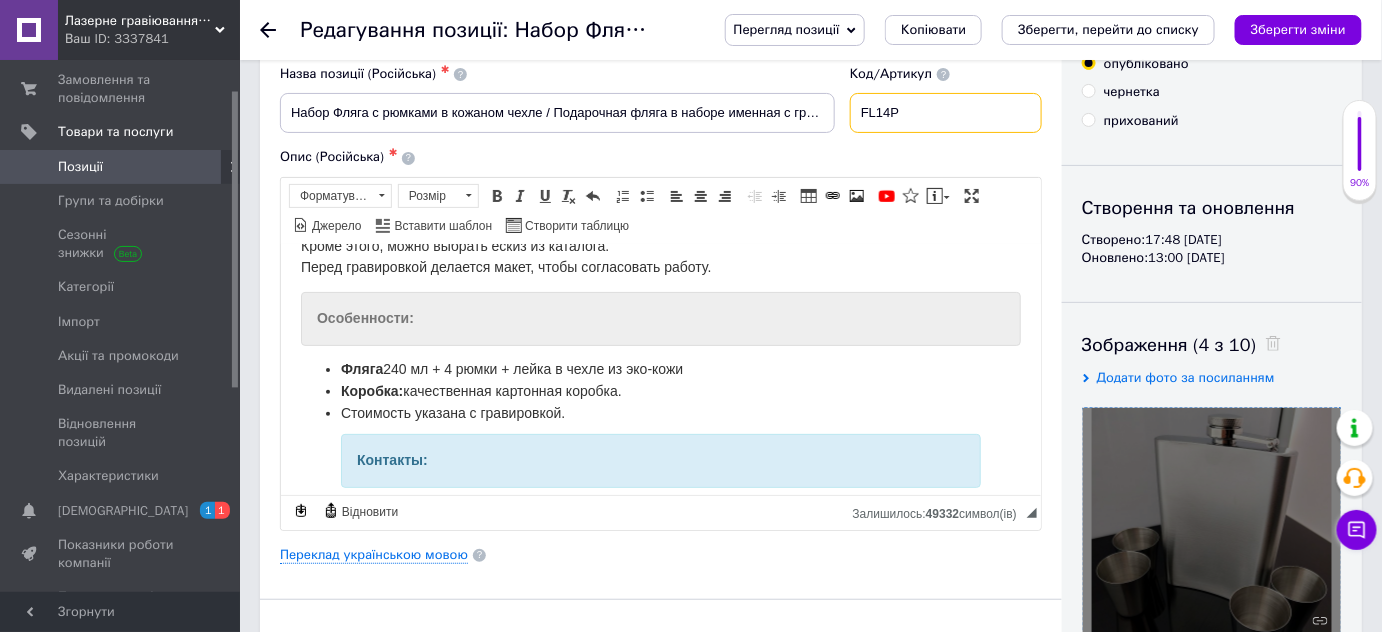 paste on "04S" 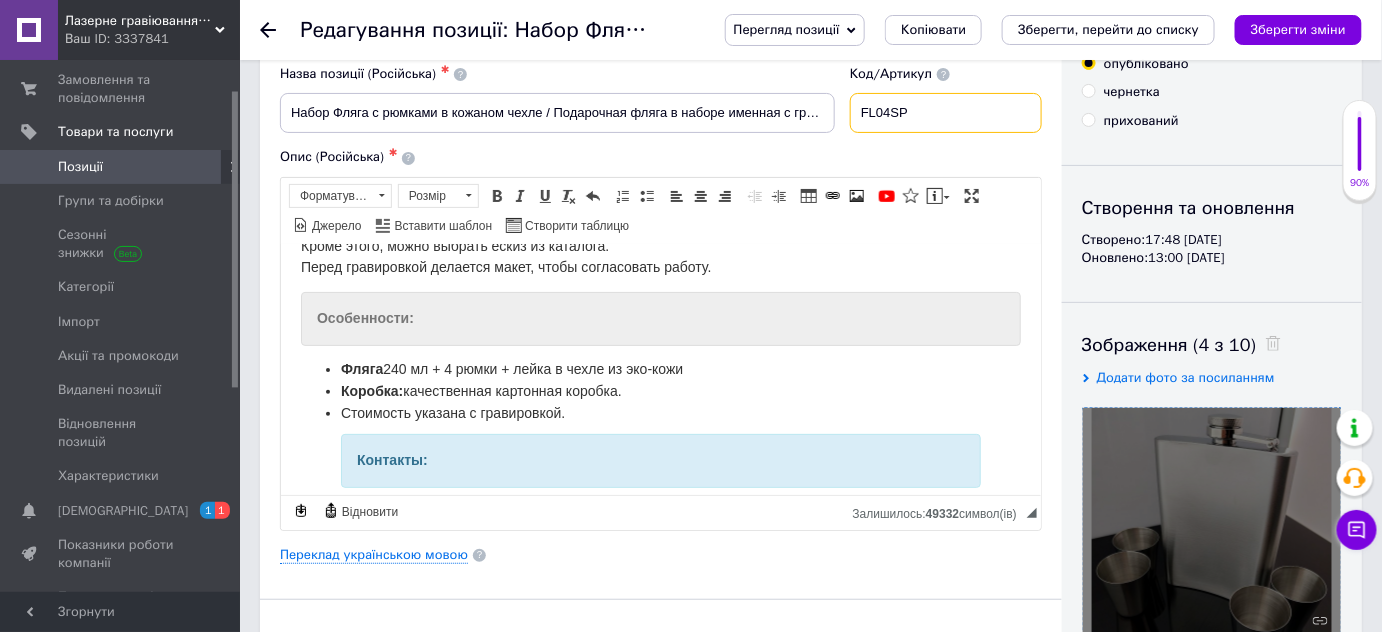 type on "FL04SP" 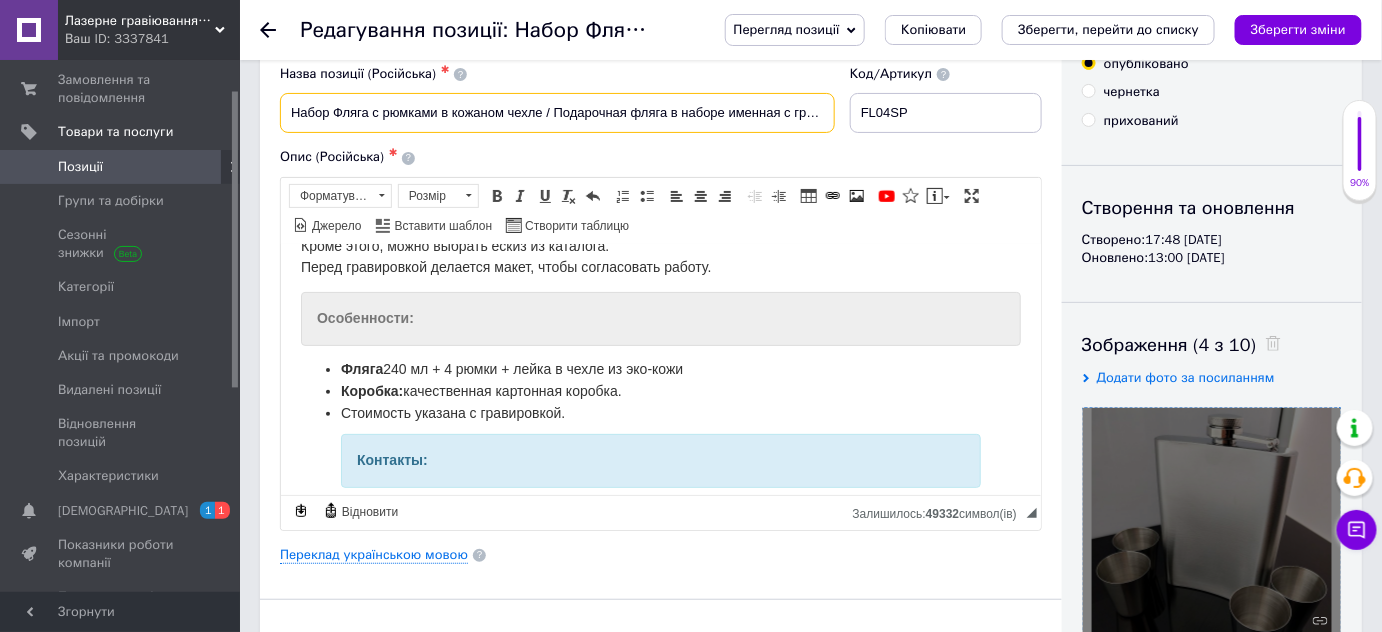 click on "Набор Фляга с рюмками в кожаном чехле / Подарочная фляга в наборе именная с гравировкой" at bounding box center [557, 113] 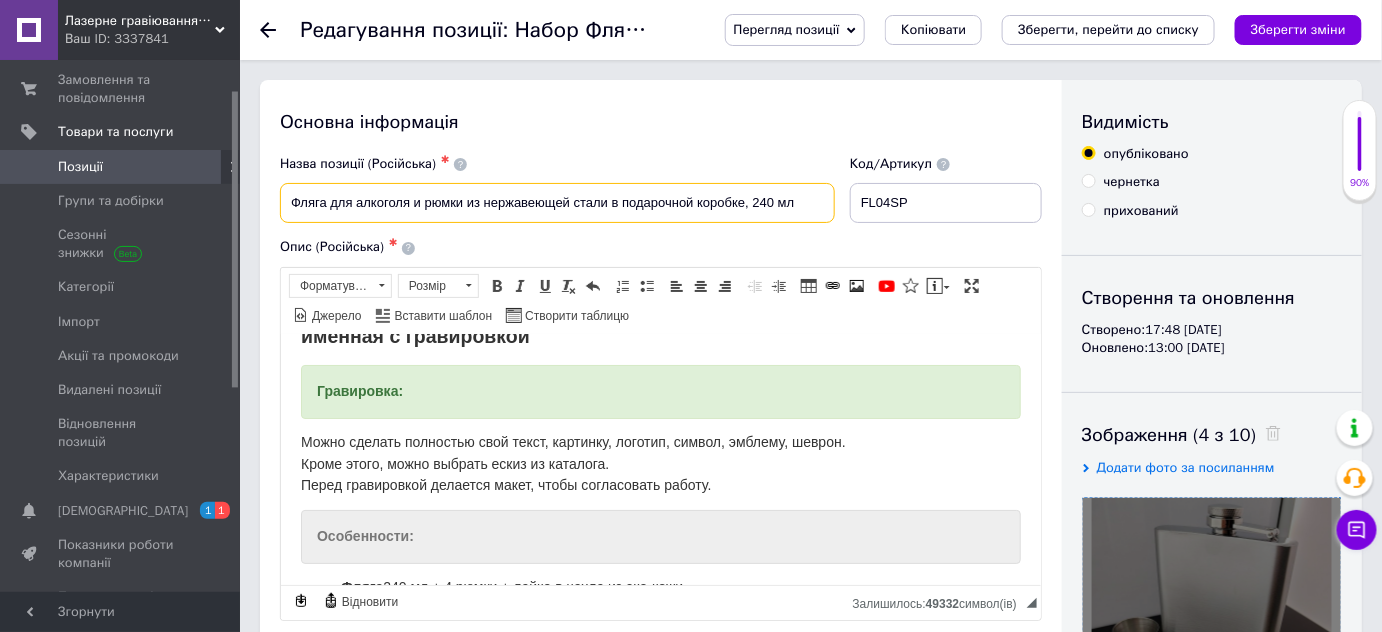 scroll, scrollTop: 0, scrollLeft: 0, axis: both 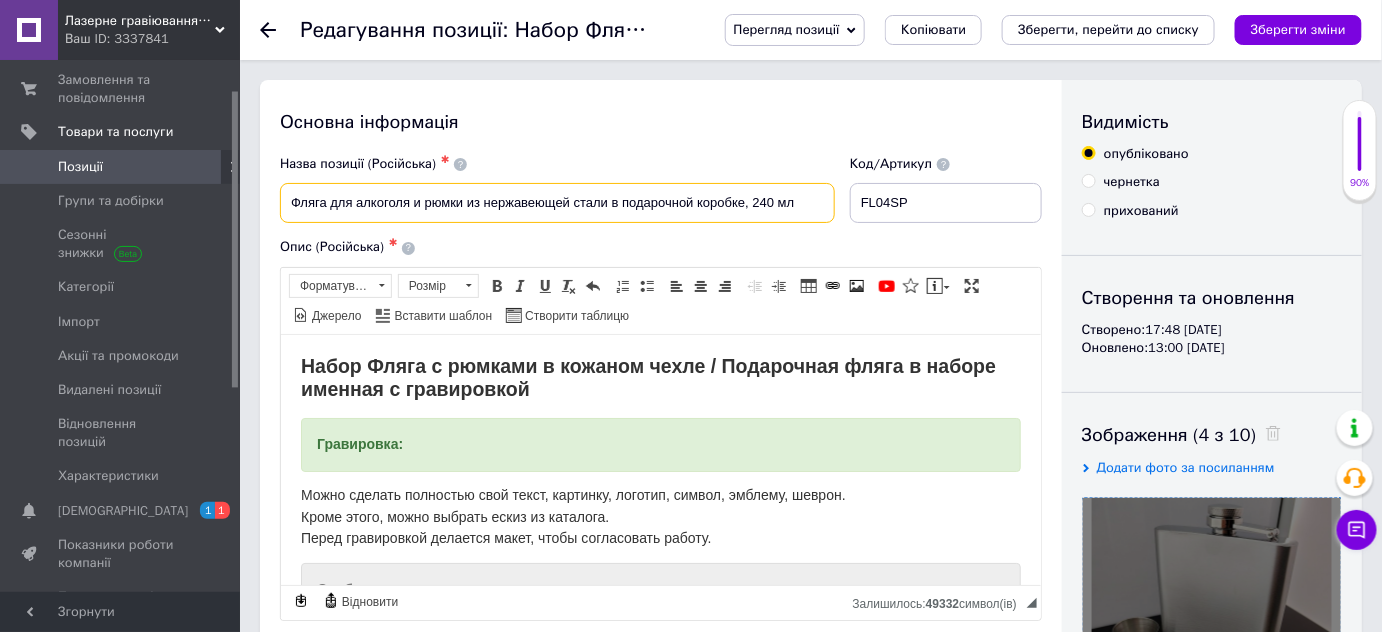 click on "Фляга для алкоголя и рюмки из нержавеющей стали в подарочной коробке, 240 мл" at bounding box center (557, 203) 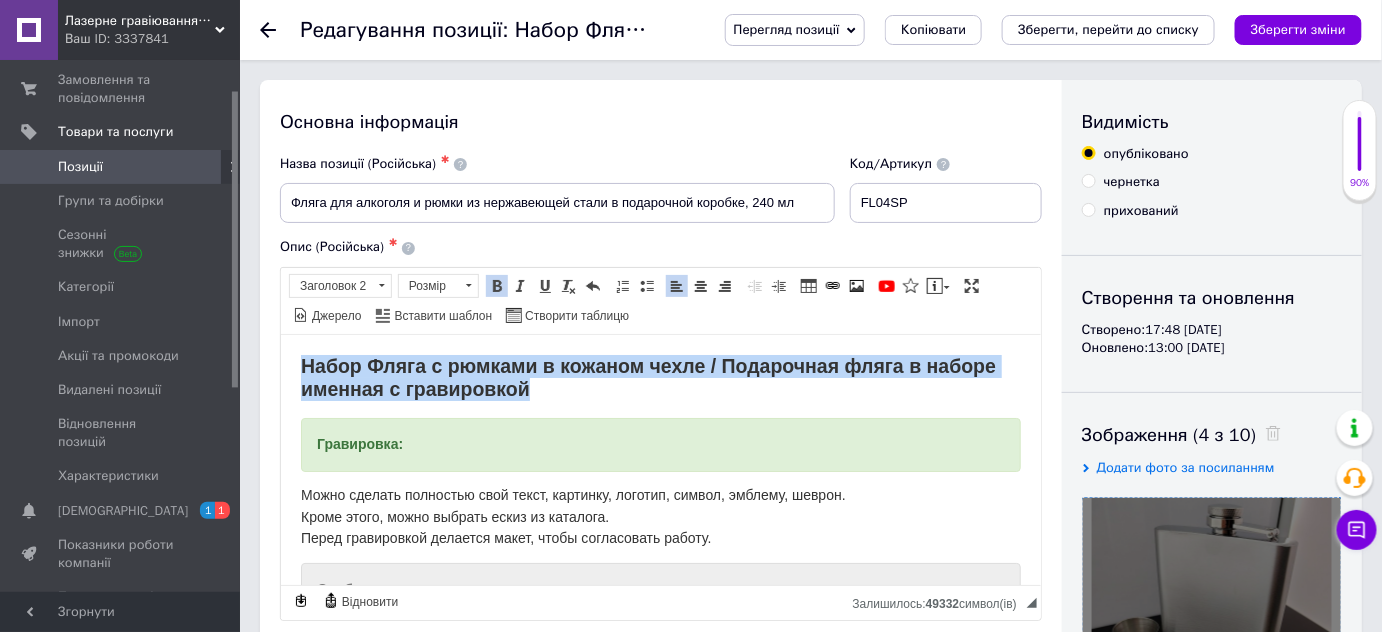 drag, startPoint x: 291, startPoint y: 365, endPoint x: 595, endPoint y: 384, distance: 304.59317 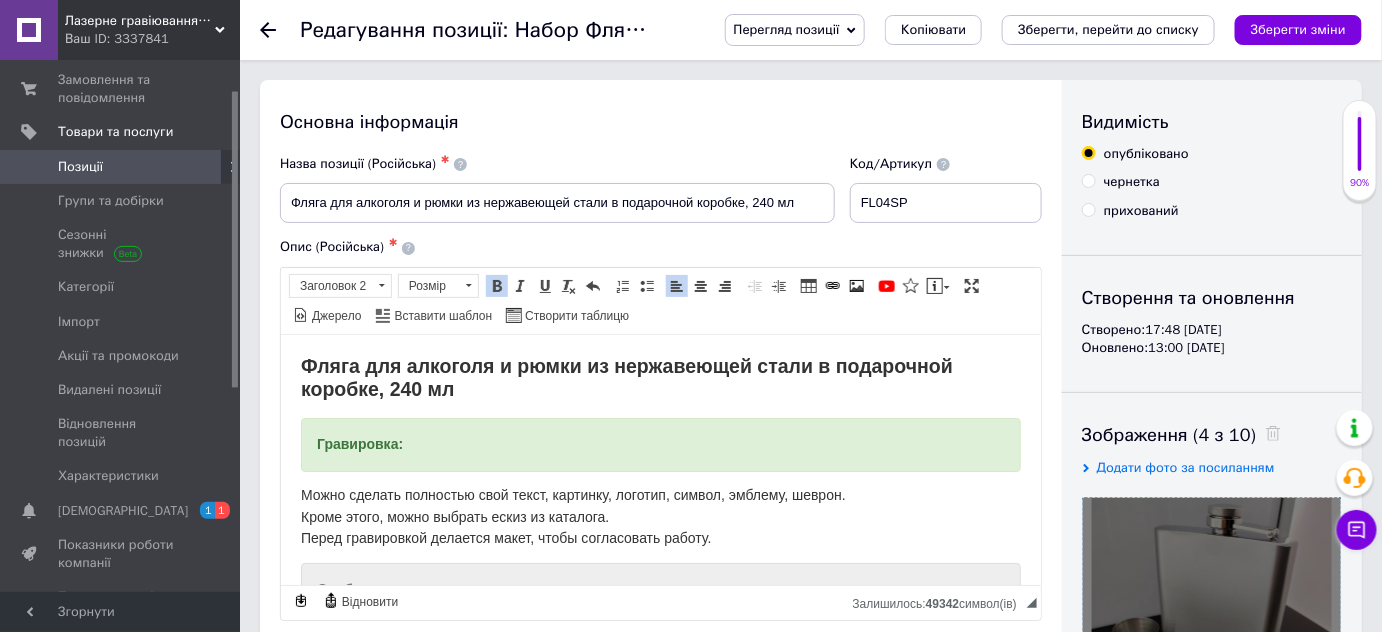 drag, startPoint x: 870, startPoint y: 204, endPoint x: 906, endPoint y: 197, distance: 36.67424 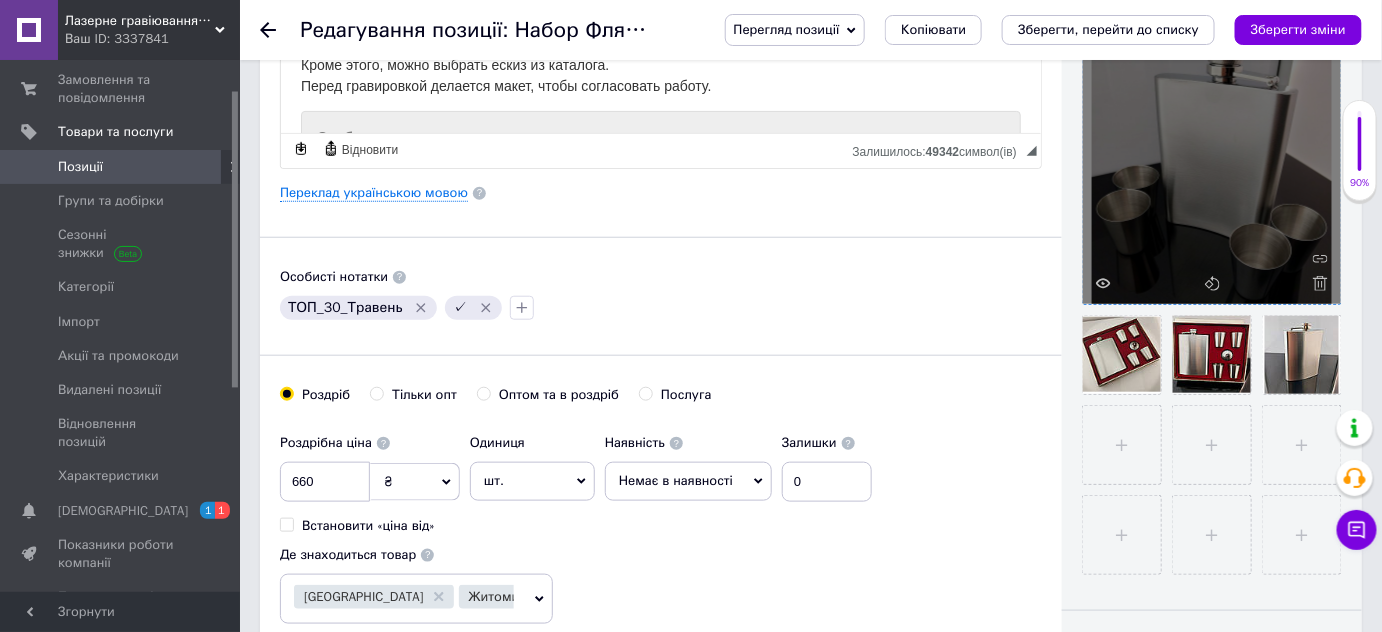 scroll, scrollTop: 545, scrollLeft: 0, axis: vertical 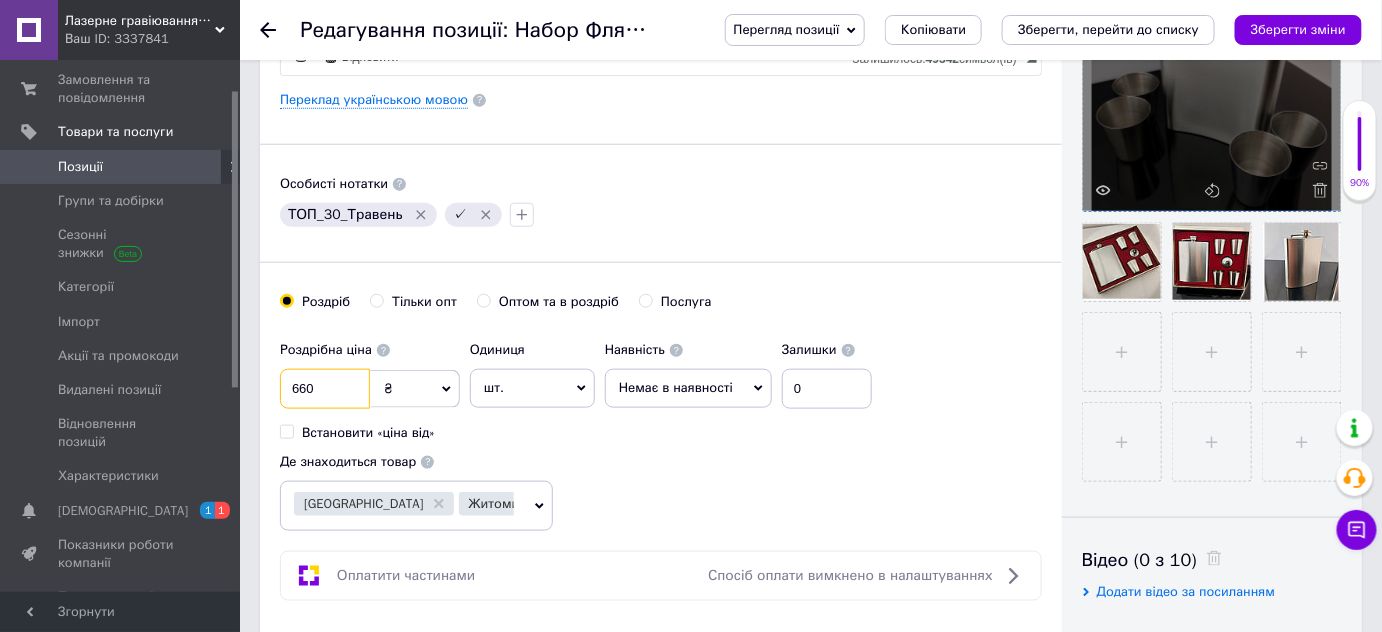 click on "Основна інформація Назва позиції (Російська) ✱ Фляга для алкоголя и рюмки из нержавеющей стали в подарочной коробке, 240 мл Код/Артикул FL04SP Опис (Російська) ✱ Фляга для алкоголя и рюмки из нержавеющей стали в подарочной коробке, 240 мл
[GEOGRAPHIC_DATA]:
Можно сделать полностью свой текст, картинку, логотип, символ, эмблему, шеврон.
Кроме этого, можно выбрать ескиз из каталога.
Перед гравировкой делается макет, чтобы согласовать работу.
Особенности:
Фляга  240 мл + 4   рюмки + лейка в чехле из эко-кожи
Коробка:  качественная картонная коробка." at bounding box center [811, 1354] 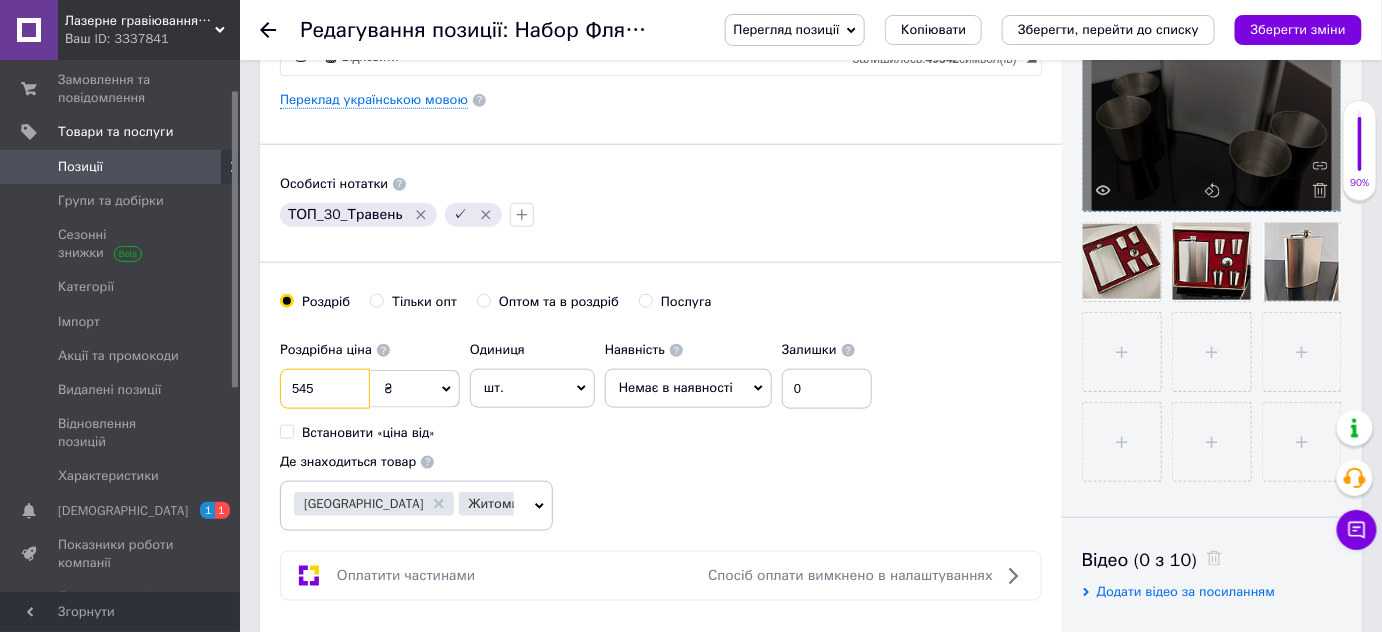 type on "545" 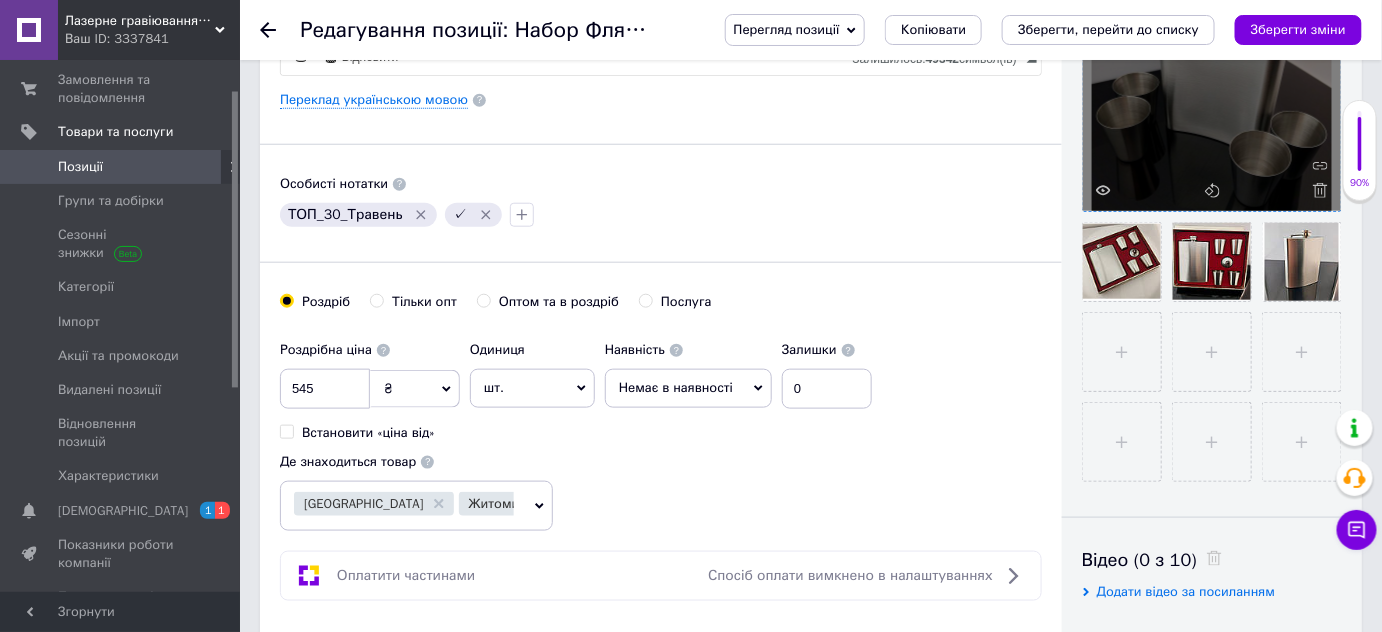 click on "Немає в наявності" at bounding box center (676, 387) 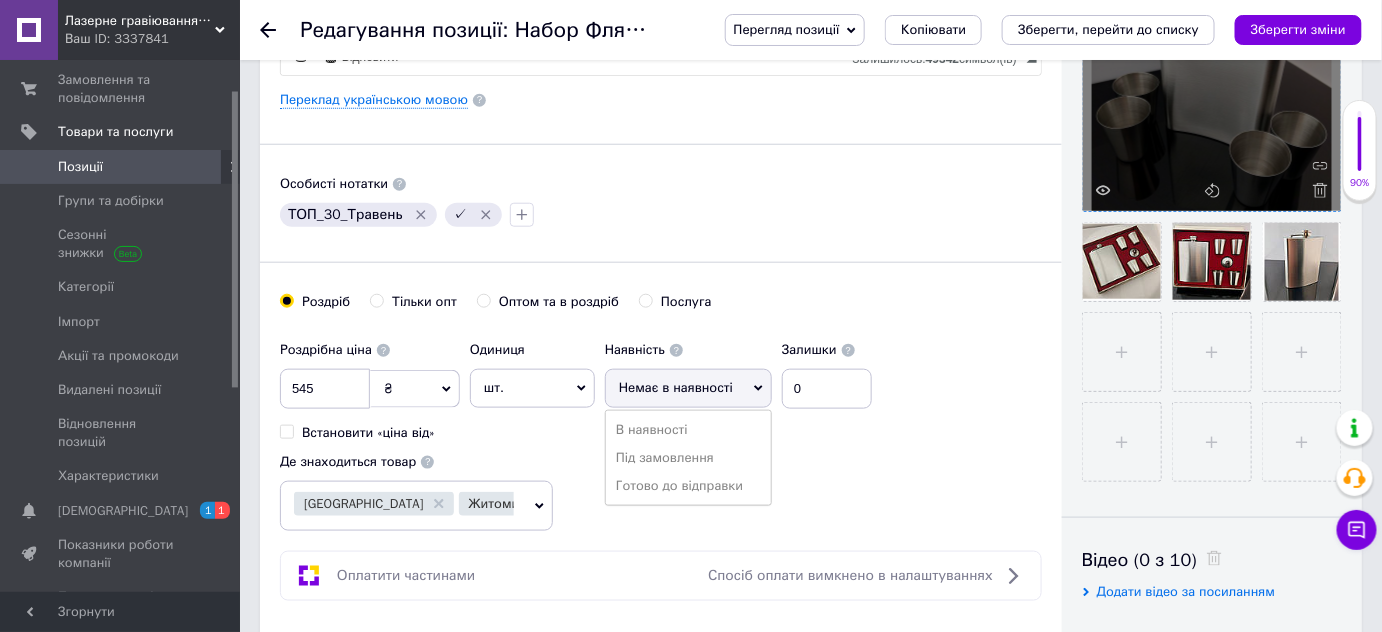 click on "Готово до відправки" at bounding box center (688, 486) 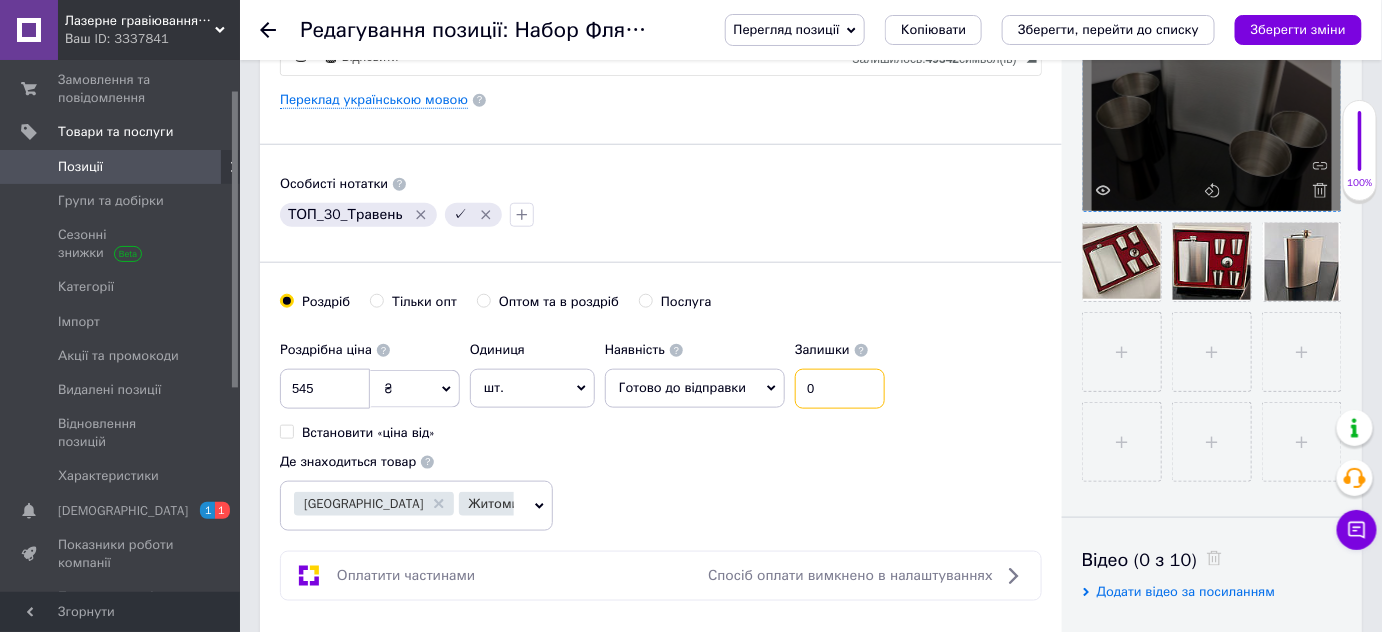 drag, startPoint x: 794, startPoint y: 379, endPoint x: 772, endPoint y: 377, distance: 22.090721 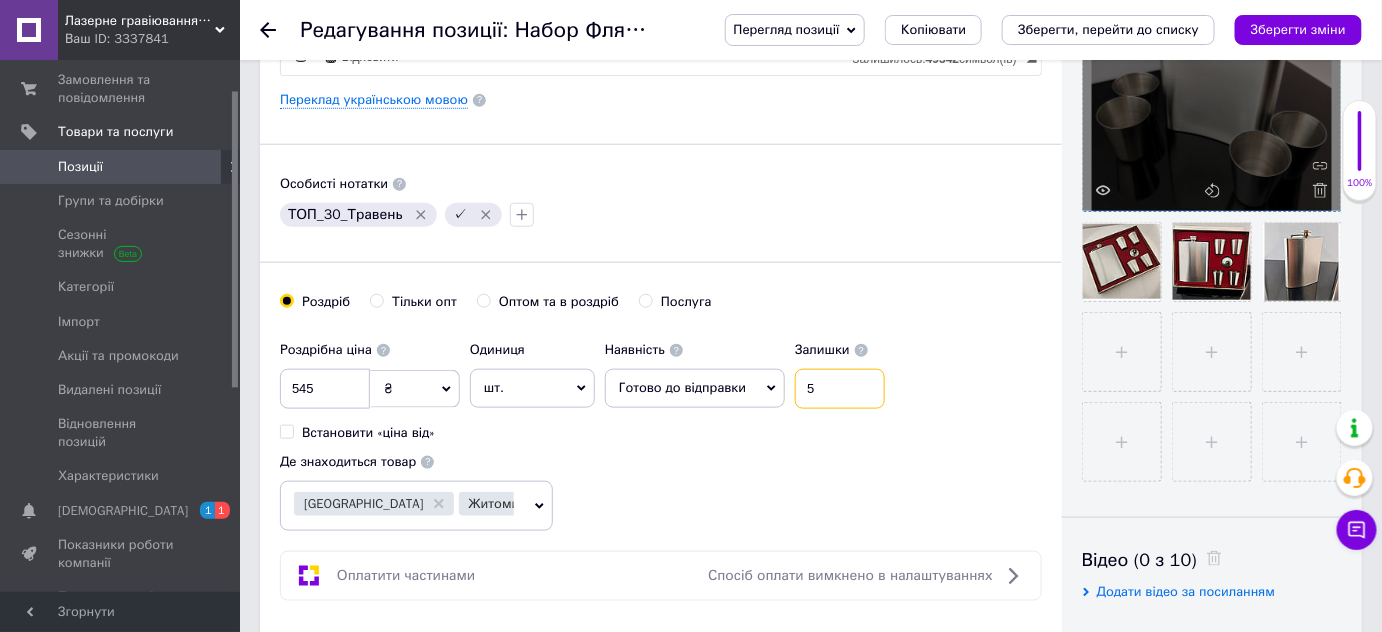 type on "5" 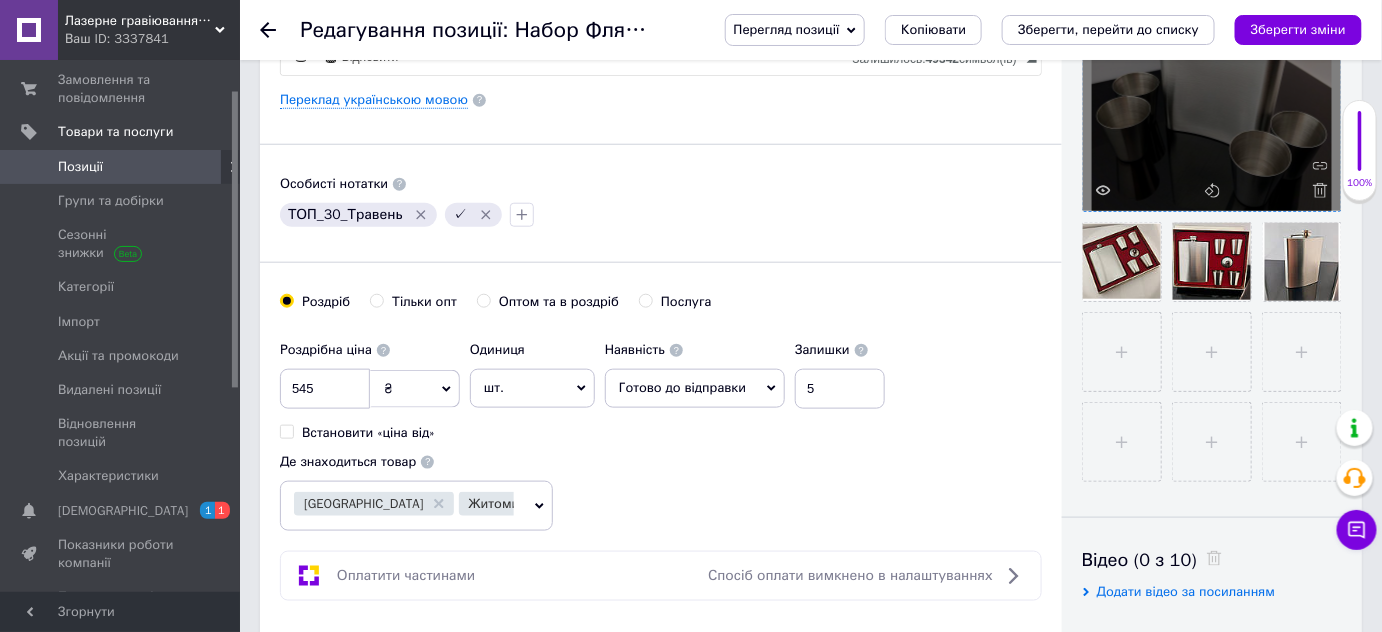 click 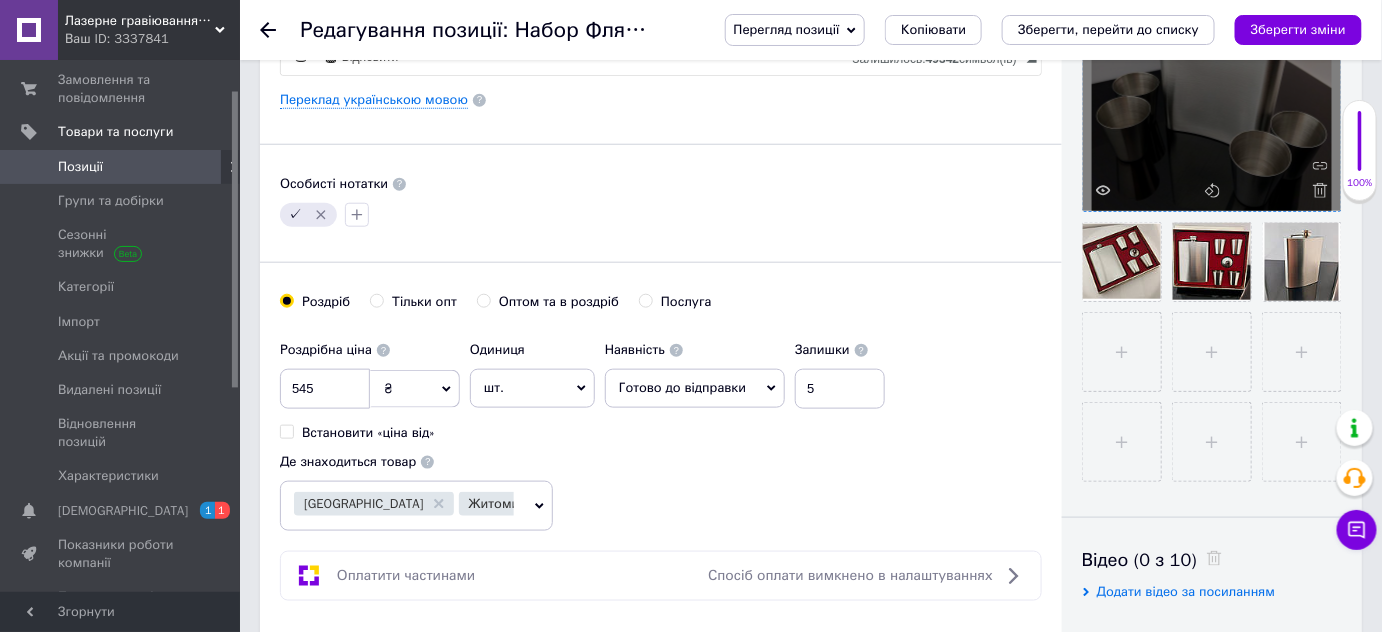 click 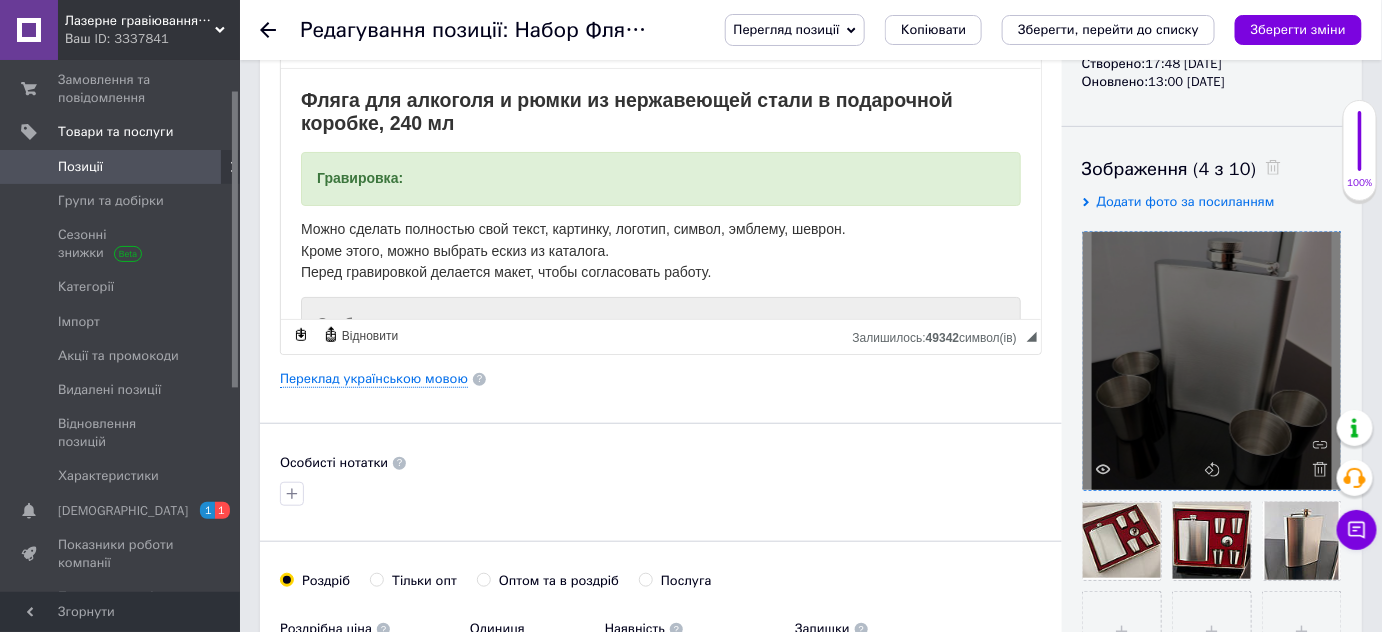 scroll, scrollTop: 272, scrollLeft: 0, axis: vertical 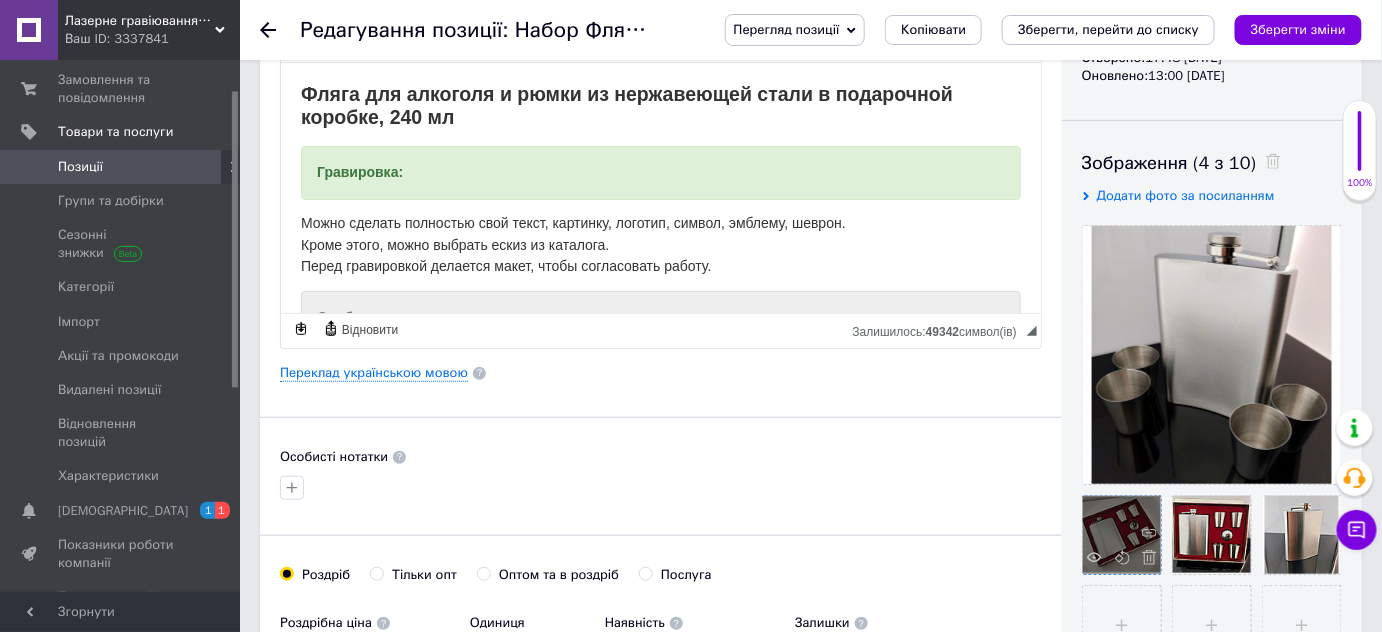 drag, startPoint x: 901, startPoint y: 429, endPoint x: 1093, endPoint y: 534, distance: 218.83556 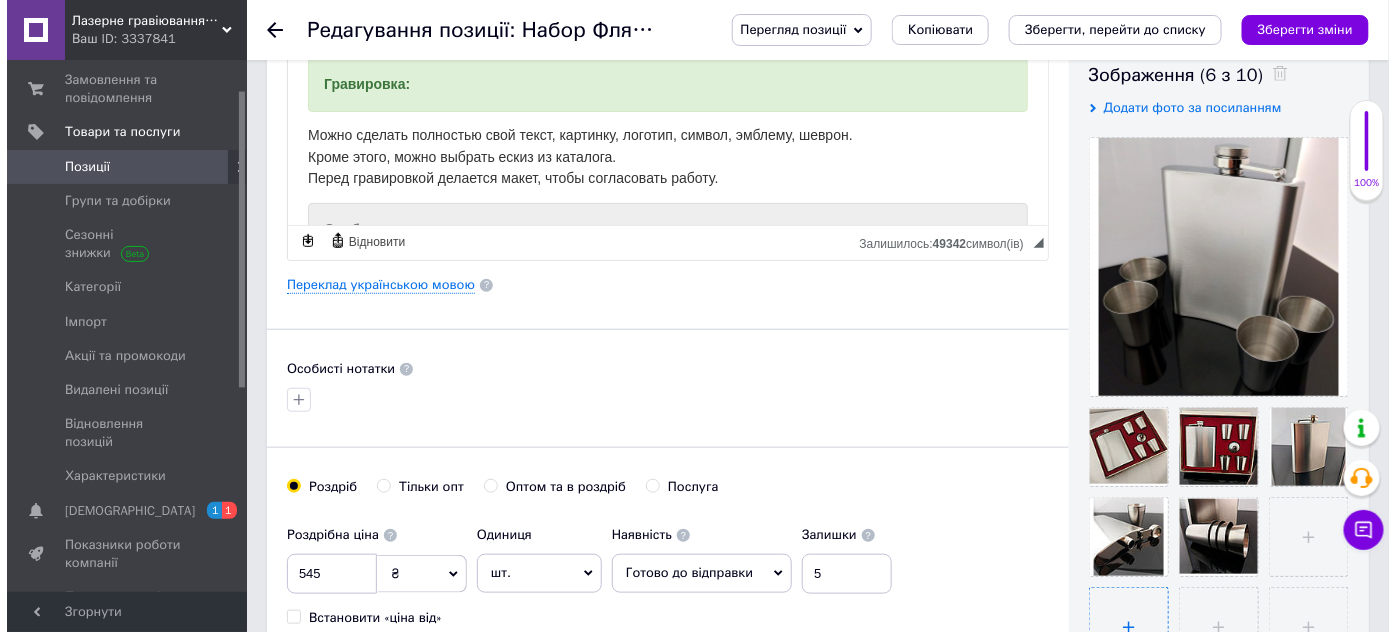 scroll, scrollTop: 545, scrollLeft: 0, axis: vertical 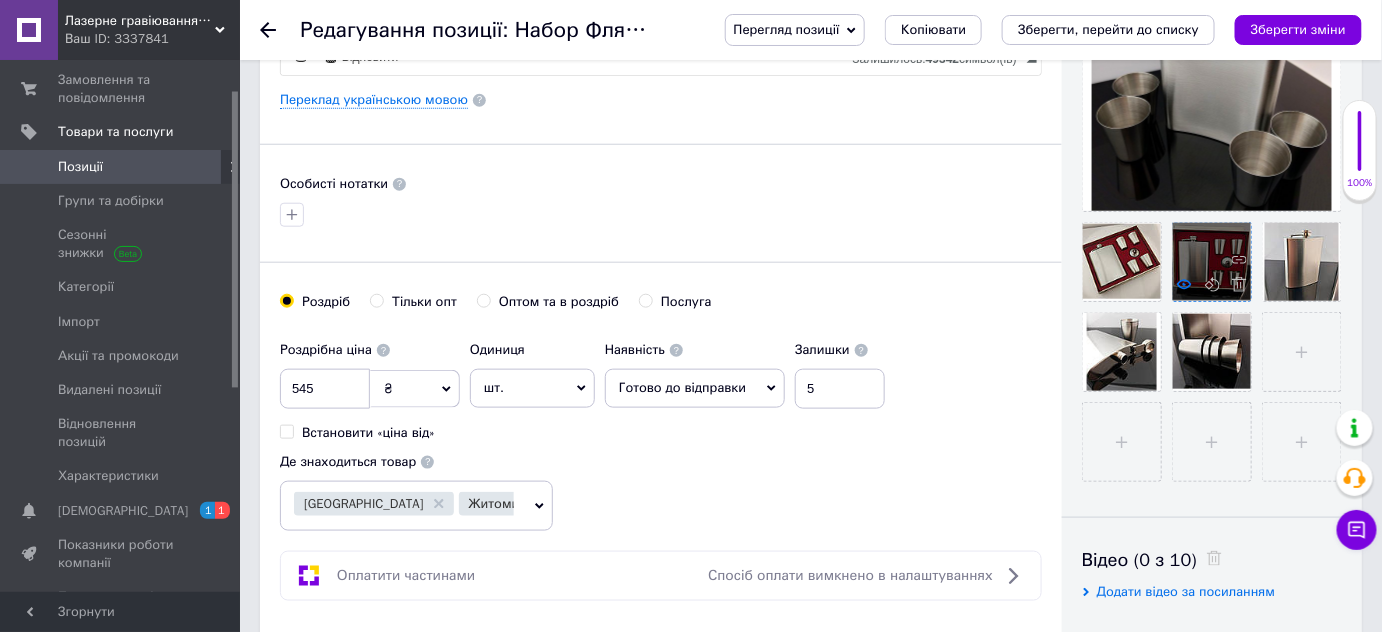 click 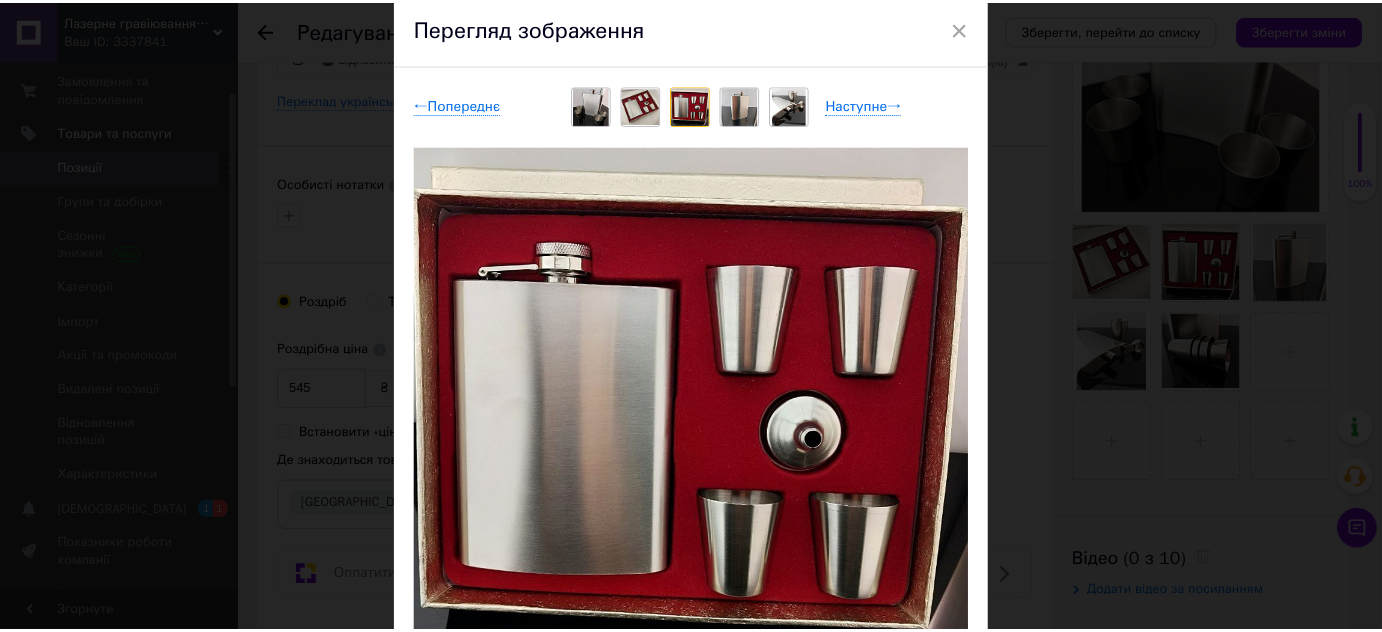 scroll, scrollTop: 0, scrollLeft: 0, axis: both 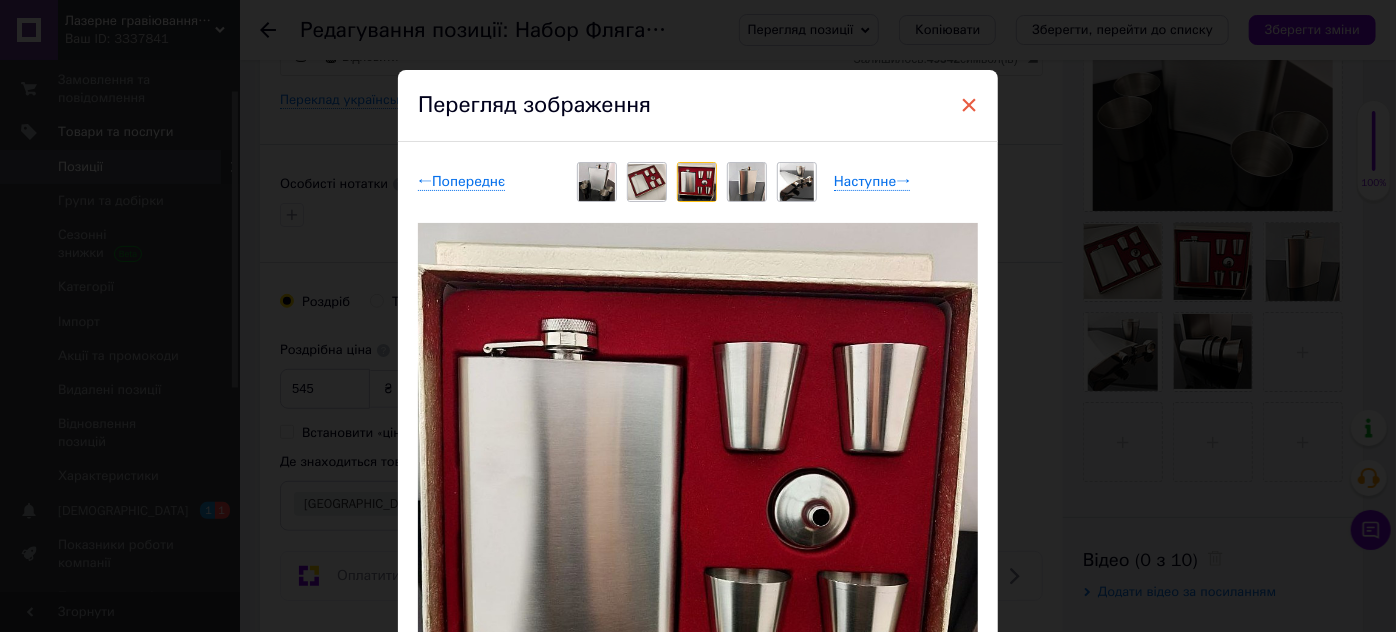 click on "×" at bounding box center (969, 105) 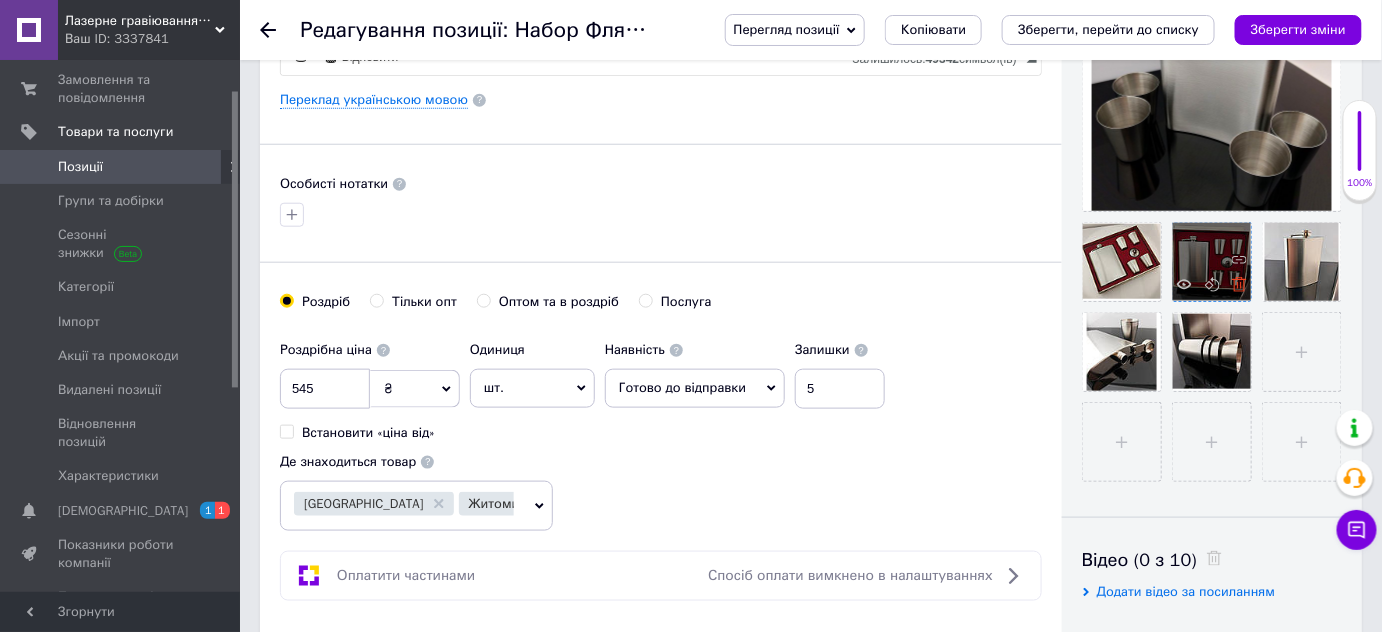click 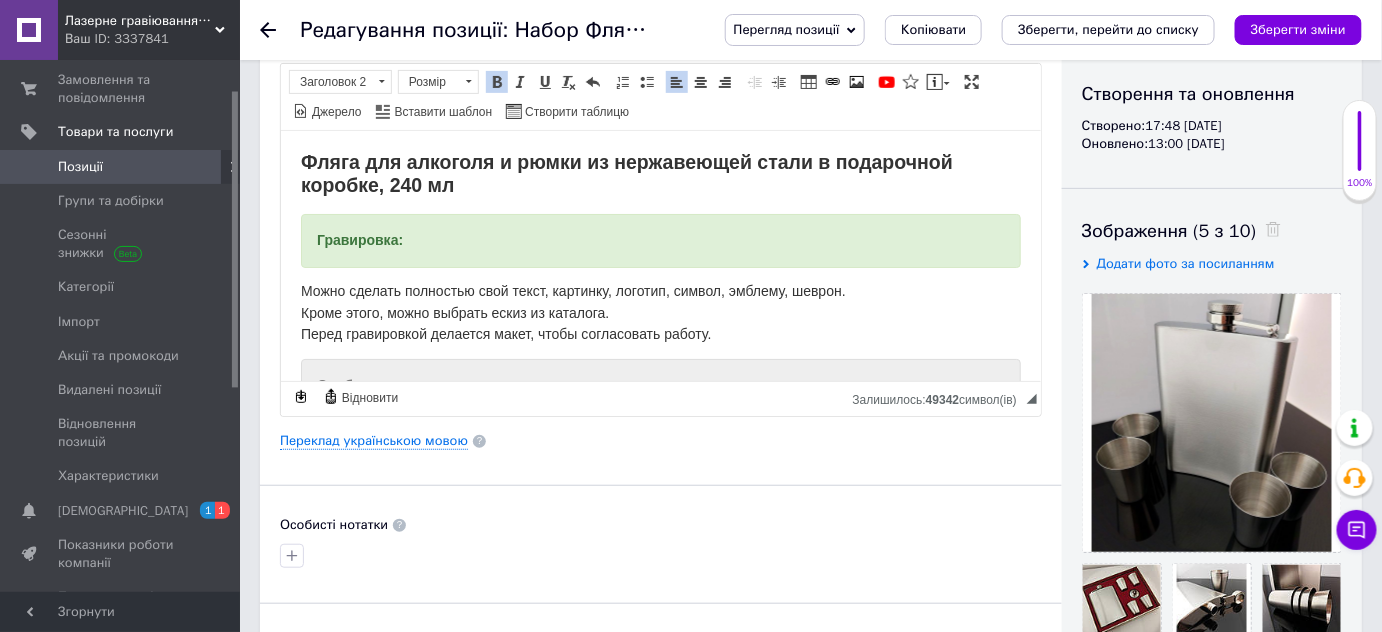 scroll, scrollTop: 90, scrollLeft: 0, axis: vertical 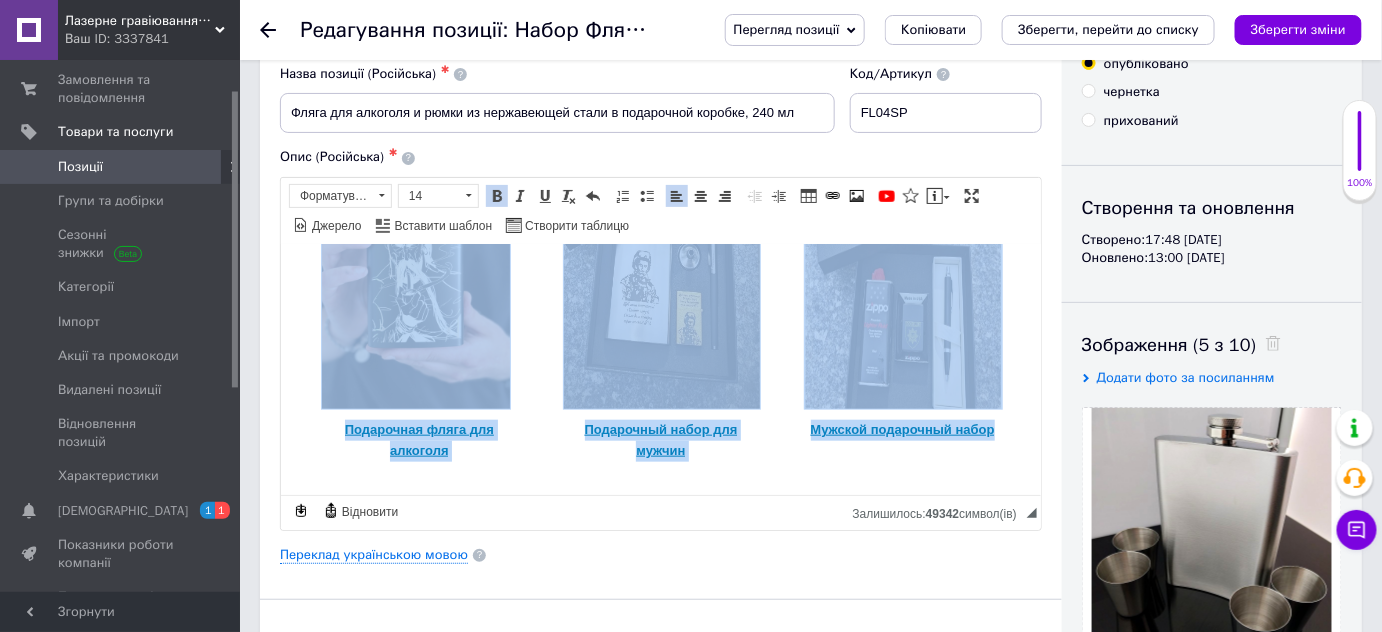 drag, startPoint x: 295, startPoint y: 331, endPoint x: 1048, endPoint y: 771, distance: 872.129 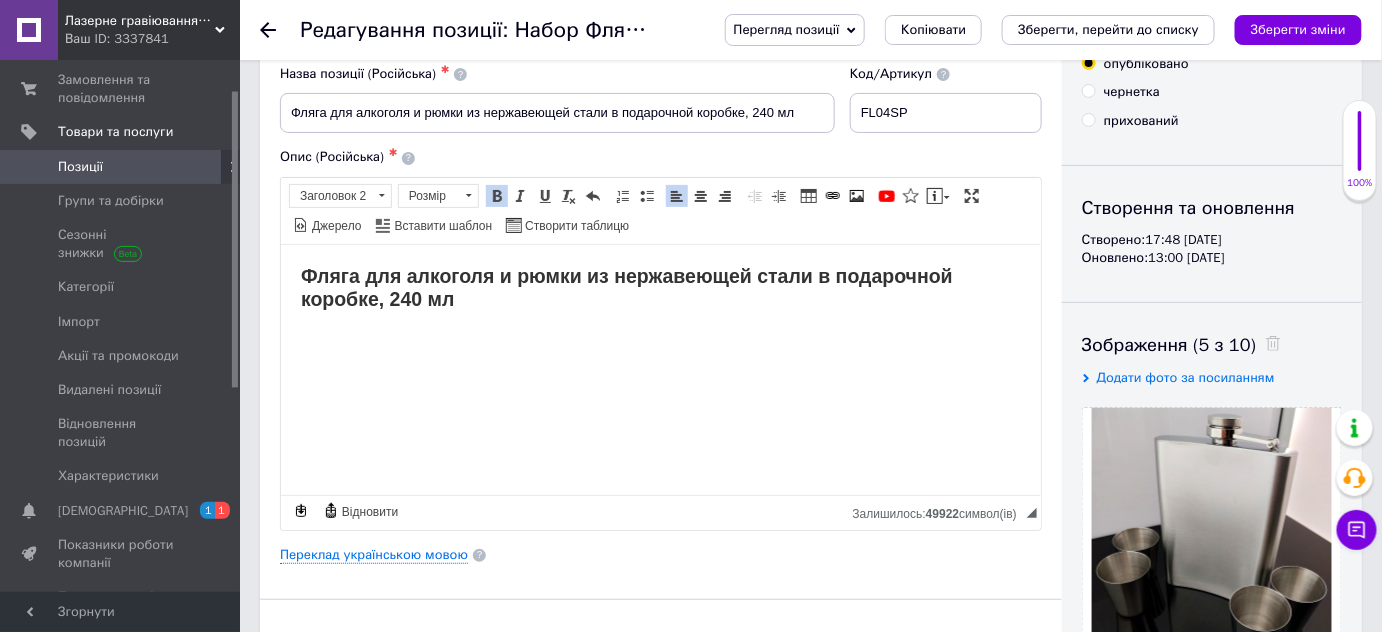 click on "Фляга для алкоголя и рюмки из нержавеющей стали в подарочной коробке, 240 мл  ​​​​​​​" at bounding box center (660, 287) 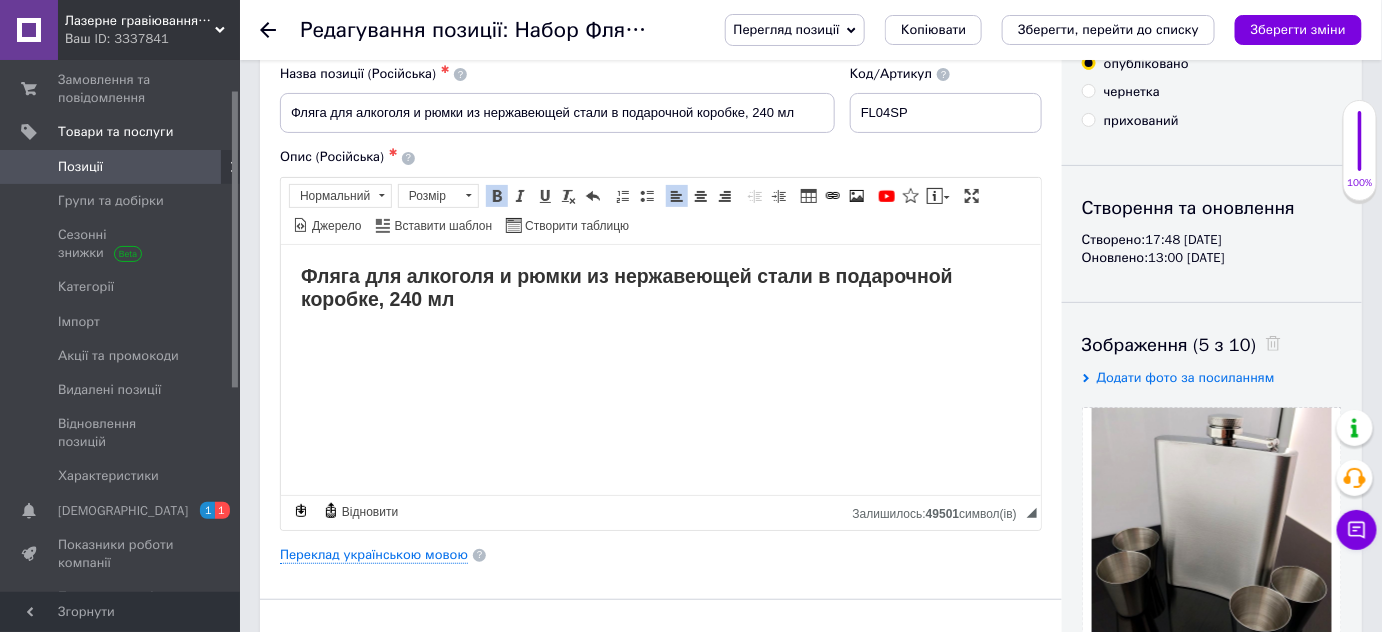 scroll, scrollTop: 98, scrollLeft: 0, axis: vertical 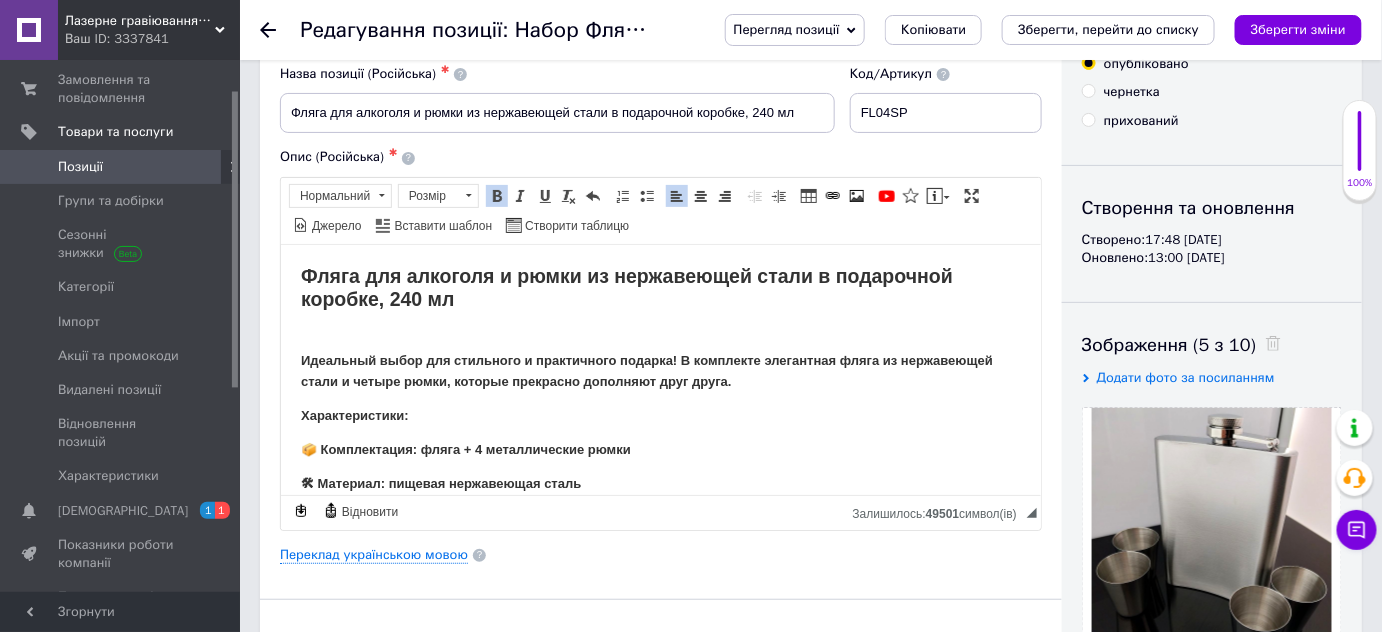 click on "Фляга для алкоголя и рюмки из нержавеющей стали в подарочной коробке, 240 мл  Идеальный выбор для стильного и практичного подарка! В комплекте элегантная фляга из нержавеющей стали и четыре рюмки, которые прекрасно дополняют друг друга. Характеристики: 📦 Комплектация: фляга + 4 металлические рюмки 🛠 Материал: пищевая нержавеющая сталь 💧 Объем фляги: 230–250 мл (в зависимости от модели) ⚙️ Поверхность: матовая шлифовка, стильный современный вид 🎁 Упаковка: плотная подарочная коробка" at bounding box center [660, 429] 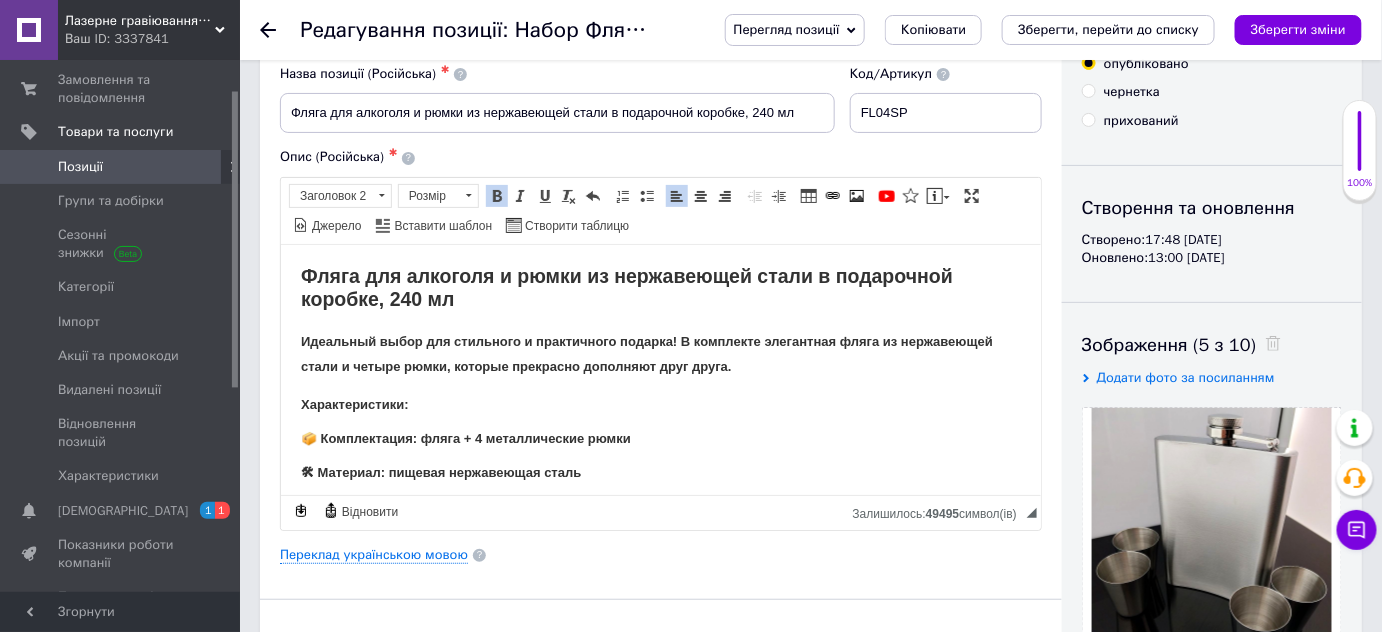 click on "Идеальный выбор для стильного и практичного подарка! В комплекте элегантная фляга из нержавеющей стали и четыре рюмки, которые прекрасно дополняют друг друга." at bounding box center [646, 353] 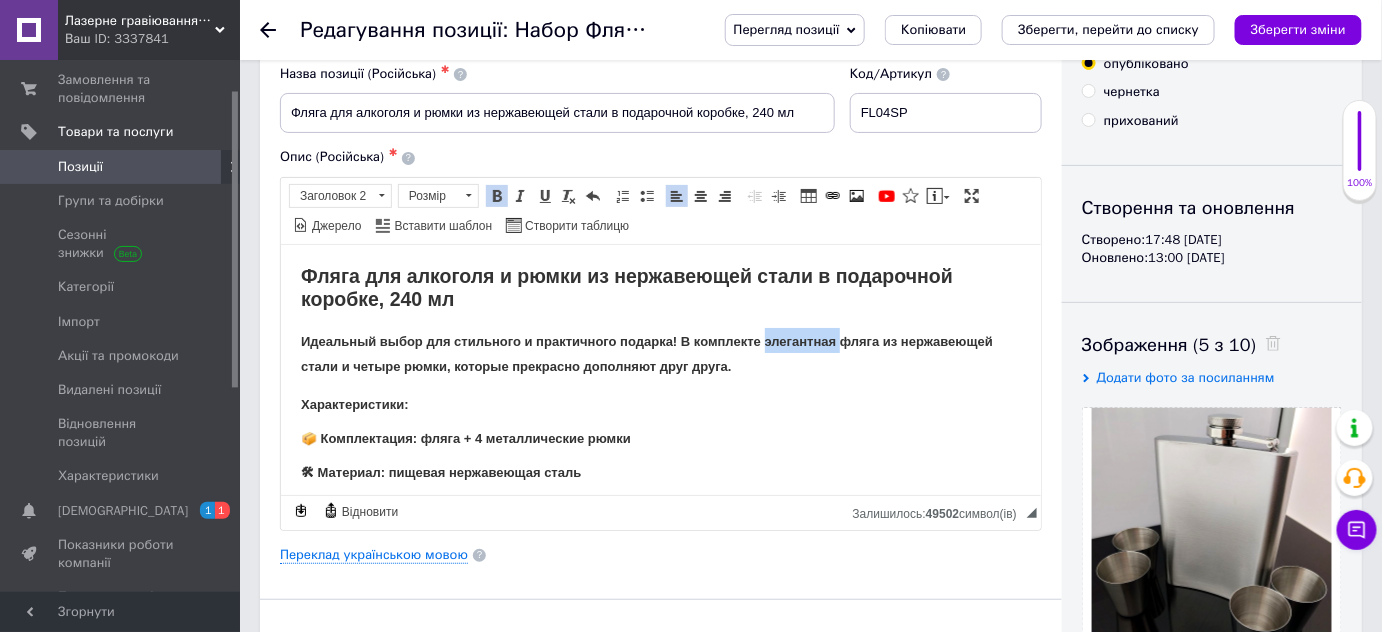 click on "Идеальный выбор для стильного и практичного подарка! В комплекте элегантная фляга из нержавеющей стали и четыре рюмки, которые прекрасно дополняют друг друга." at bounding box center [646, 353] 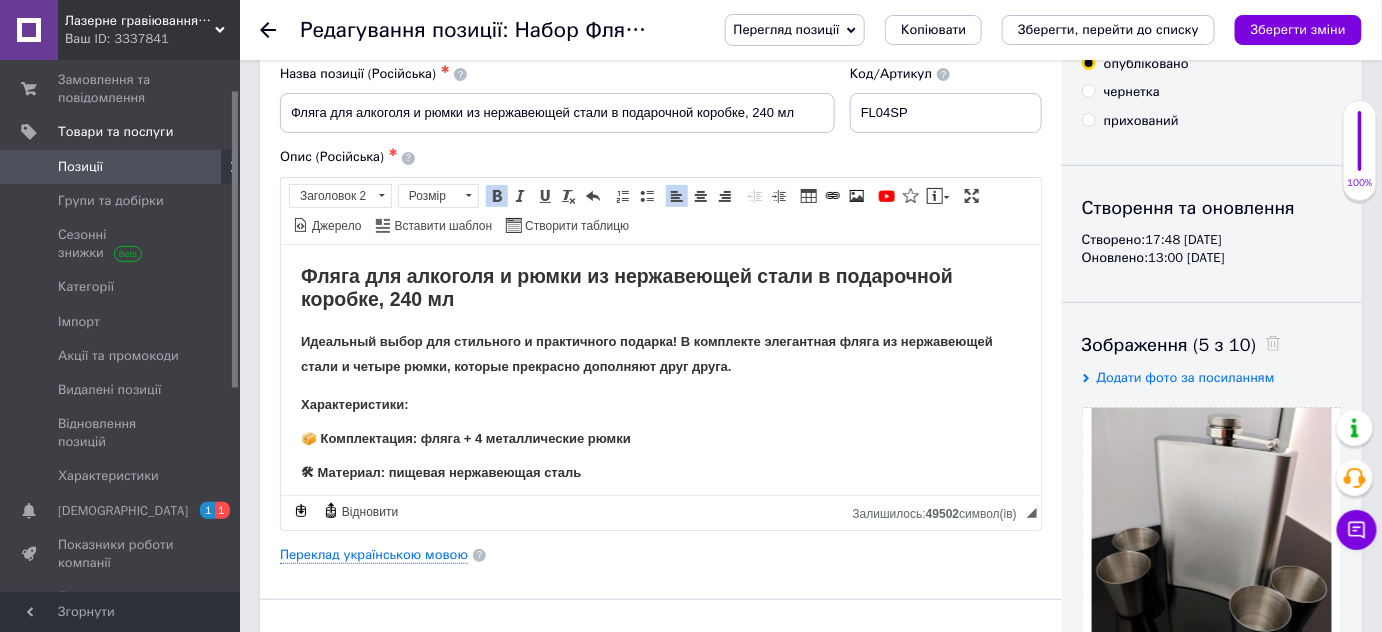 click on "Фляга для алкоголя и рюмки из нержавеющей стали в подарочной коробке, 240 мл  Идеальный выбор для стильного и практичного подарка! В комплекте элегантная фляга из нержавеющей стали и четыре рюмки, которые прекрасно дополняют друг друга. Характеристики: 📦 Комплектация: фляга + 4 металлические рюмки 🛠 Материал: пищевая нержавеющая сталь 💧 Объем фляги: 230–250 мл (в зависимости от модели) ⚙️ Поверхность: матовая шлифовка, стильный современный вид 🎁 Упаковка: плотная подарочная коробка" at bounding box center [660, 424] 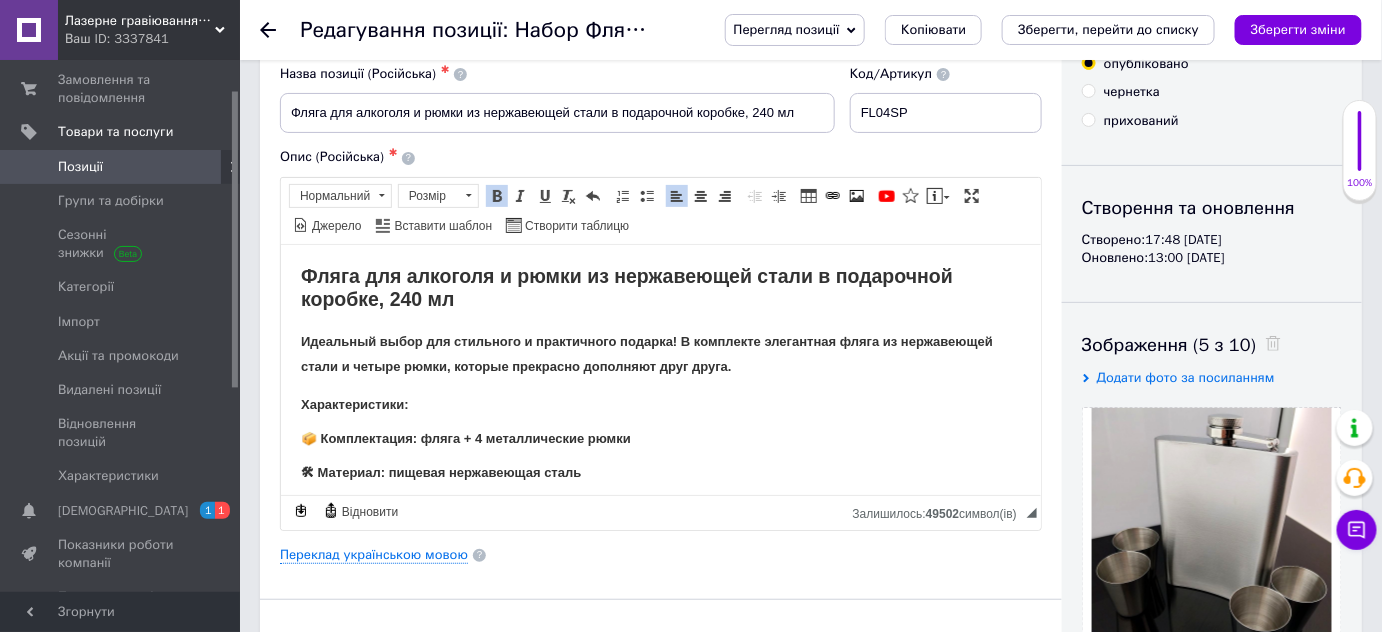 click on "Идеальный выбор для стильного и практичного подарка! В комплекте элегантная фляга из нержавеющей стали и четыре рюмки, которые прекрасно дополняют друг друга." at bounding box center [660, 352] 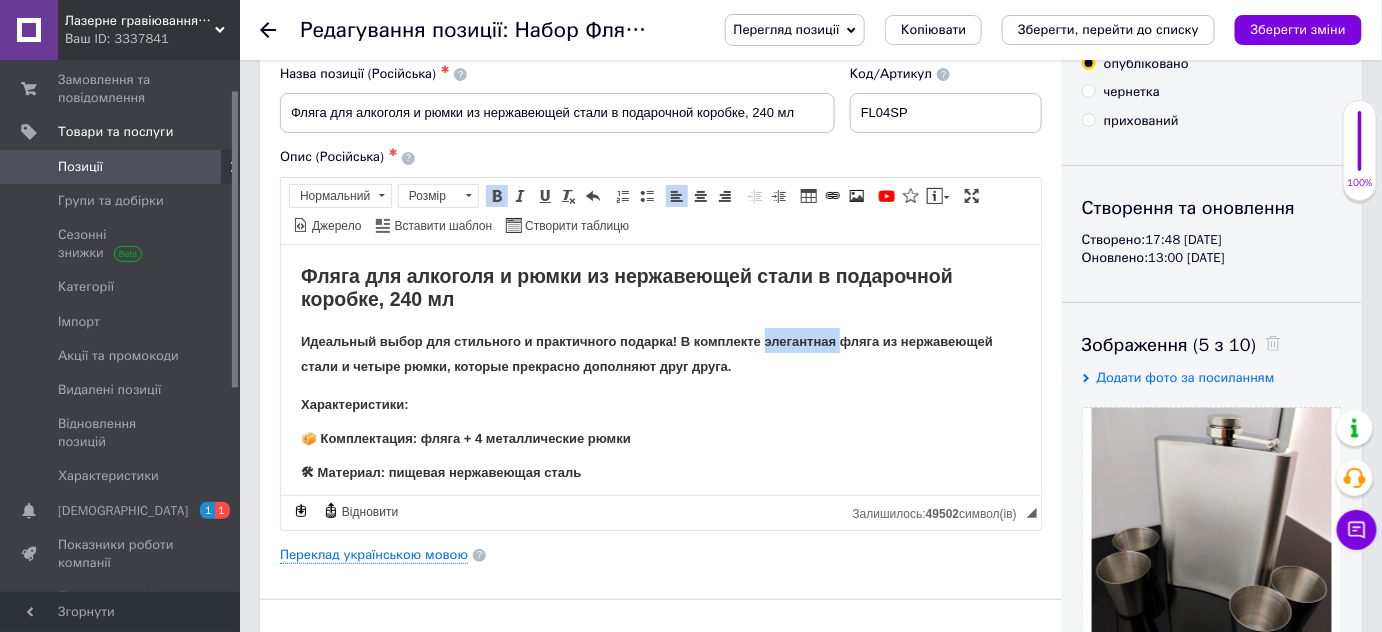 click on "Идеальный выбор для стильного и практичного подарка! В комплекте элегантная фляга из нержавеющей стали и четыре рюмки, которые прекрасно дополняют друг друга." at bounding box center [660, 352] 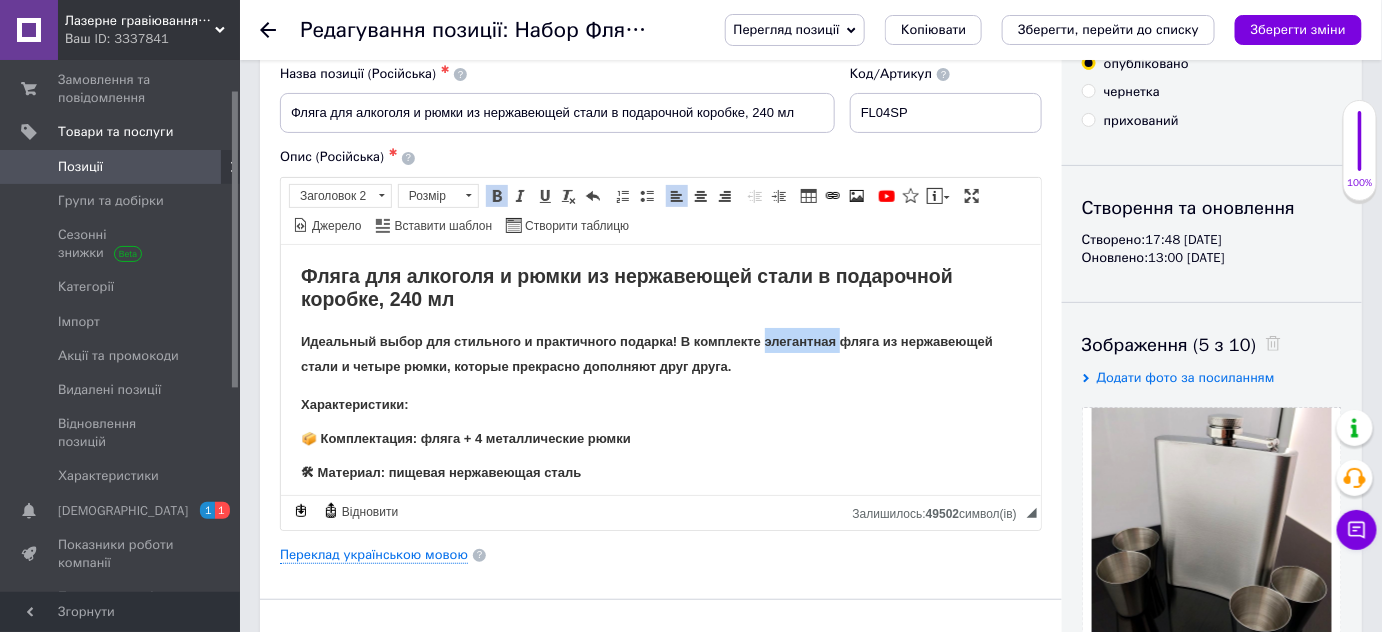 click on "Идеальный выбор для стильного и практичного подарка! В комплекте элегантная фляга из нержавеющей стали и четыре рюмки, которые прекрасно дополняют друг друга." at bounding box center [646, 353] 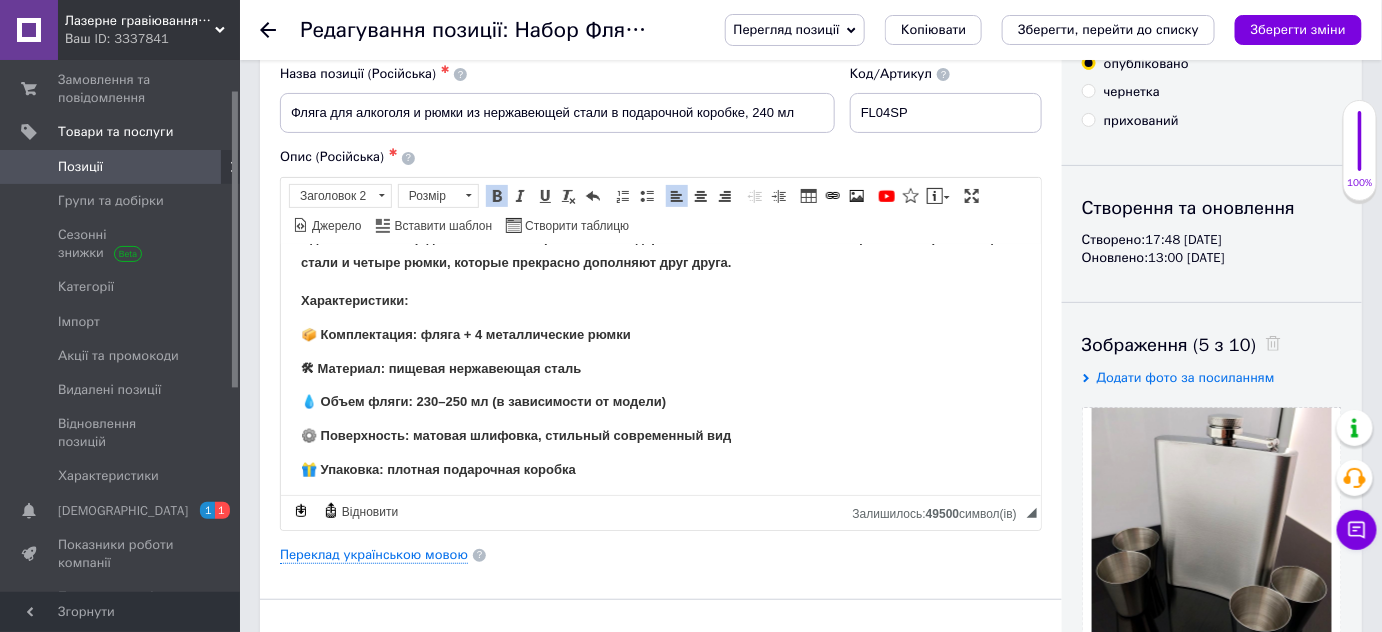 scroll, scrollTop: 109, scrollLeft: 0, axis: vertical 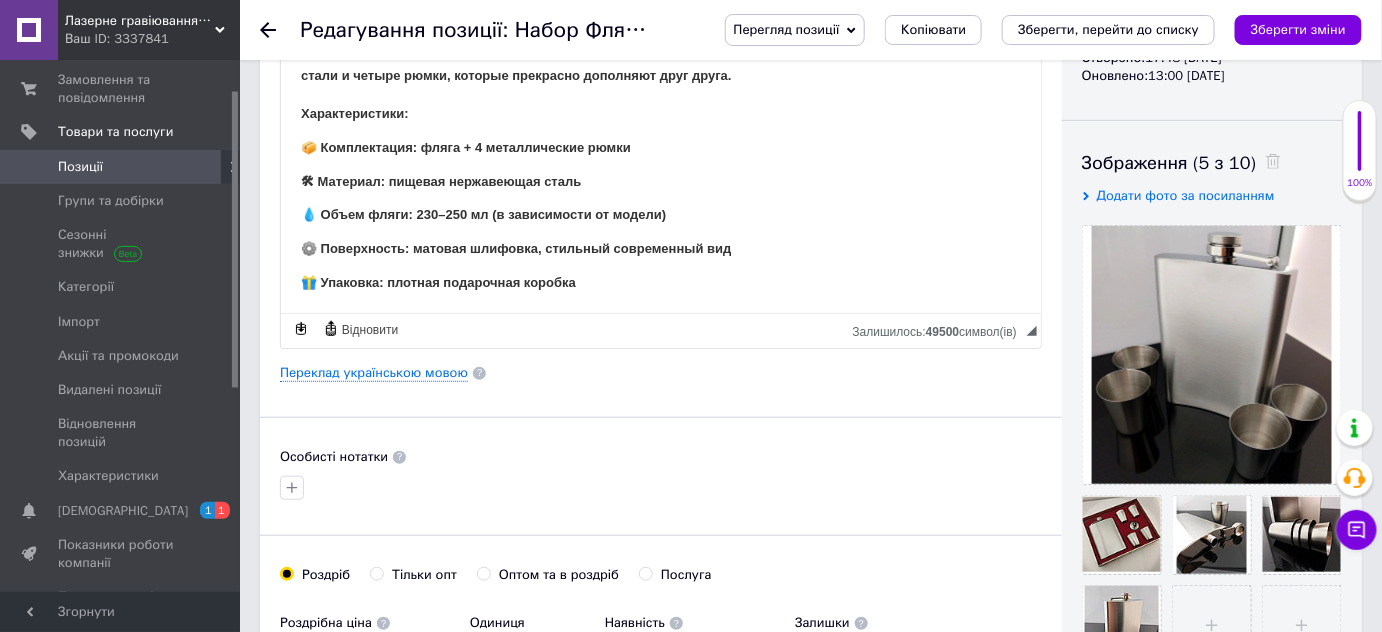 click on "🎁 Упаковка: плотная подарочная коробка" at bounding box center (660, 282) 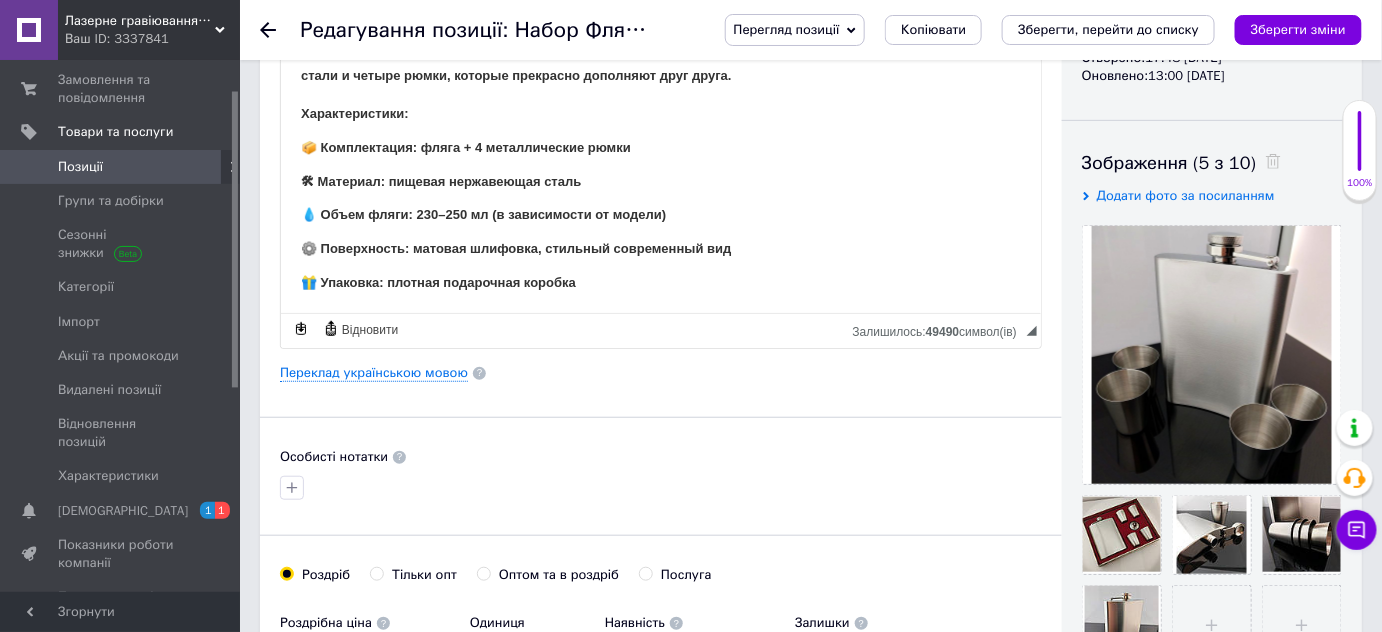 scroll, scrollTop: 154, scrollLeft: 0, axis: vertical 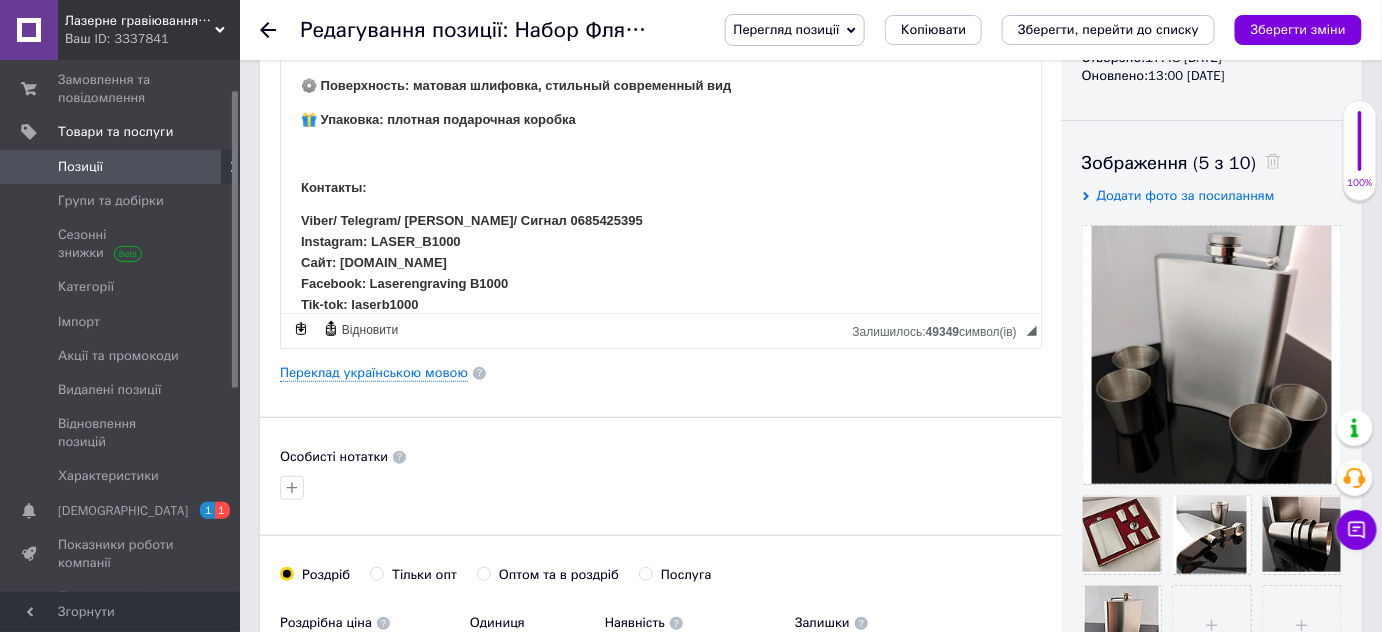 click at bounding box center (660, 153) 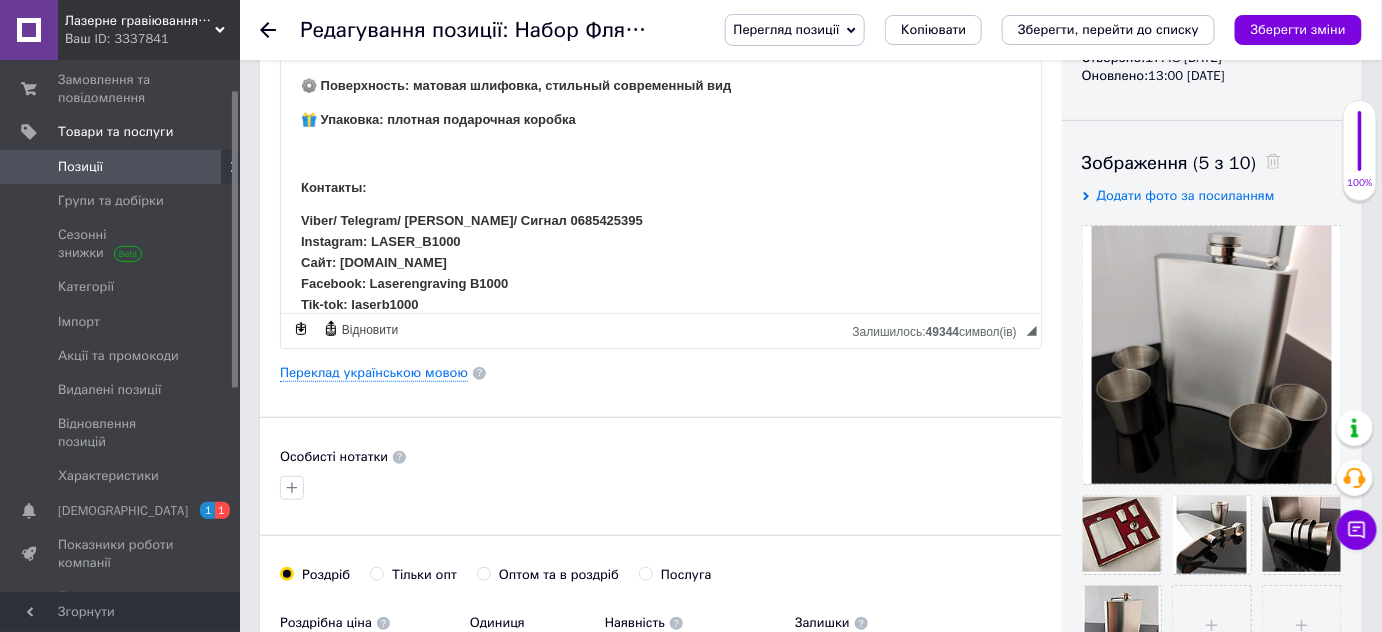 scroll, scrollTop: 260, scrollLeft: 0, axis: vertical 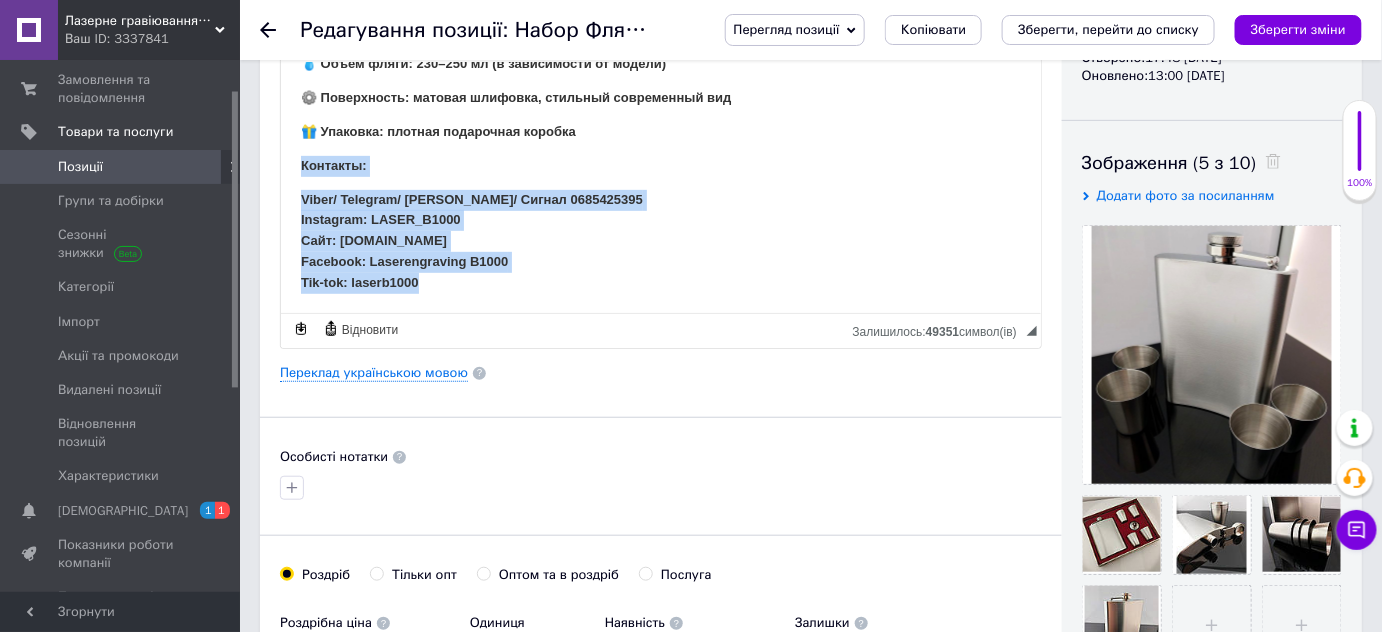 drag, startPoint x: 296, startPoint y: 158, endPoint x: 546, endPoint y: 308, distance: 291.5476 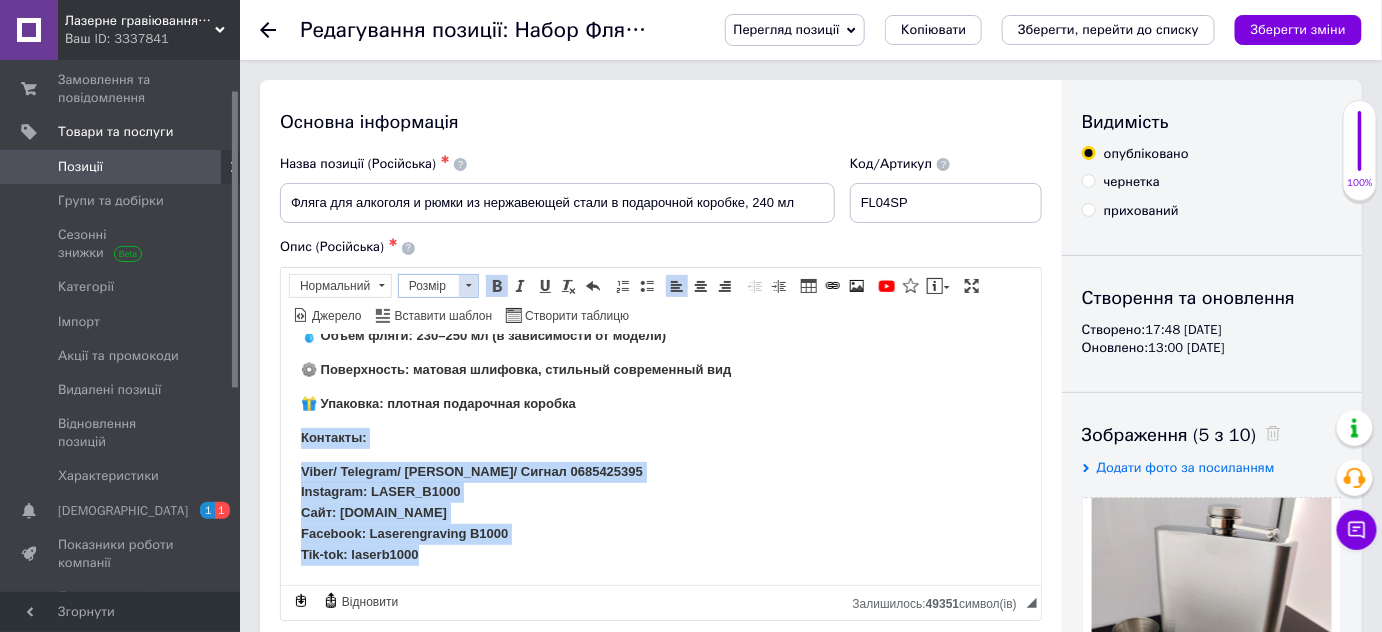 drag, startPoint x: 469, startPoint y: 287, endPoint x: 187, endPoint y: 8, distance: 396.69257 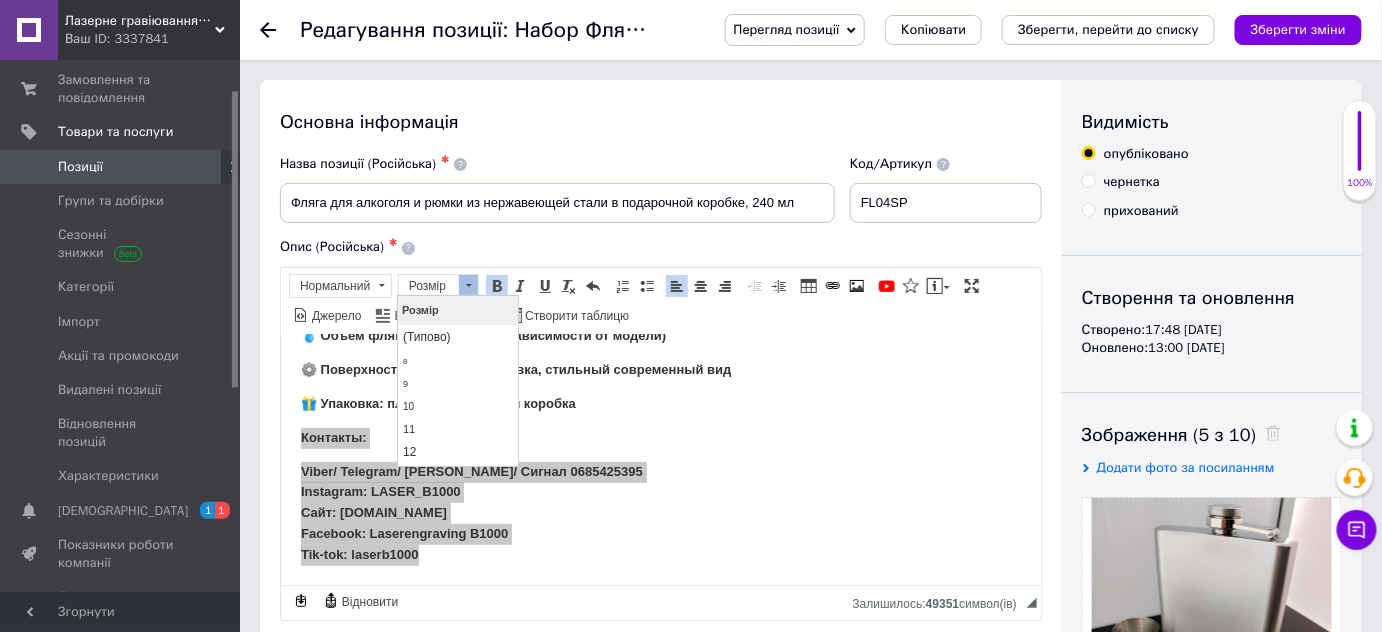 scroll, scrollTop: 90, scrollLeft: 0, axis: vertical 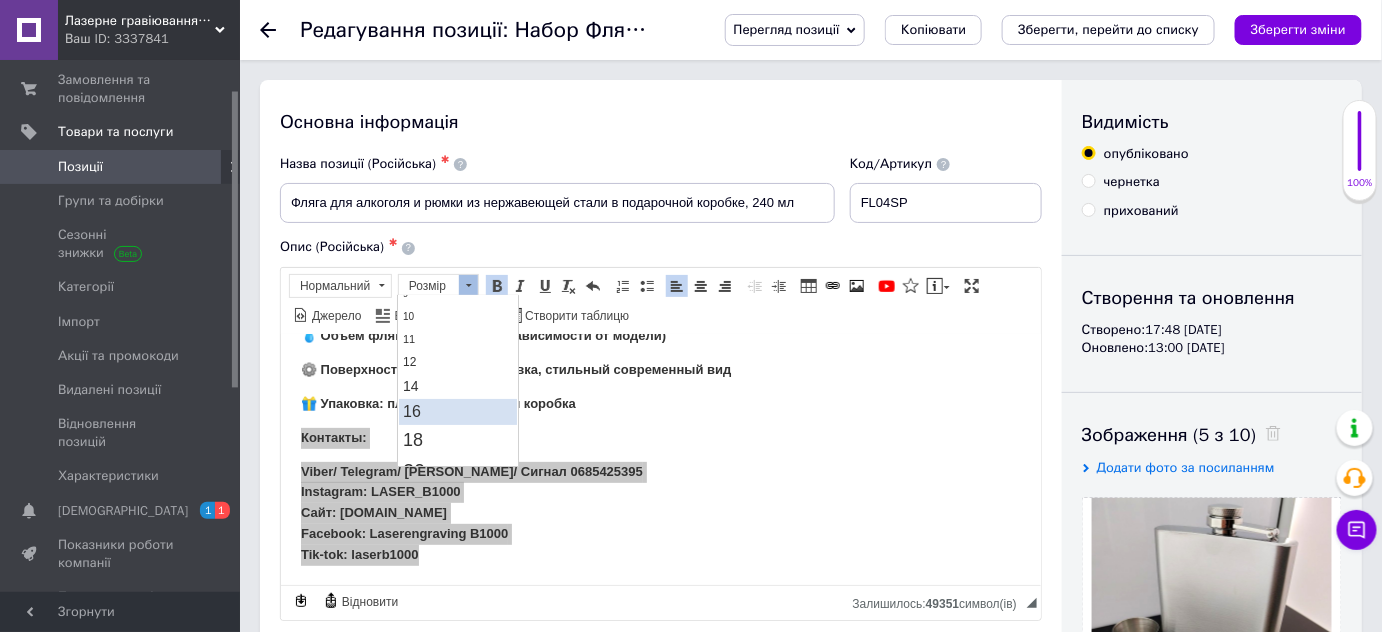 drag, startPoint x: 441, startPoint y: 400, endPoint x: 641, endPoint y: 379, distance: 201.09947 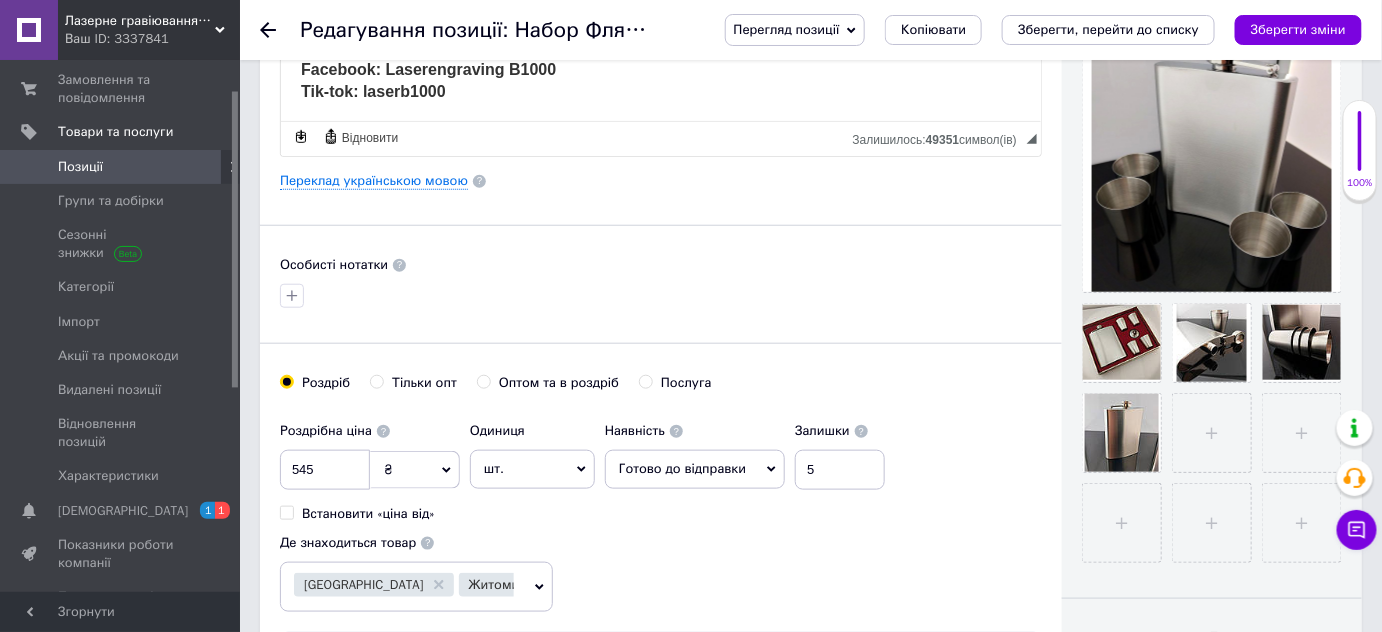 scroll, scrollTop: 454, scrollLeft: 0, axis: vertical 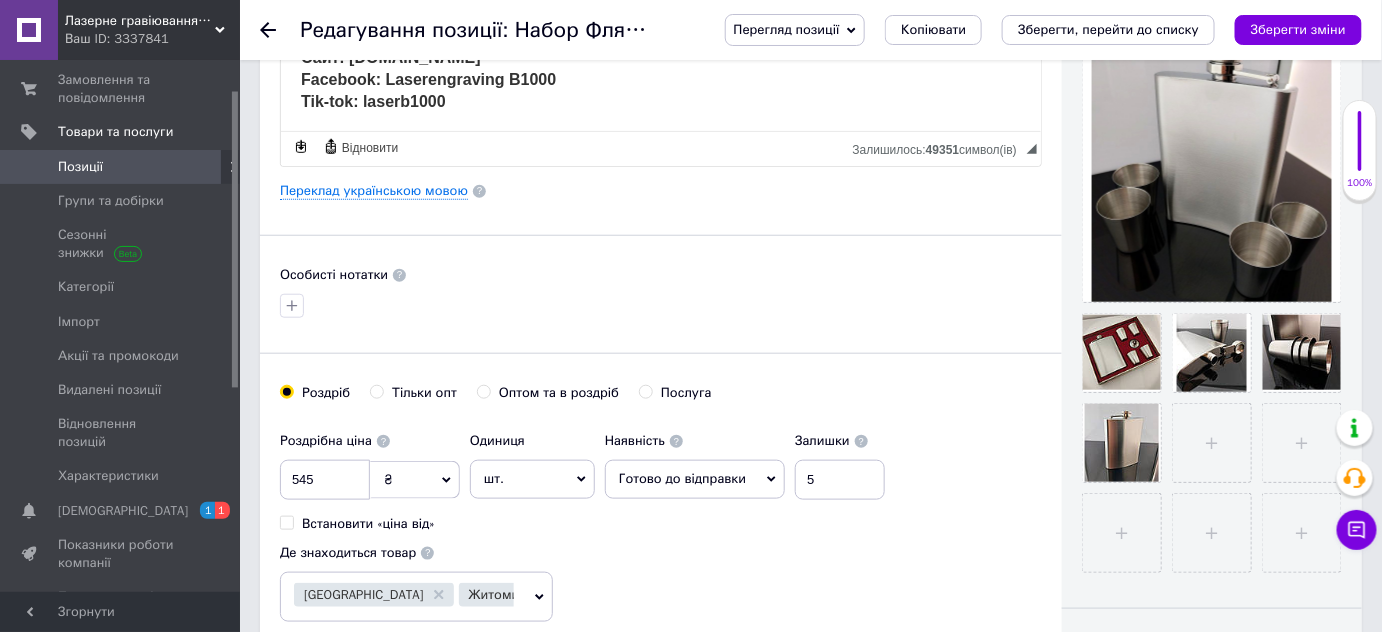 drag, startPoint x: 666, startPoint y: 551, endPoint x: 726, endPoint y: 479, distance: 93.723 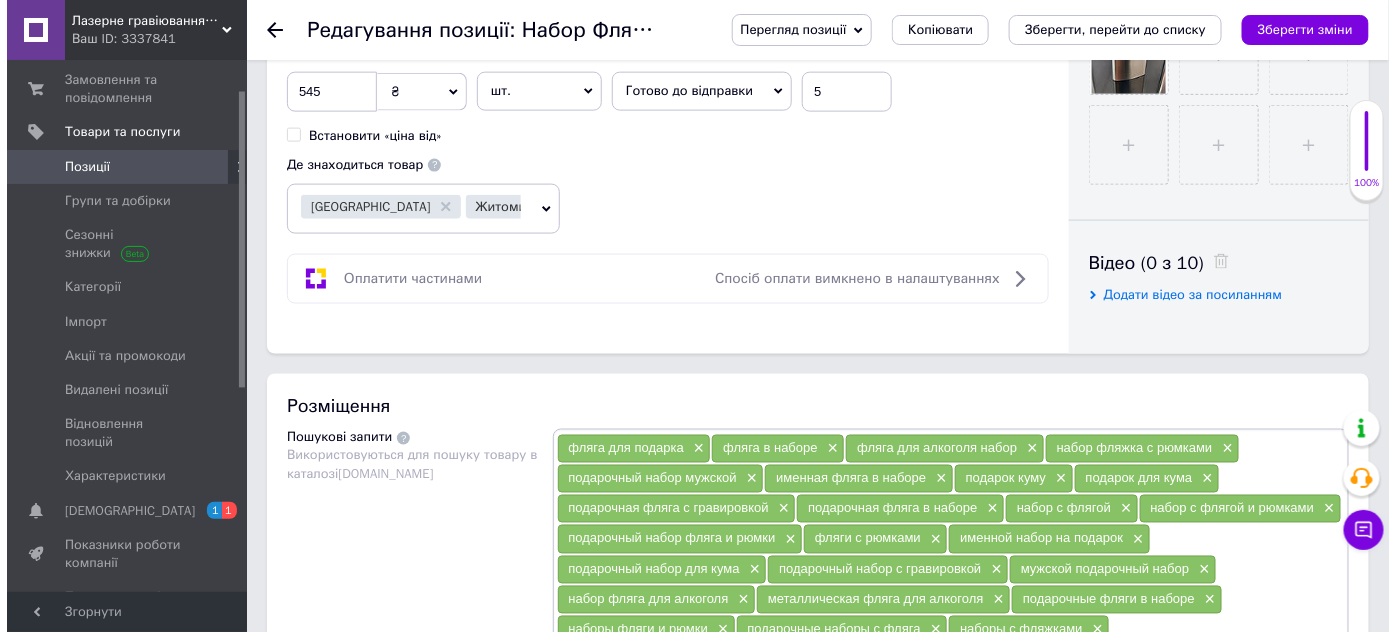 scroll, scrollTop: 545, scrollLeft: 0, axis: vertical 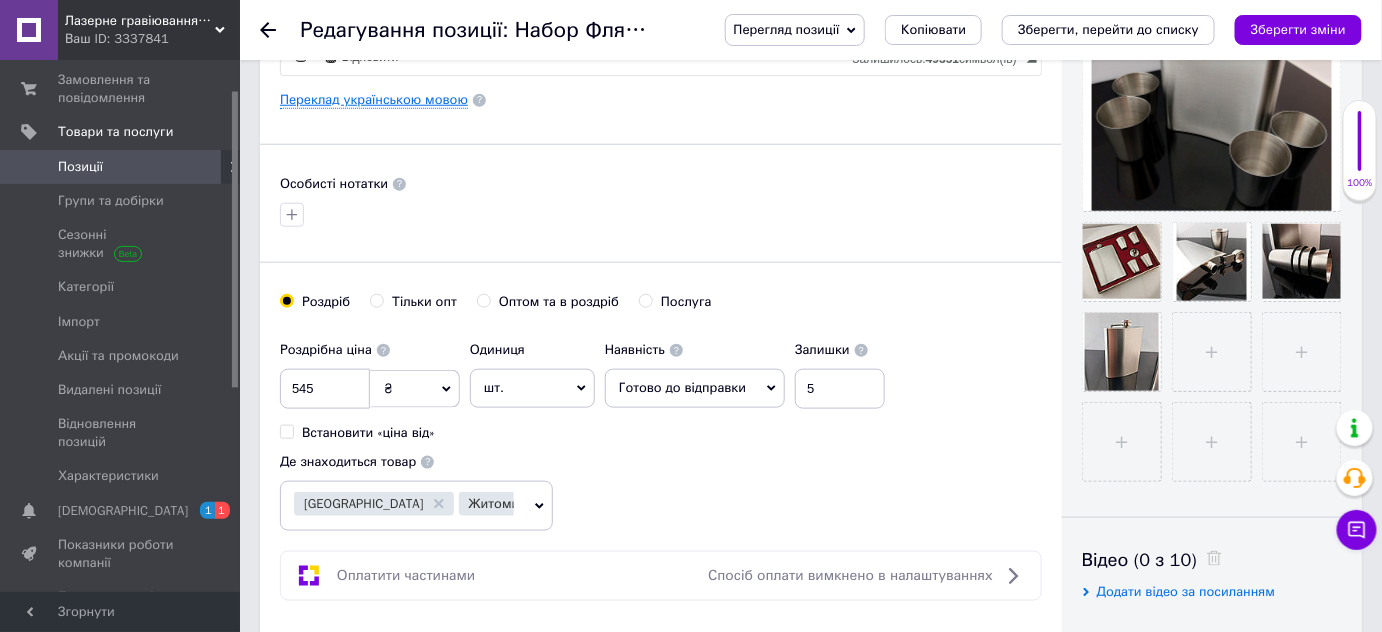 click on "Переклад українською мовою" at bounding box center [374, 100] 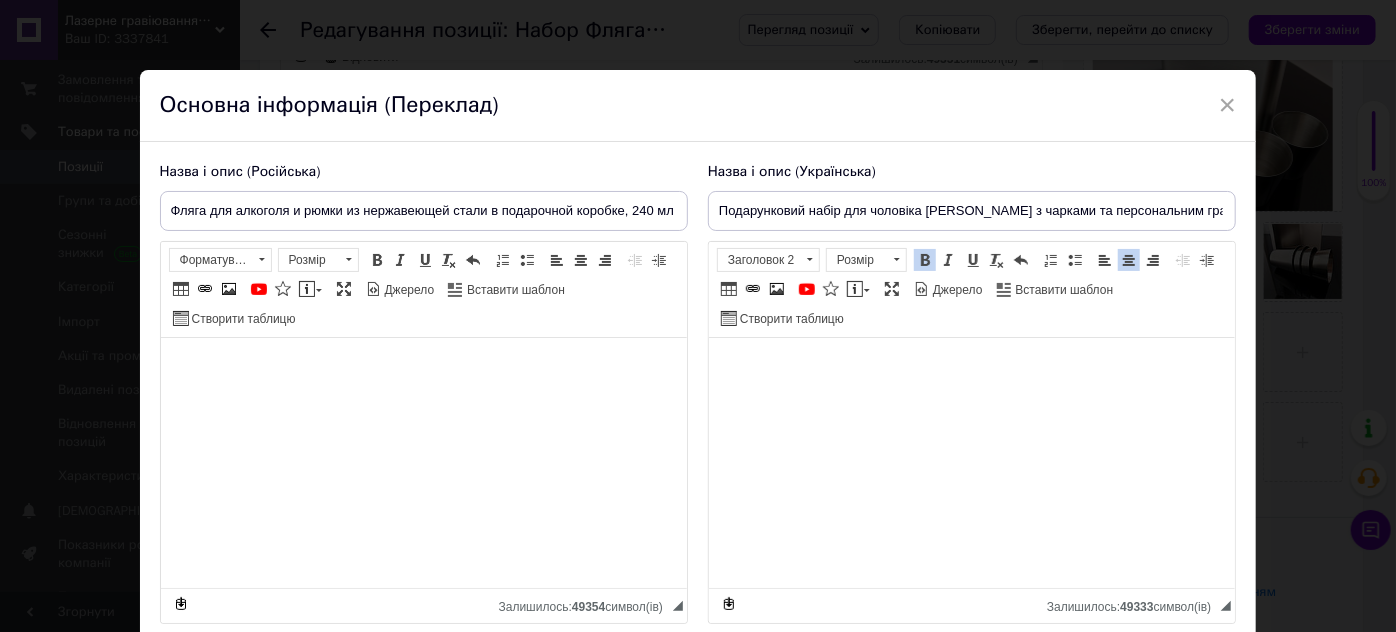 scroll, scrollTop: 153, scrollLeft: 0, axis: vertical 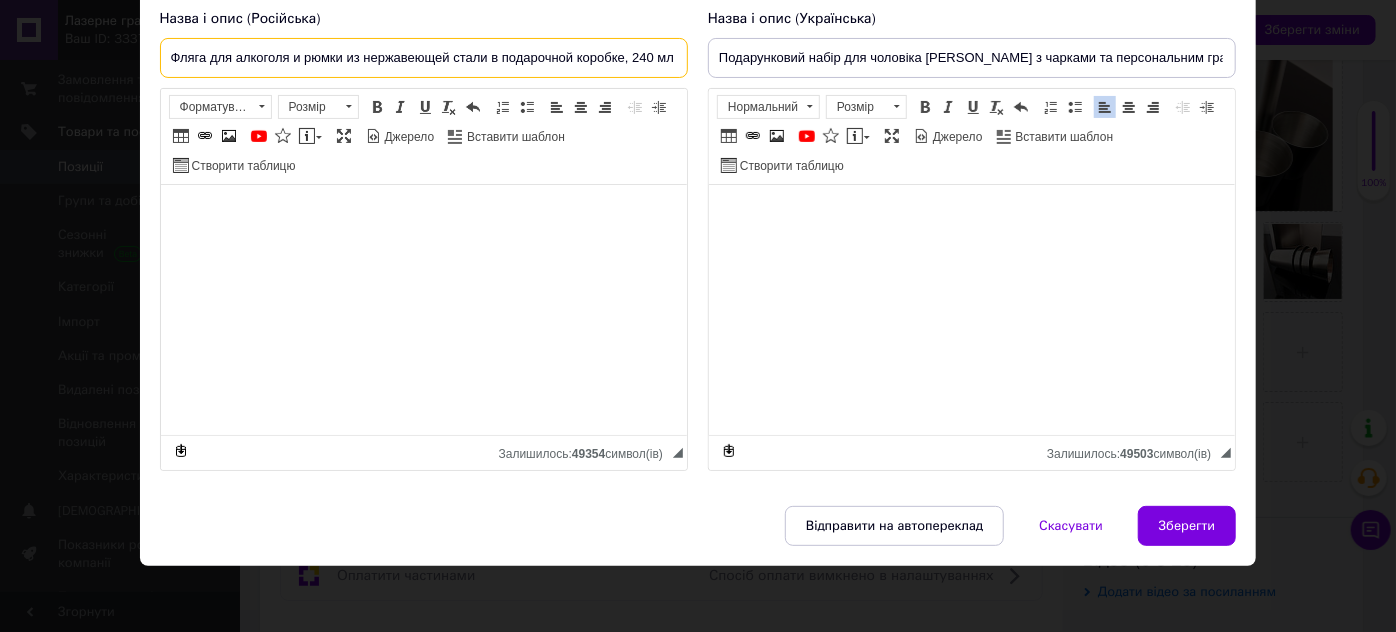 click on "Фляга для алкоголя и рюмки из нержавеющей стали в подарочной коробке, 240 мл" at bounding box center (424, 58) 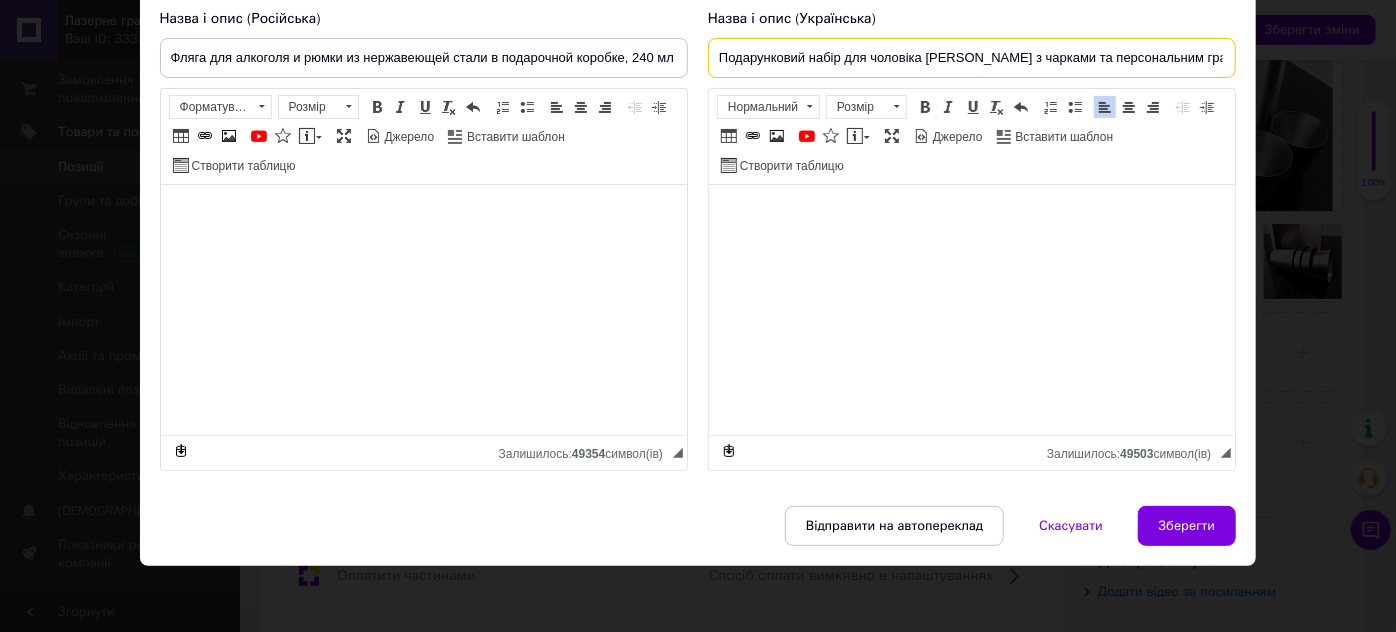 click on "Подарунковий набір для чоловіка [PERSON_NAME] з чарками та персональним гравіюванням на замовлення" at bounding box center [972, 58] 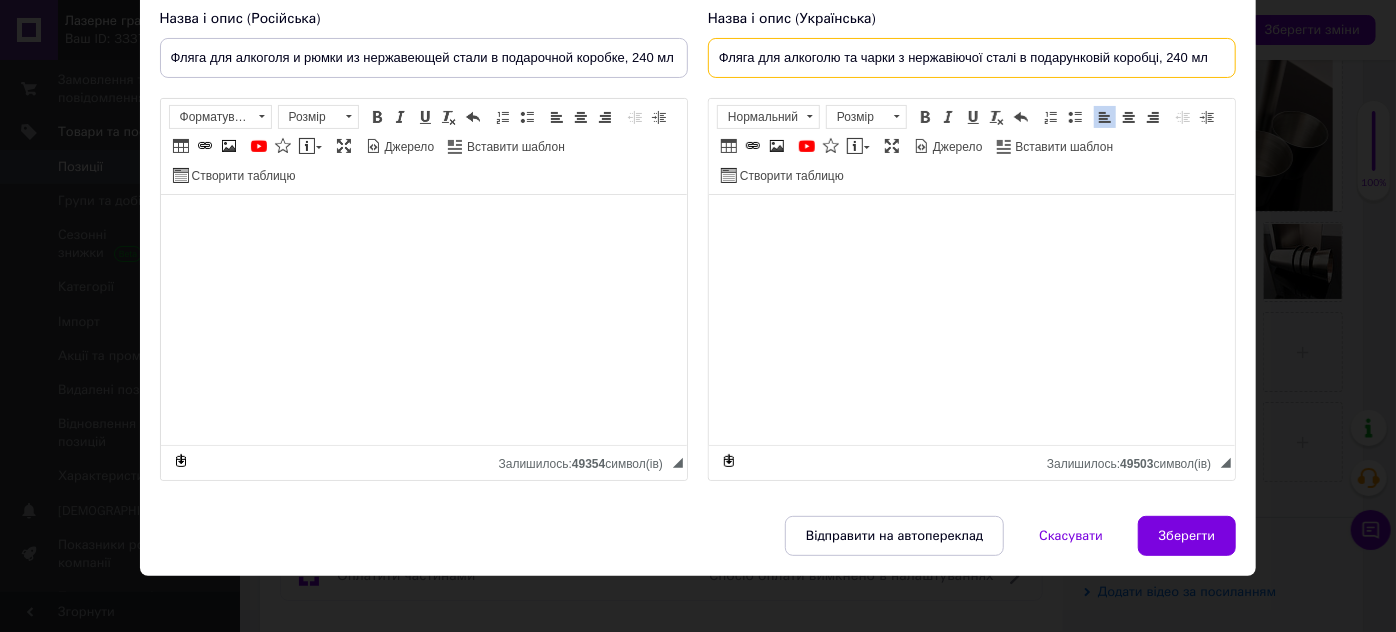 scroll, scrollTop: 62, scrollLeft: 0, axis: vertical 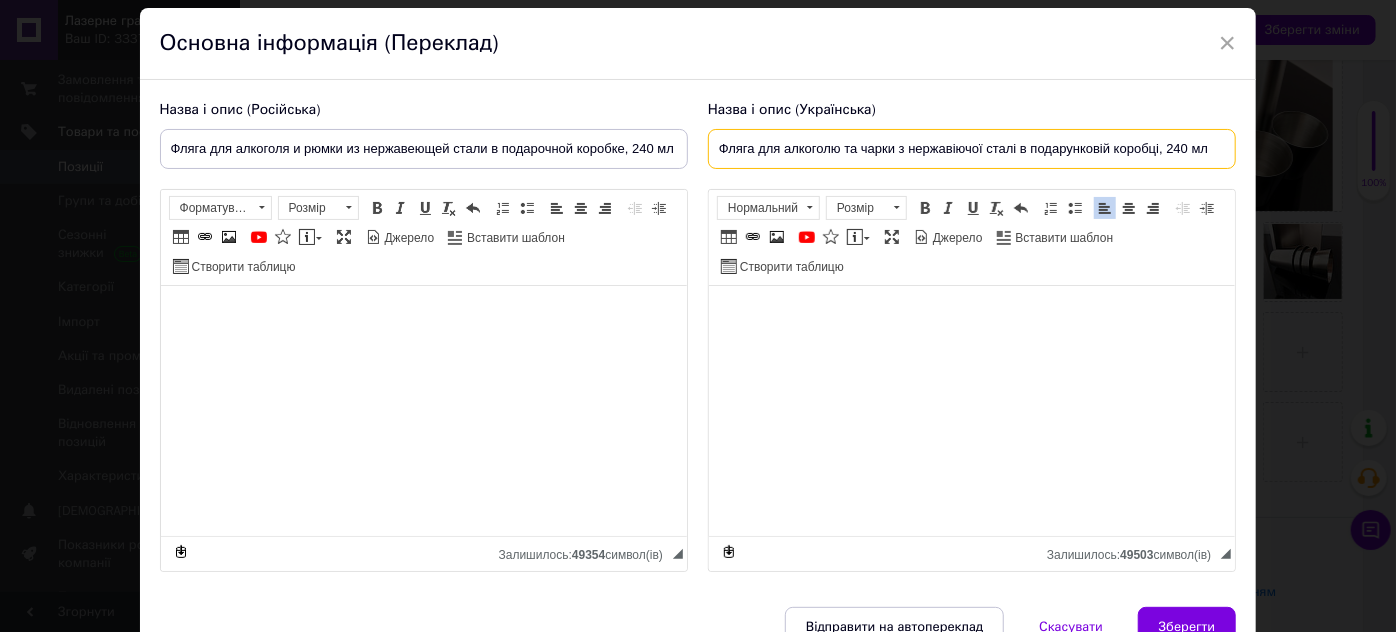 type on "Фляга для алкоголю та чарки з нержавіючої сталі в подарунковій коробці, 240 мл" 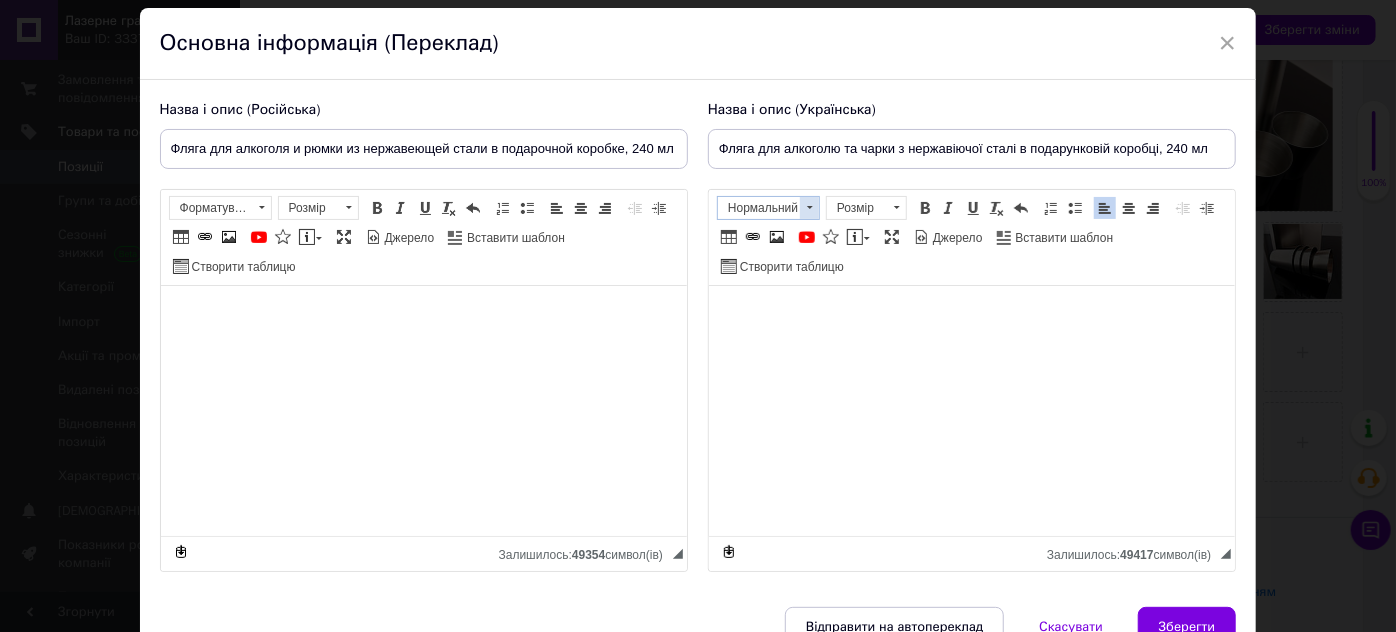 click on "Нормальний" at bounding box center (759, 208) 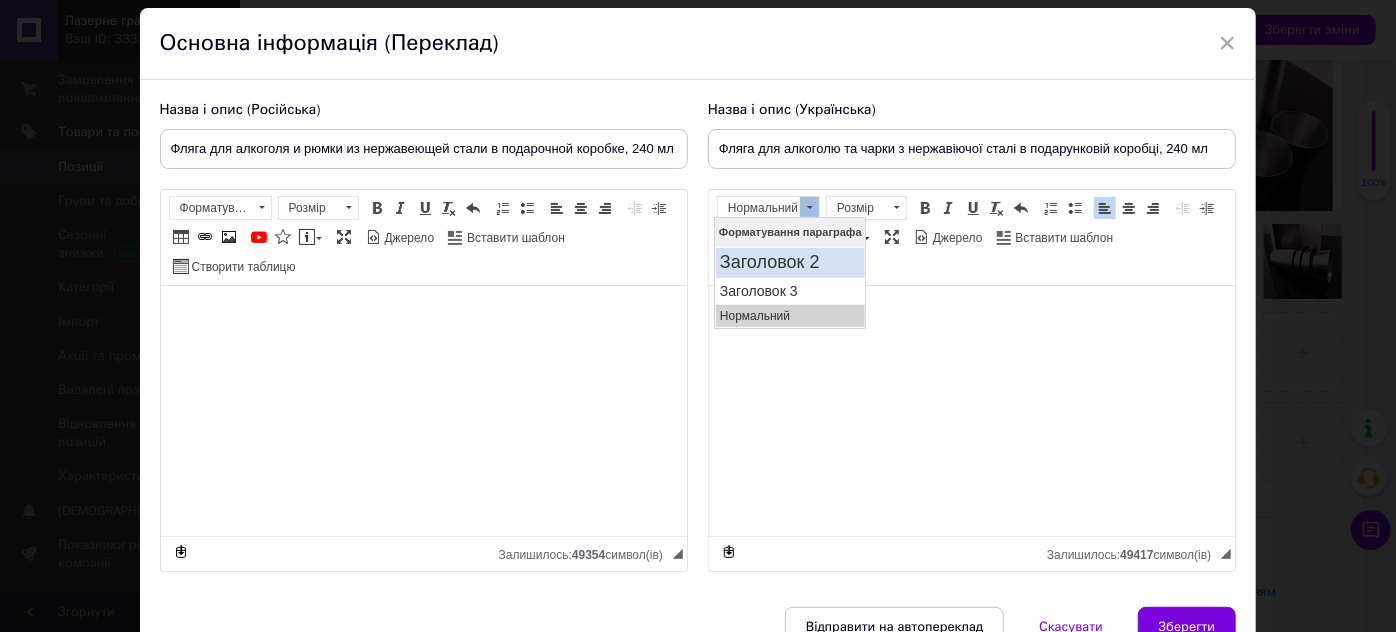 click on "Заголовок 2" at bounding box center (789, 263) 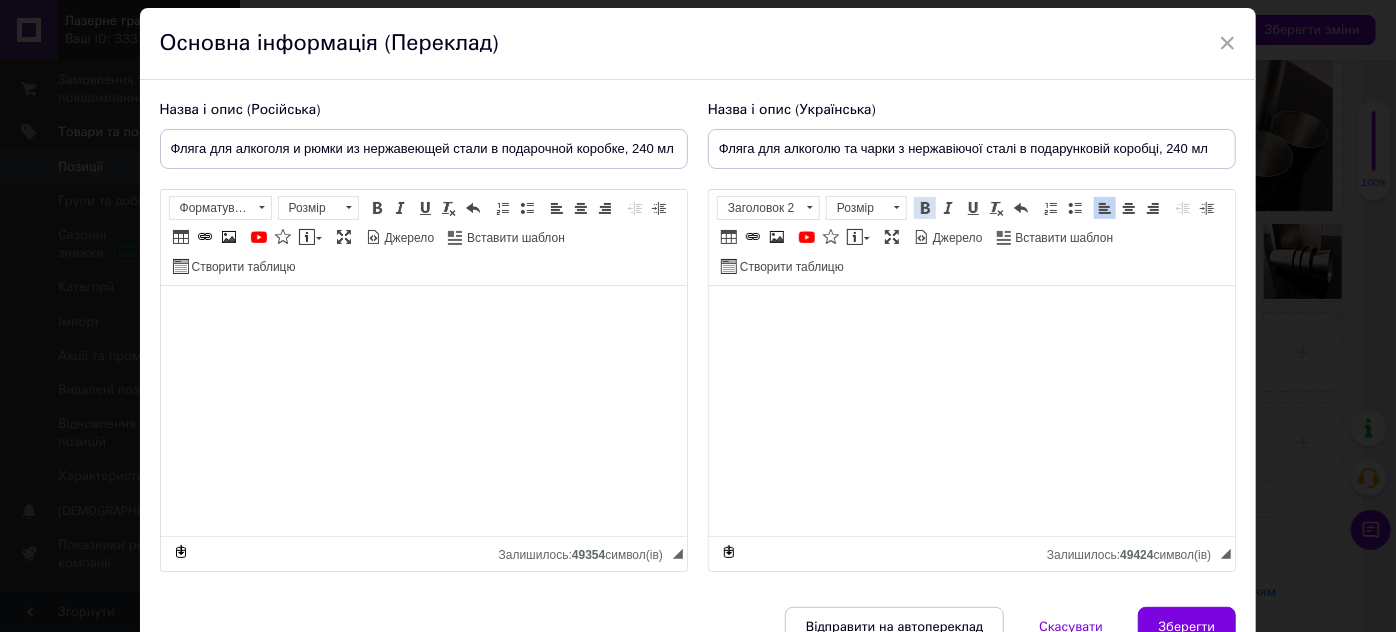 click at bounding box center (925, 208) 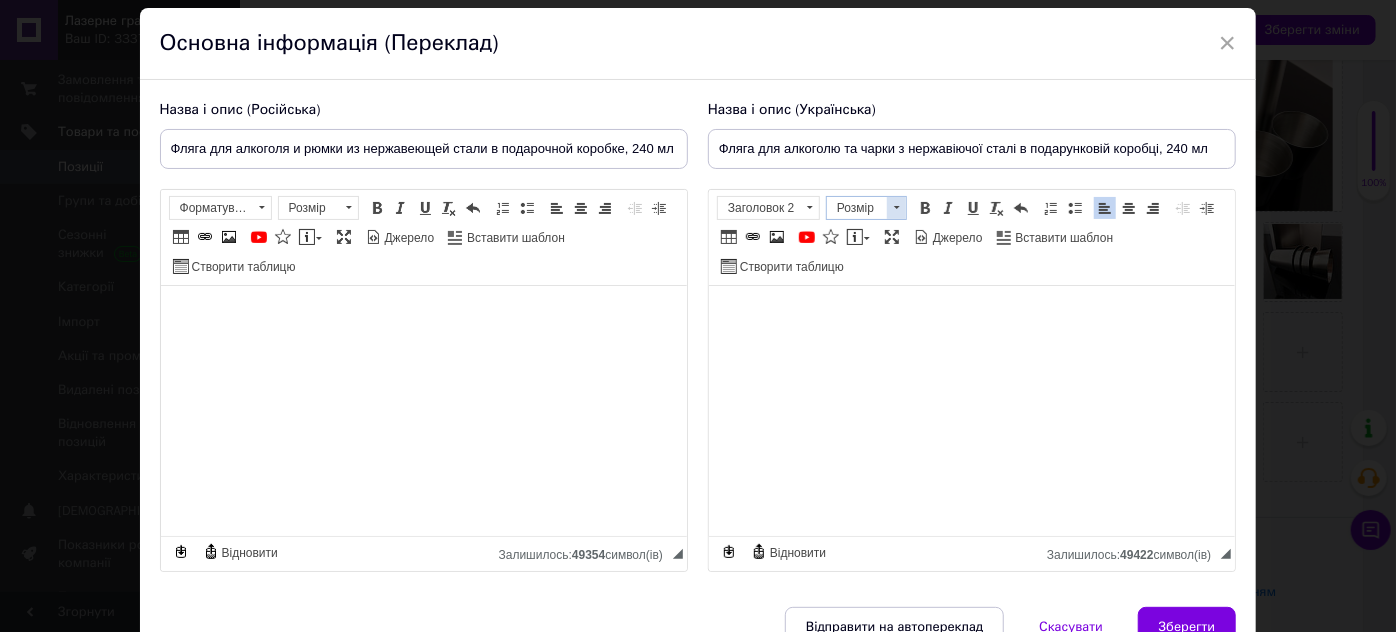 click at bounding box center (897, 207) 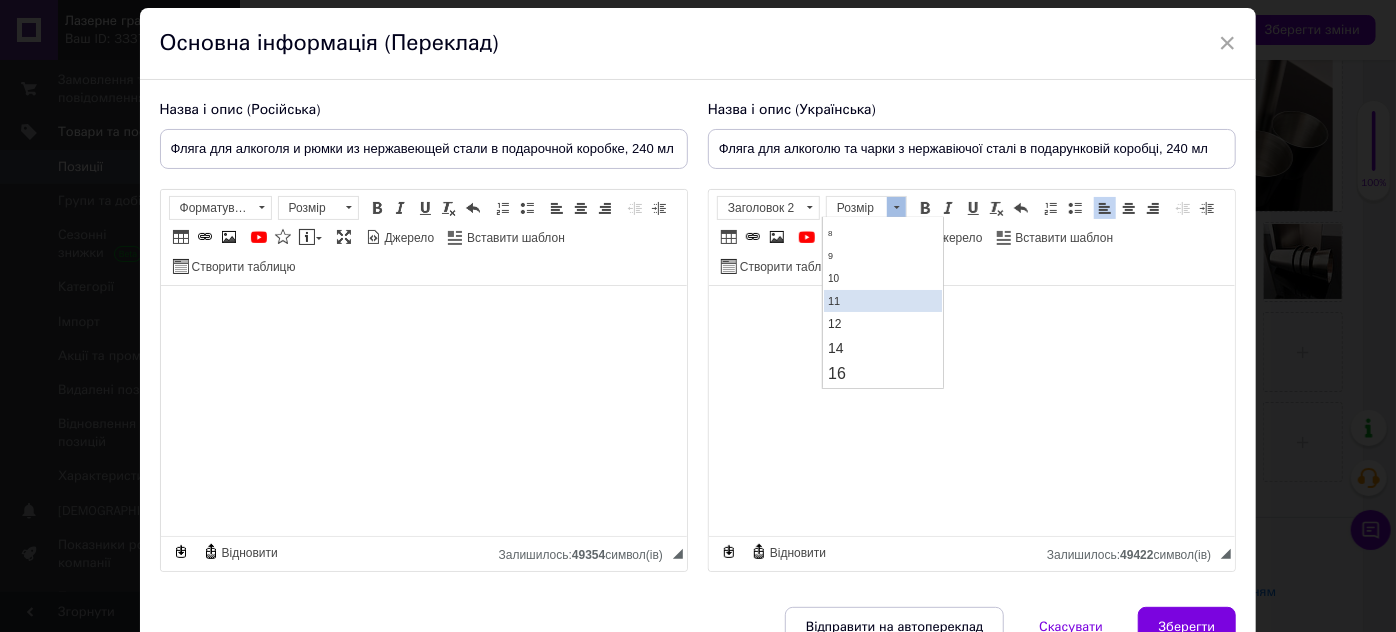 scroll, scrollTop: 90, scrollLeft: 0, axis: vertical 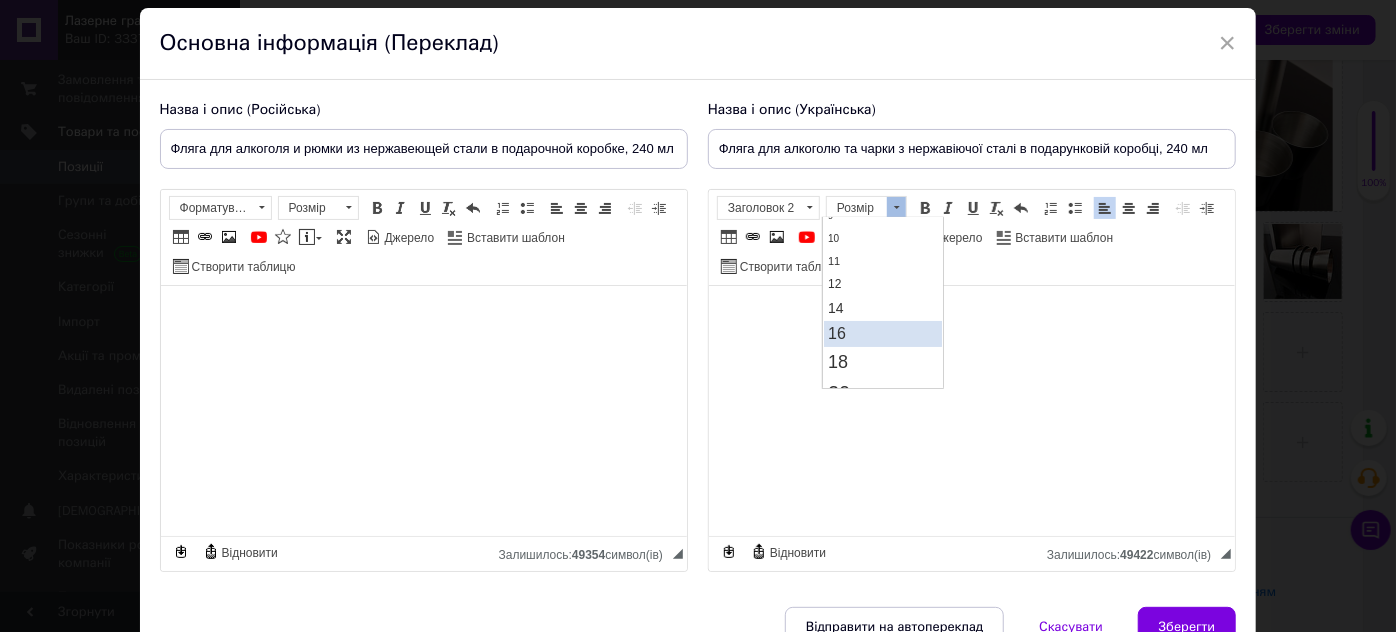 click on "16" at bounding box center [883, 334] 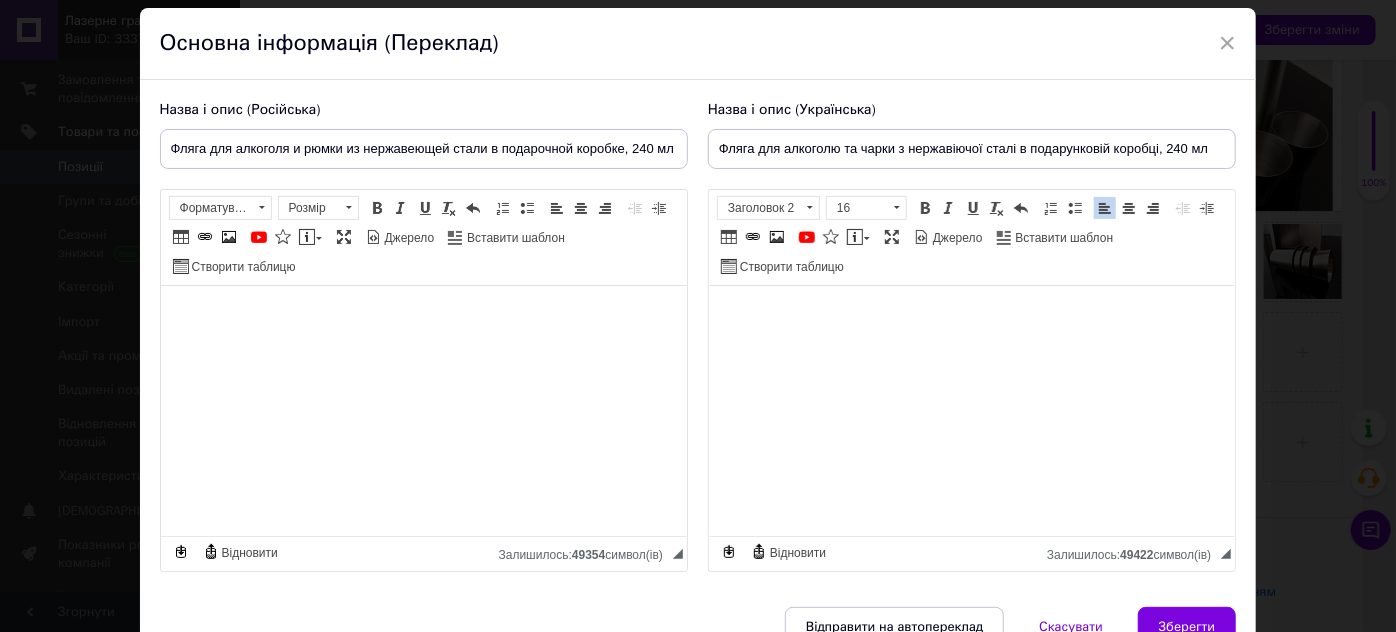 scroll, scrollTop: 0, scrollLeft: 0, axis: both 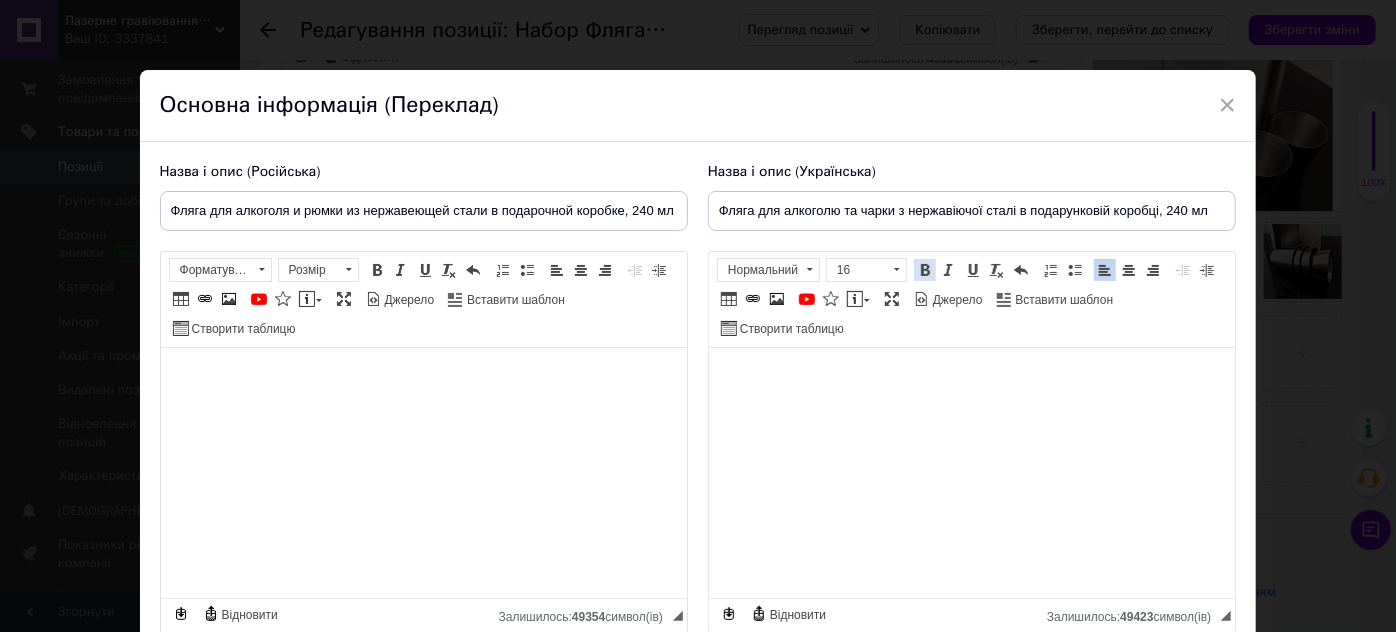 click at bounding box center (925, 270) 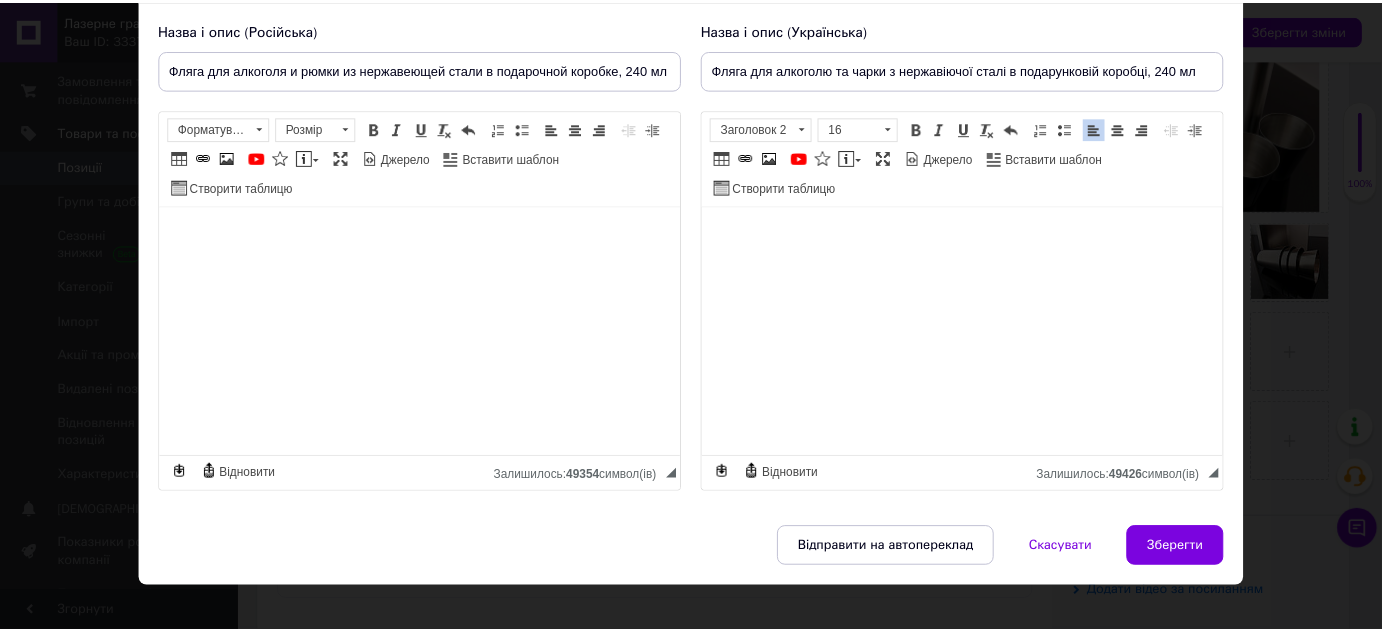 scroll, scrollTop: 163, scrollLeft: 0, axis: vertical 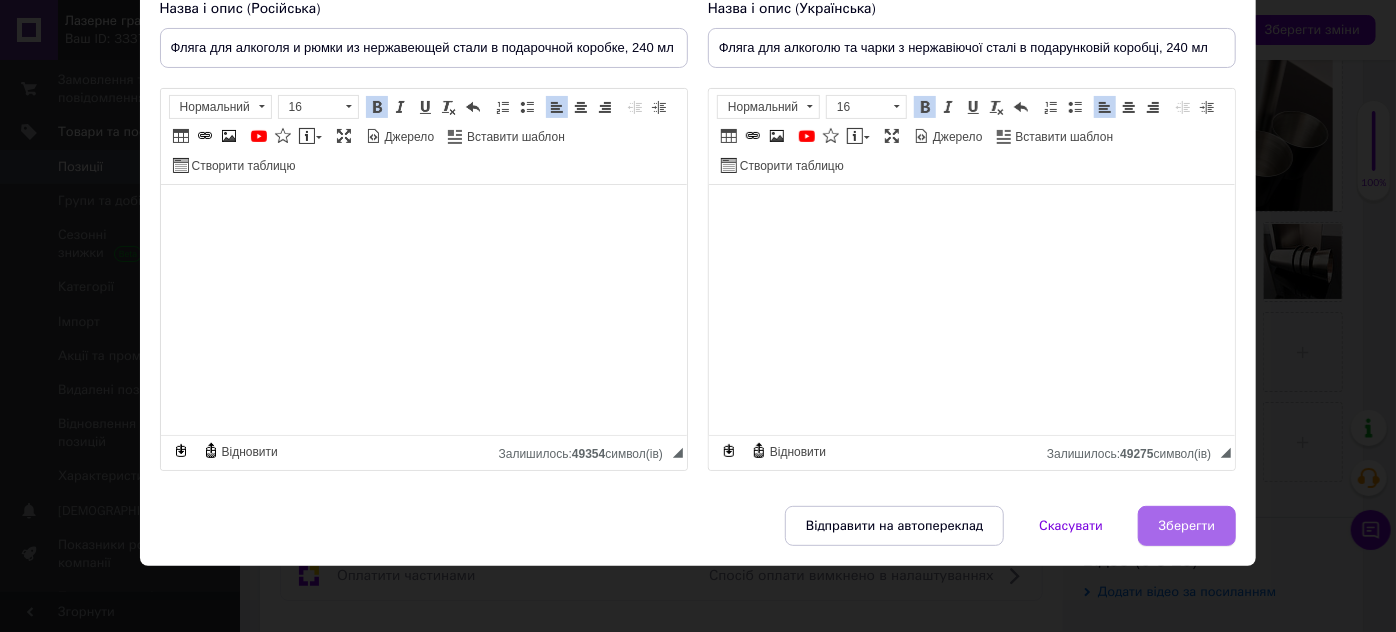 click on "Зберегти" at bounding box center (1187, 526) 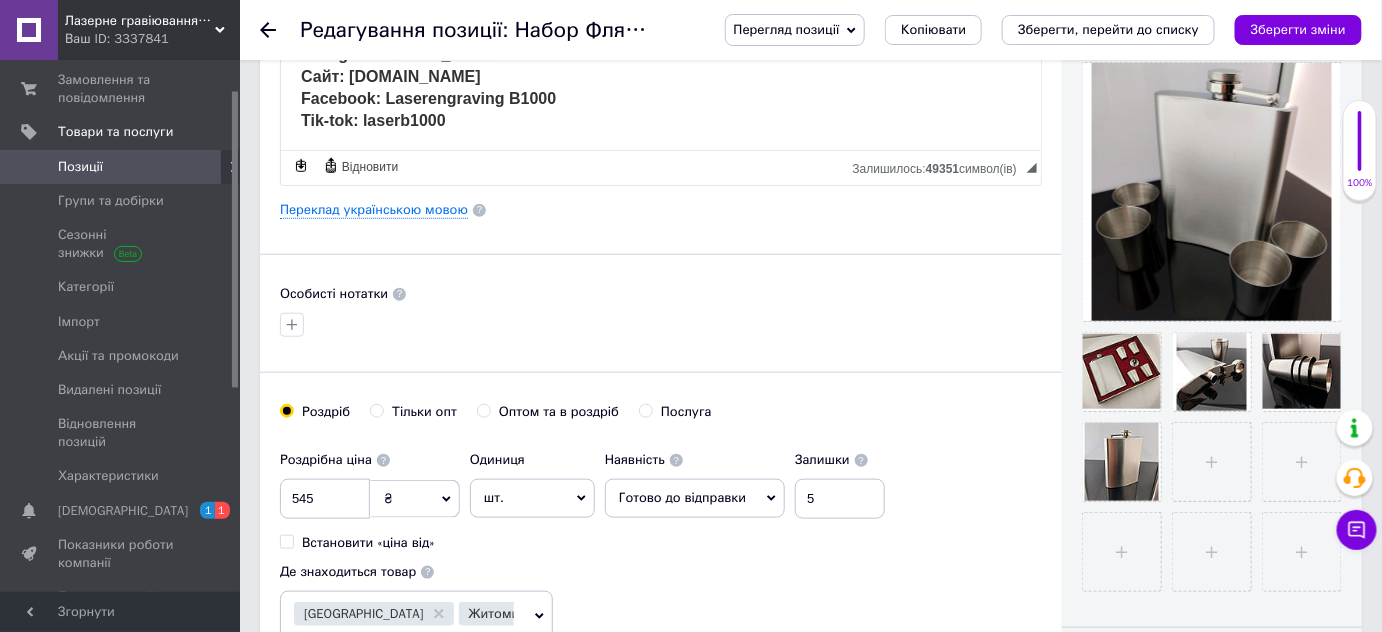scroll, scrollTop: 272, scrollLeft: 0, axis: vertical 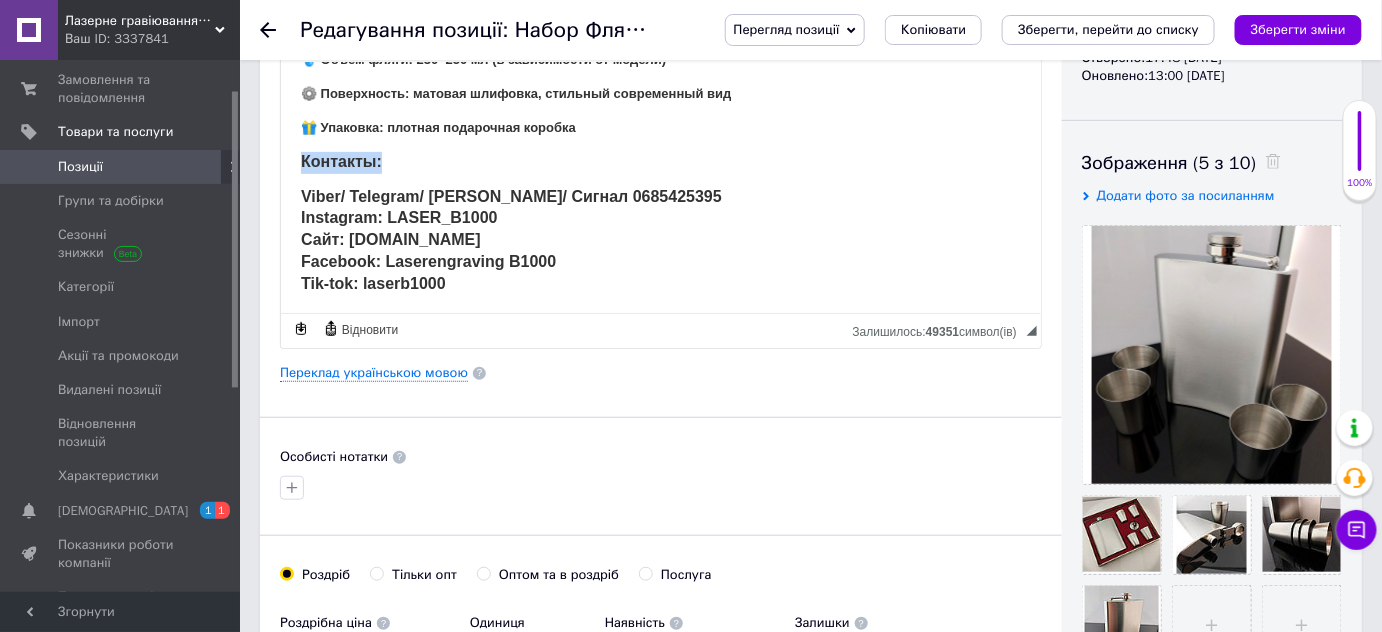 click on "Viber/ Telegram/ Вацап/ Сигнал 0685425395 Instagram: LASER_B1000 Сайт: [DOMAIN_NAME] Facebook: Laserengraving B1000 Tik-tok: laserb1000" at bounding box center (660, 240) 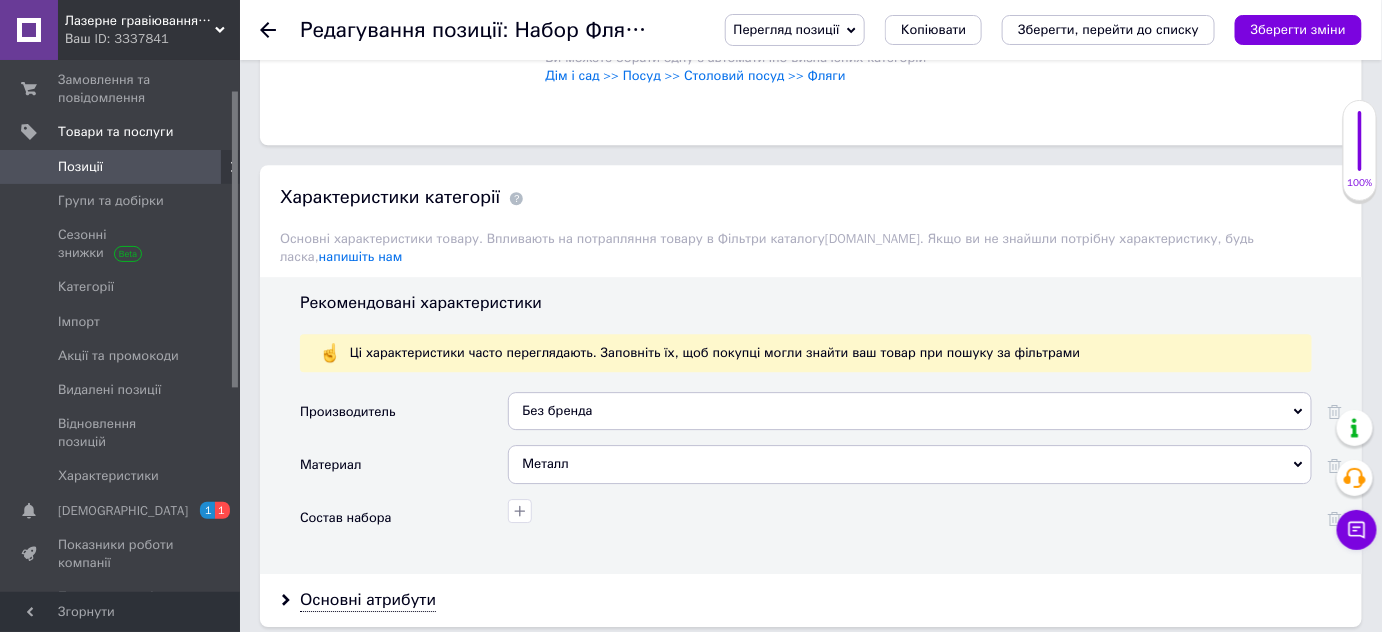 scroll, scrollTop: 2090, scrollLeft: 0, axis: vertical 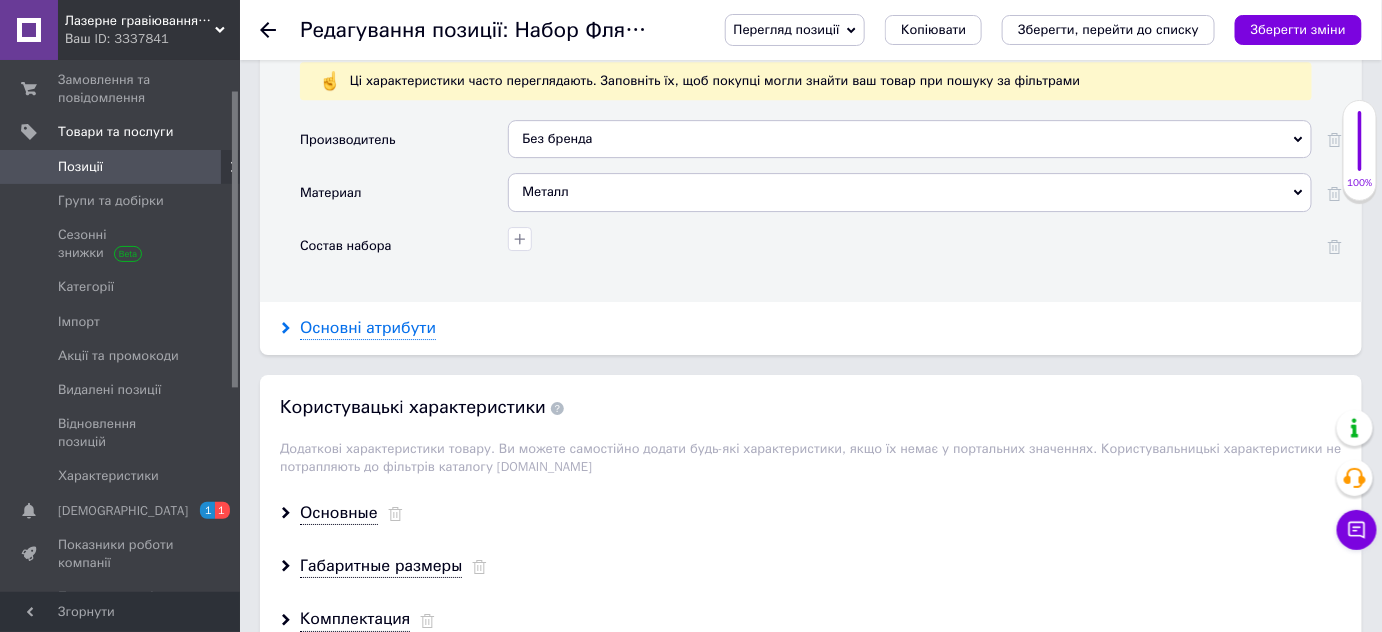 click on "Основні атрибути" at bounding box center (368, 328) 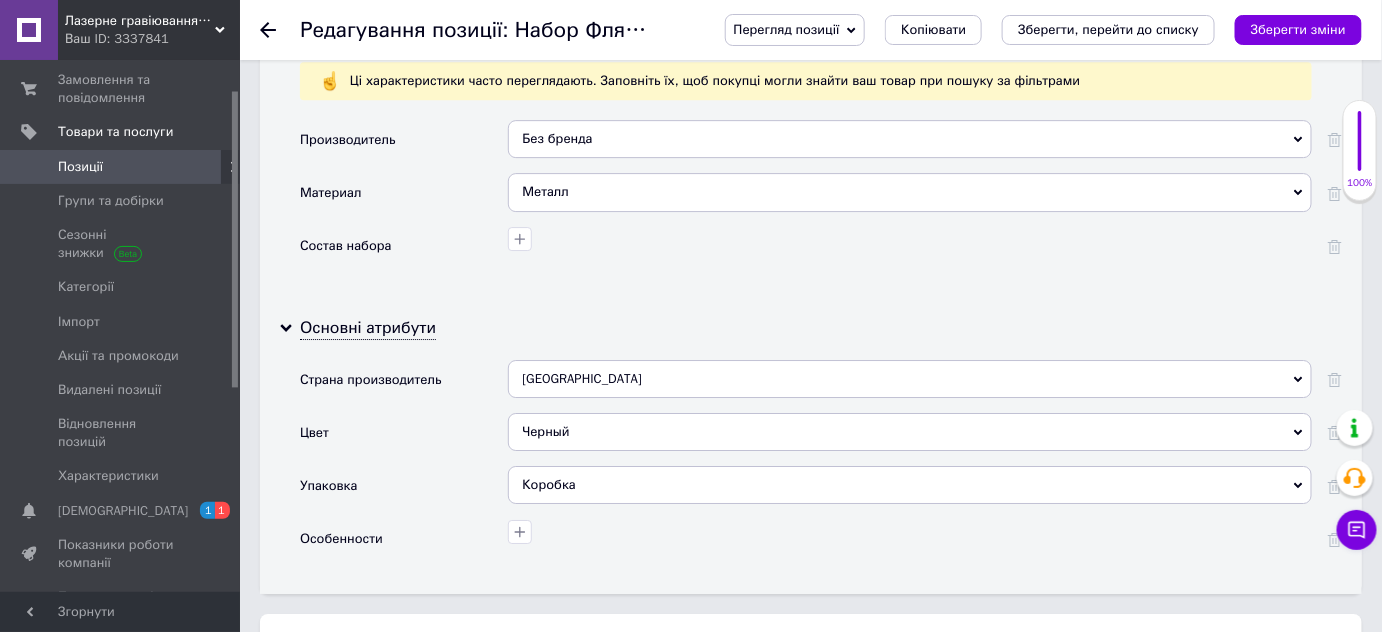 click on "Черный" at bounding box center [910, 432] 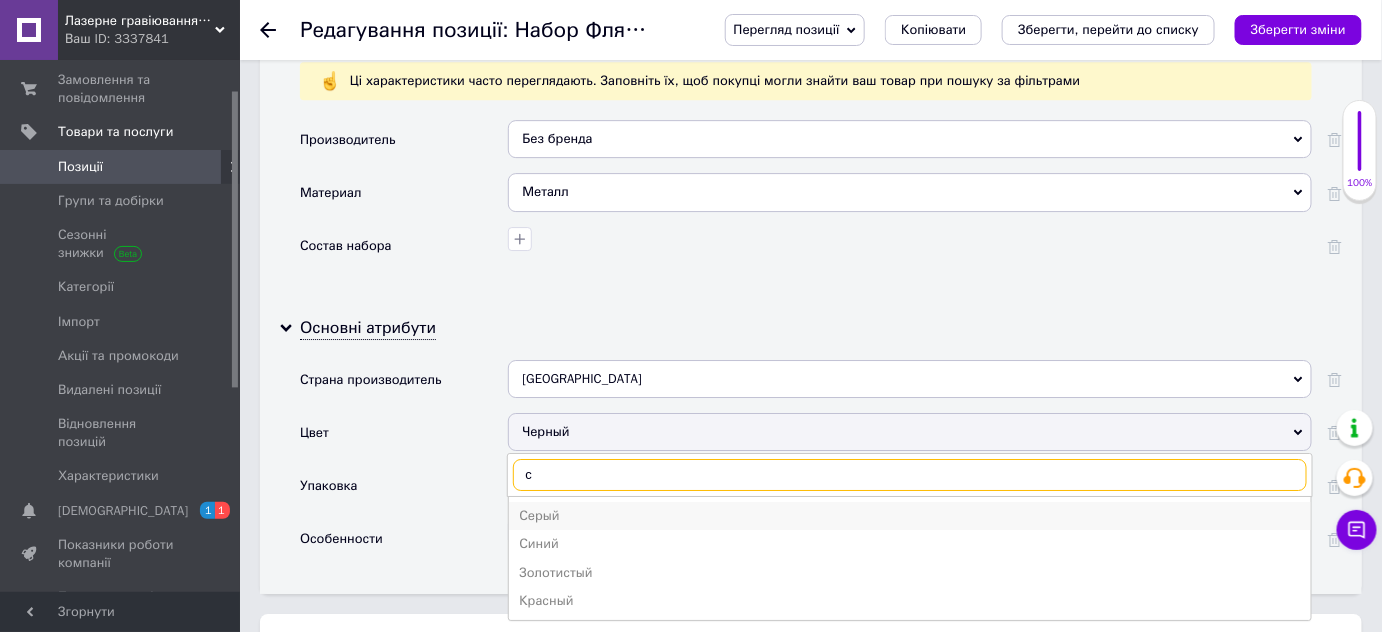 type on "с" 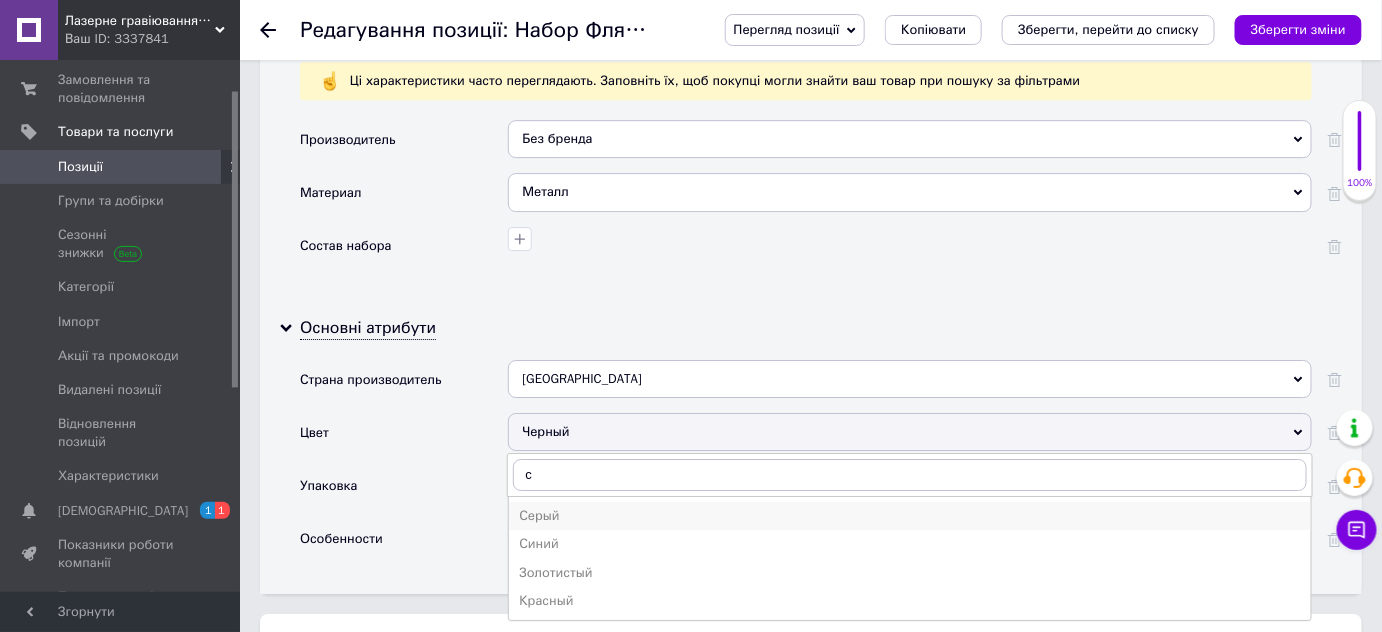 click on "Серый" at bounding box center [910, 516] 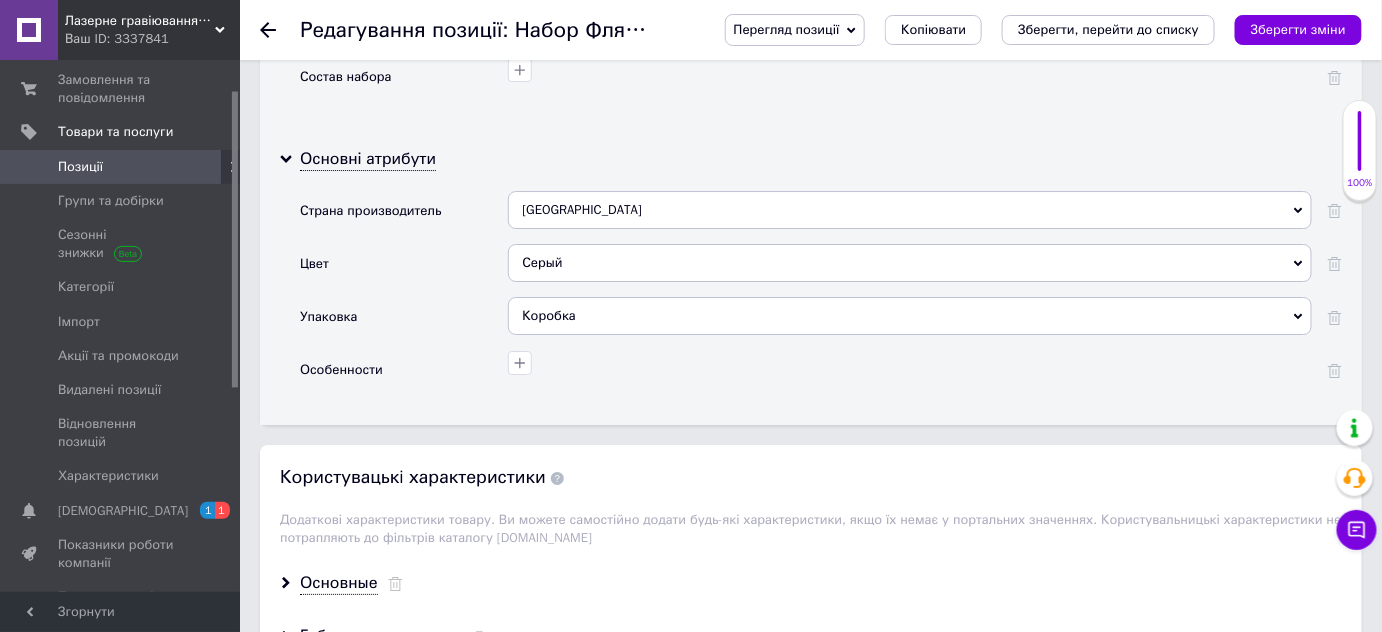 scroll, scrollTop: 2454, scrollLeft: 0, axis: vertical 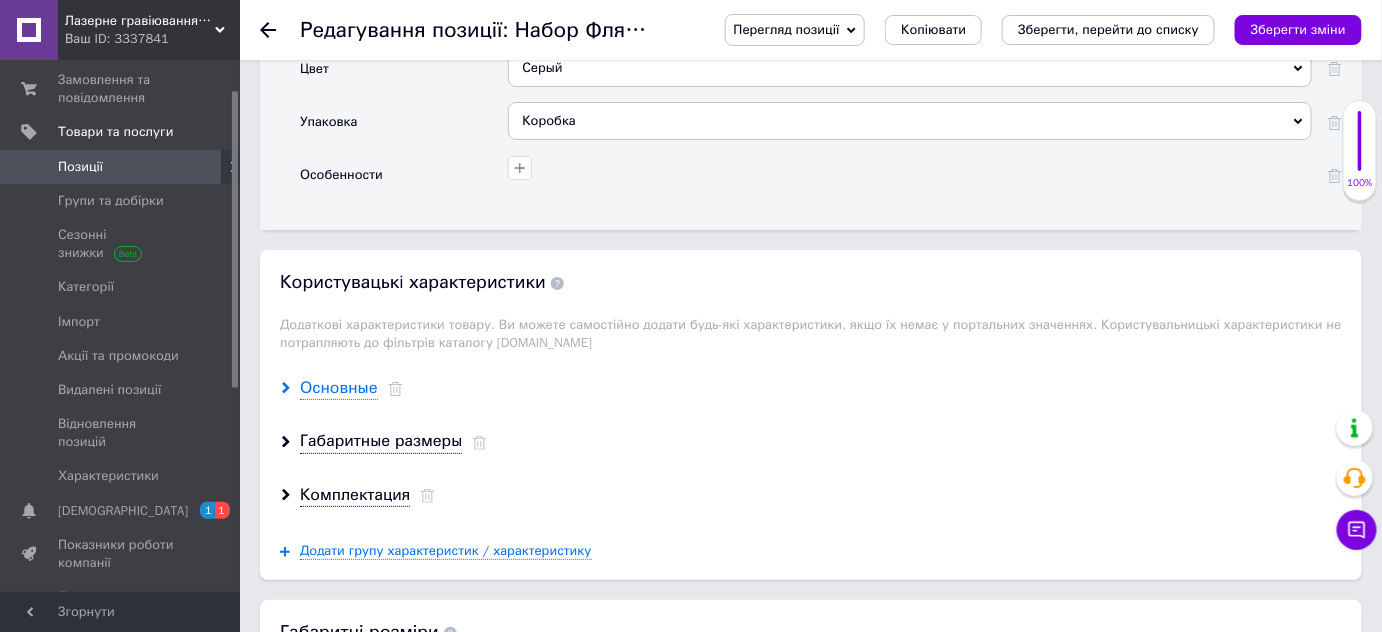 click on "Основные" at bounding box center (339, 388) 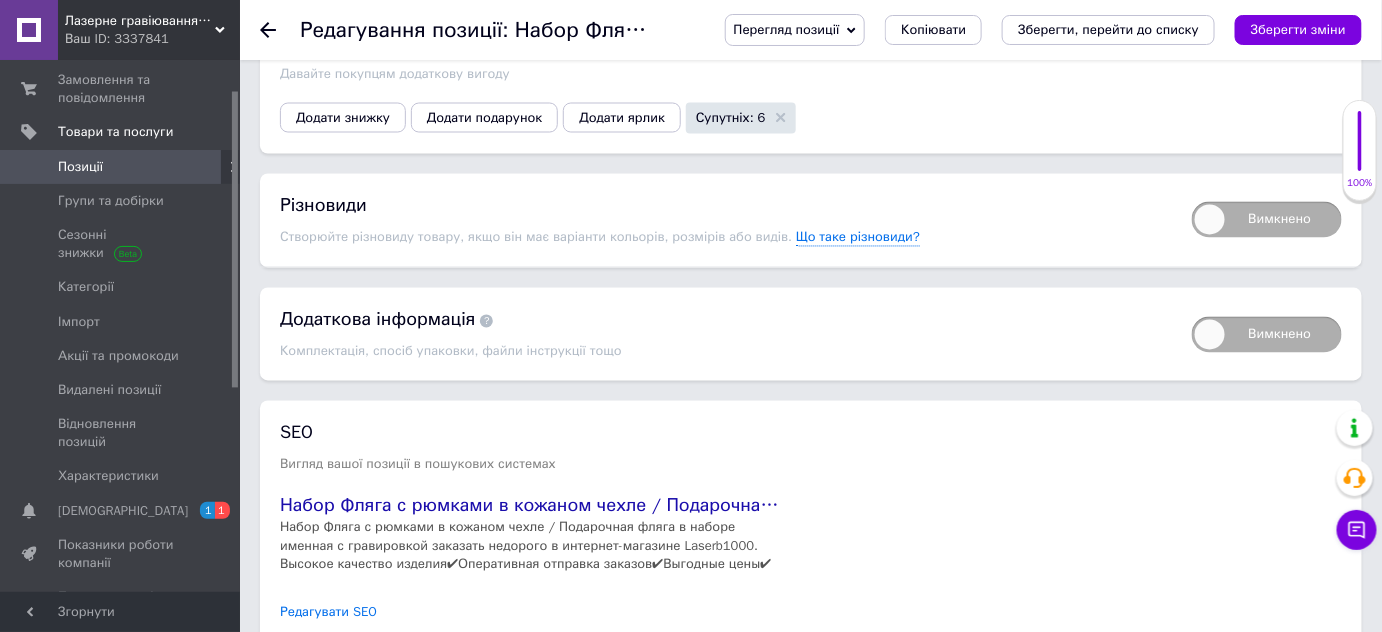 scroll, scrollTop: 3715, scrollLeft: 0, axis: vertical 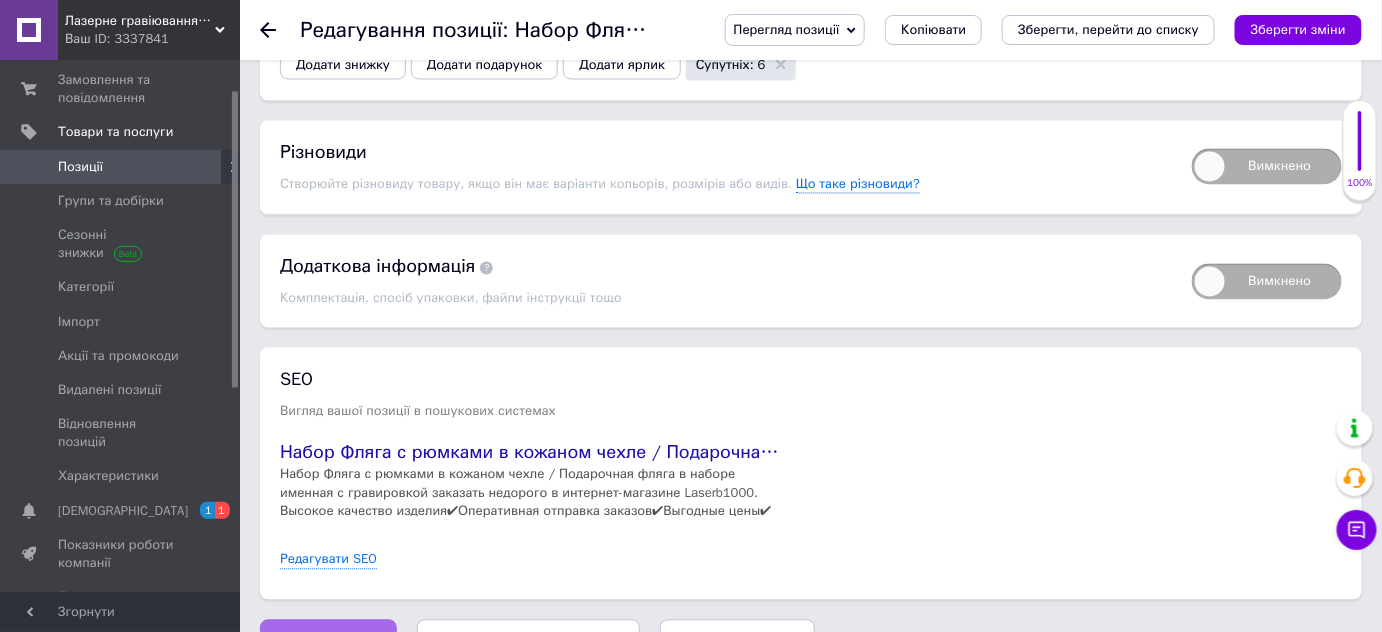 click on "Зберегти зміни" at bounding box center (328, 640) 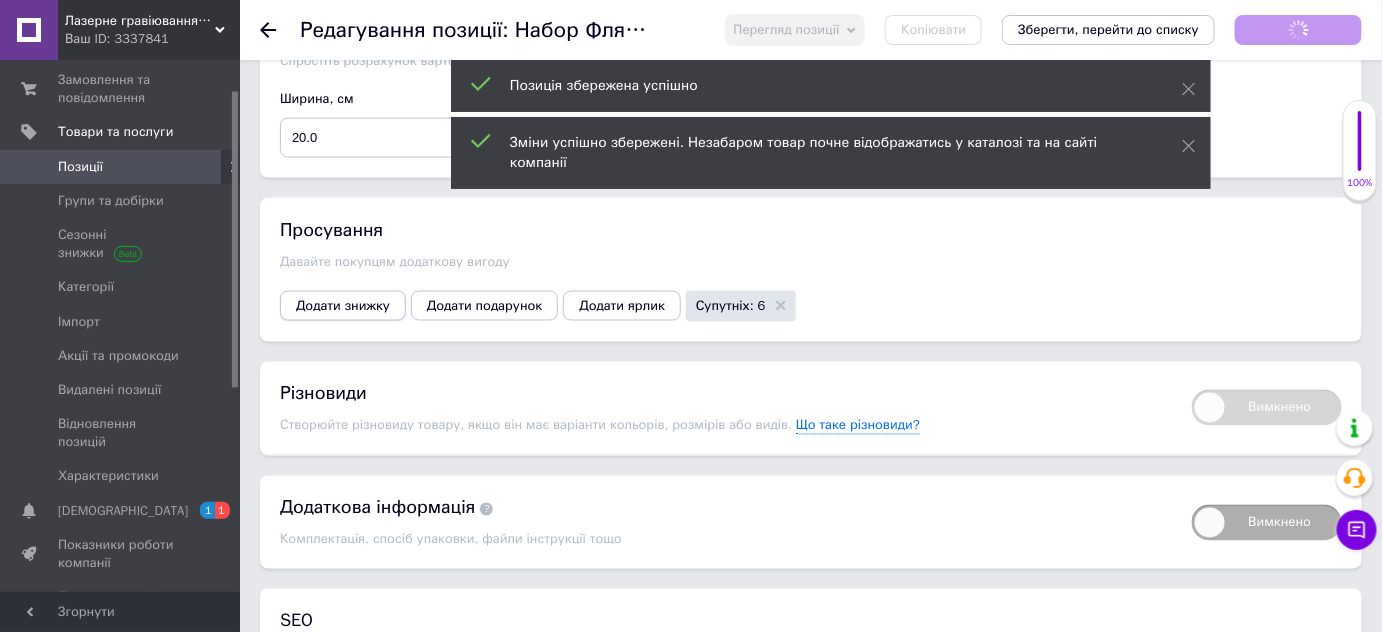 scroll, scrollTop: 3442, scrollLeft: 0, axis: vertical 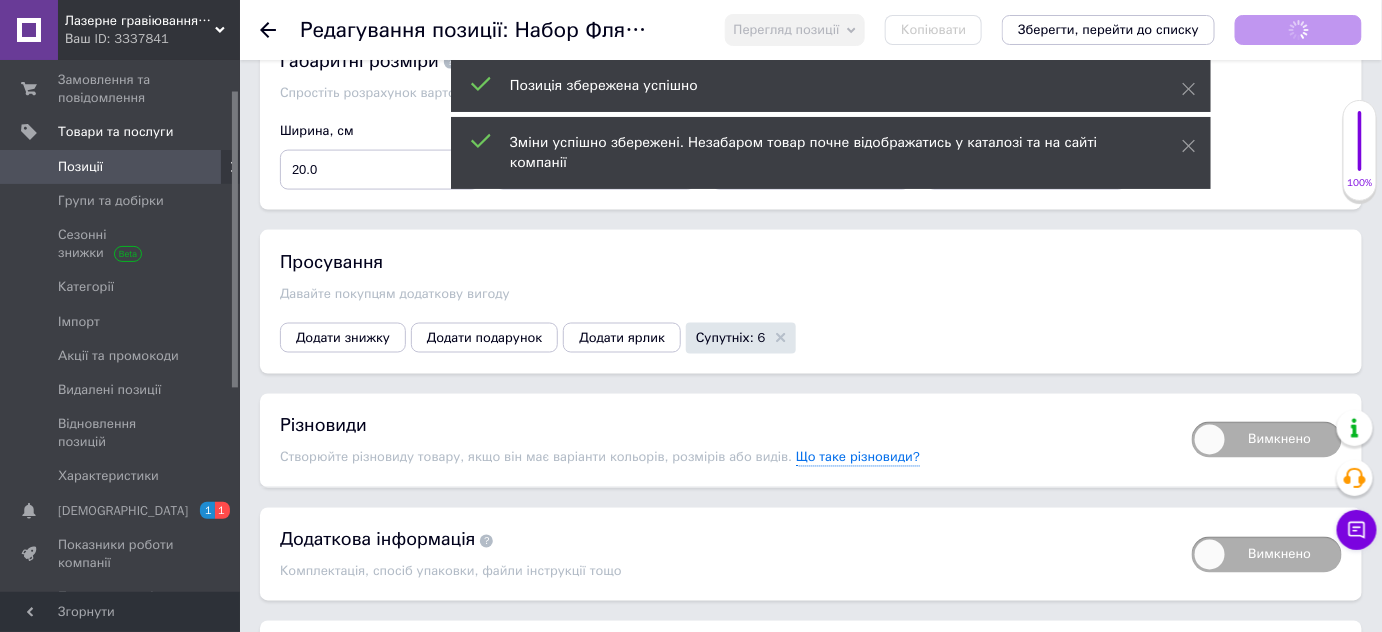 click on "Просування Давайте покупцям додаткову вигоду Додати знижку Додати подарунок Додати ярлик Супутніх: 6" at bounding box center (811, 301) 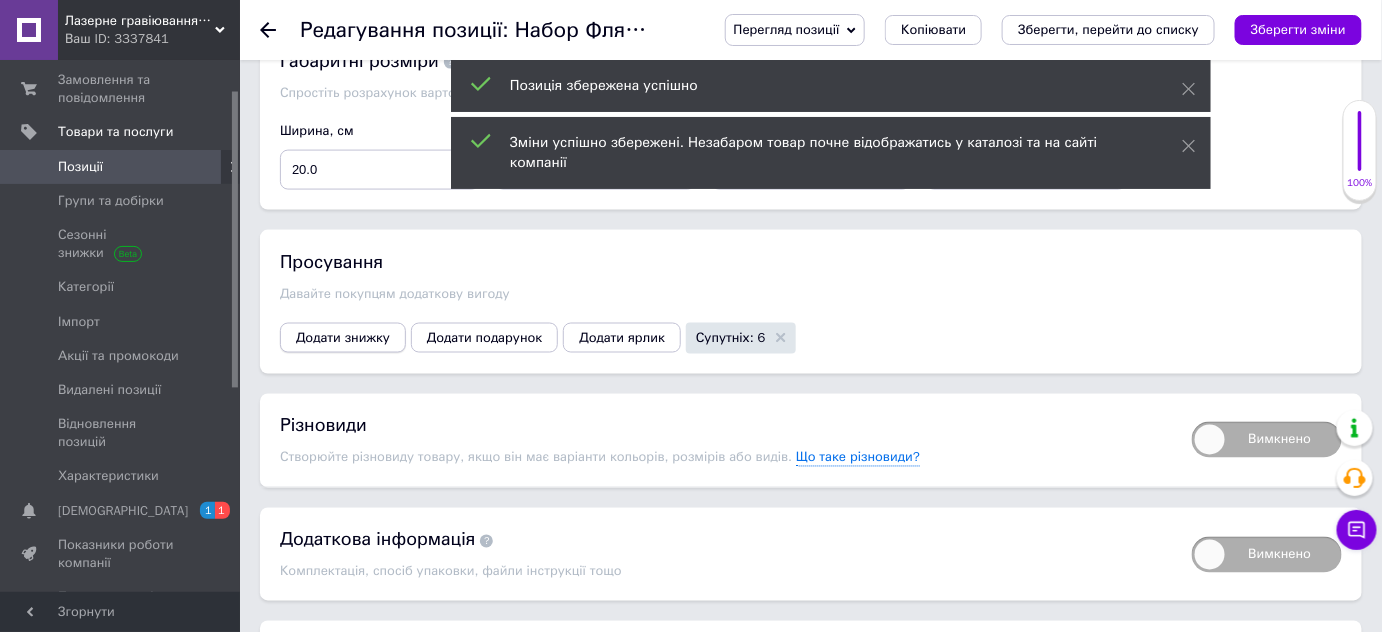 click on "Додати знижку" at bounding box center [343, 338] 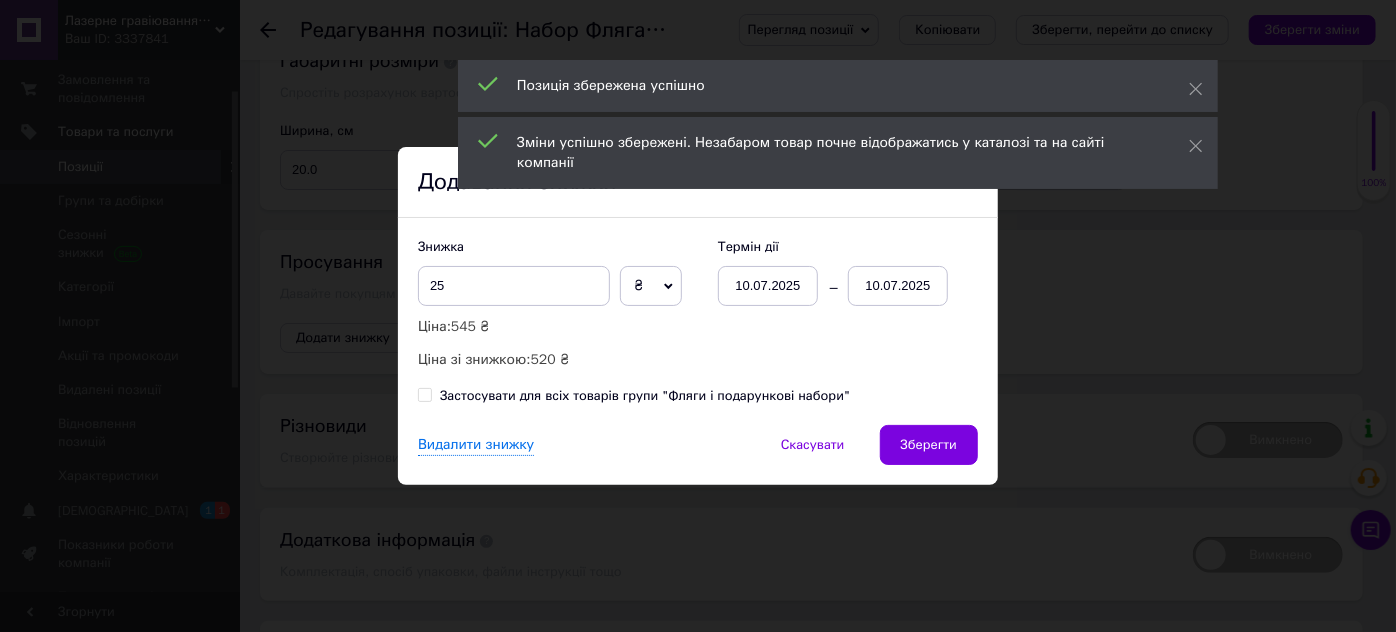 click on "₴" at bounding box center [651, 286] 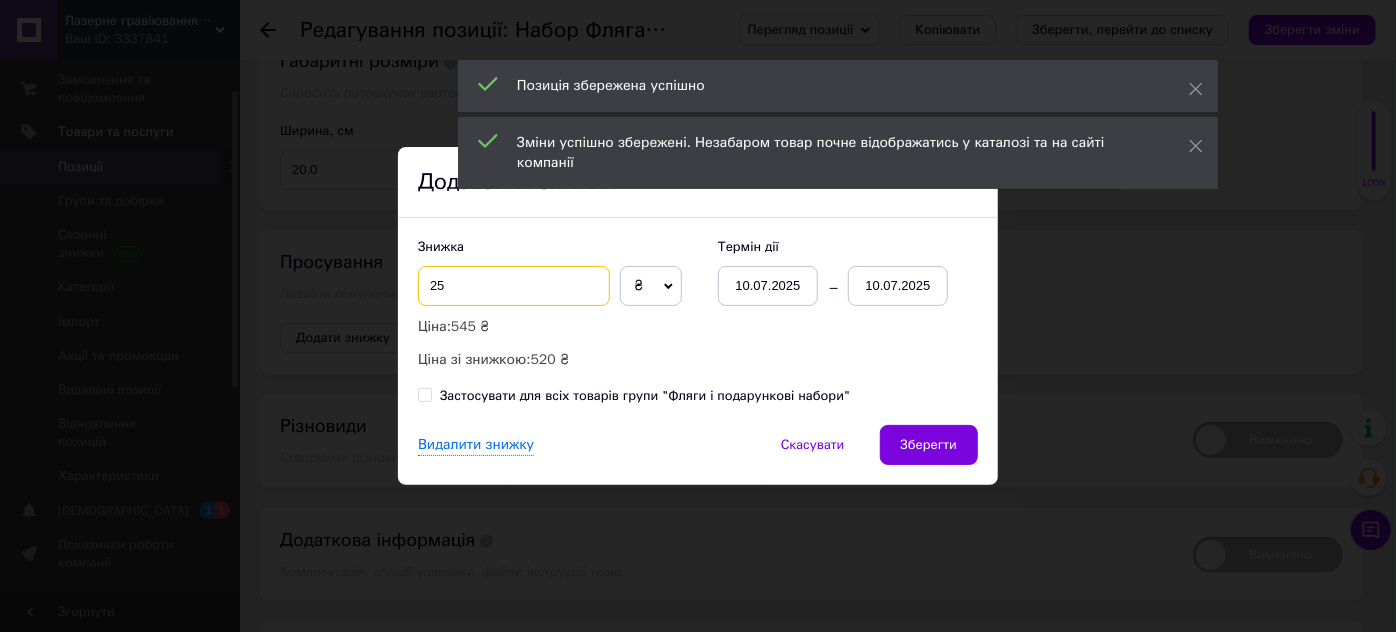 drag, startPoint x: 528, startPoint y: 284, endPoint x: 485, endPoint y: 277, distance: 43.56604 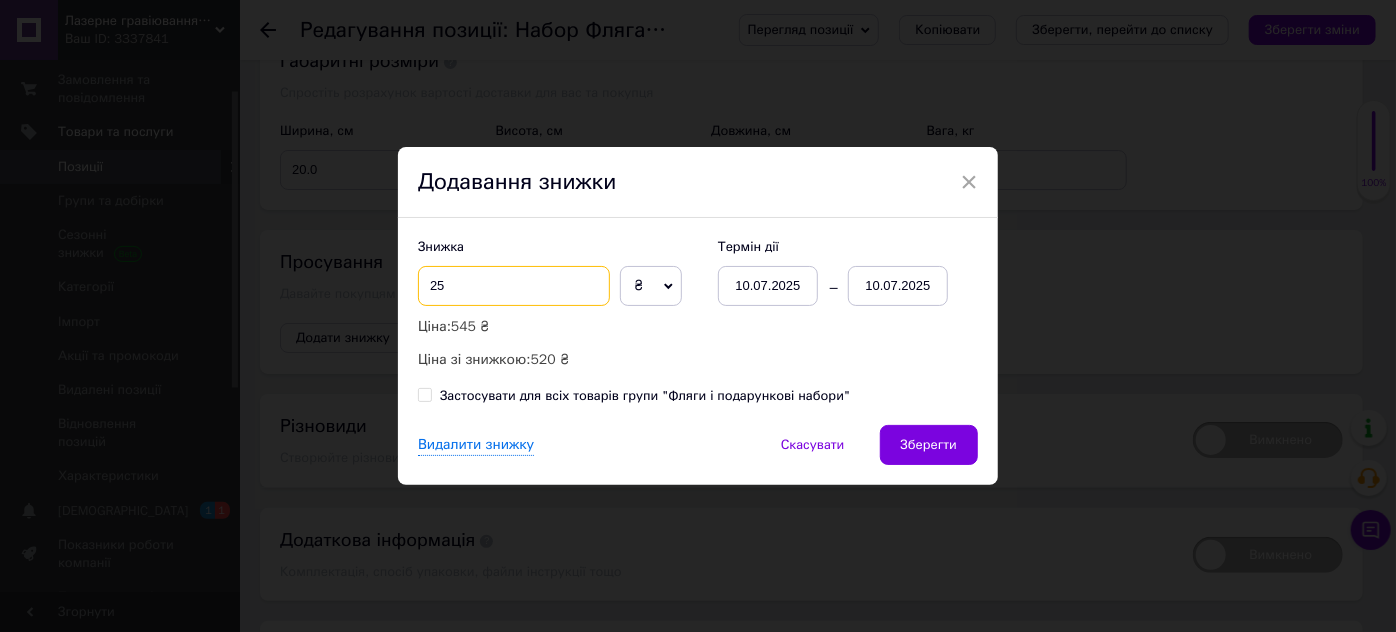 click on "× Додавання знижки Знижка 25 ₴ % Ціна:  545   ₴ Ціна зі знижкою:  520   ₴ Термін дії [DATE] [DATE] Застосувати для всіх товарів групи "Фляги і подарункові набори" Видалити знижку   Скасувати   Зберегти" at bounding box center [698, 316] 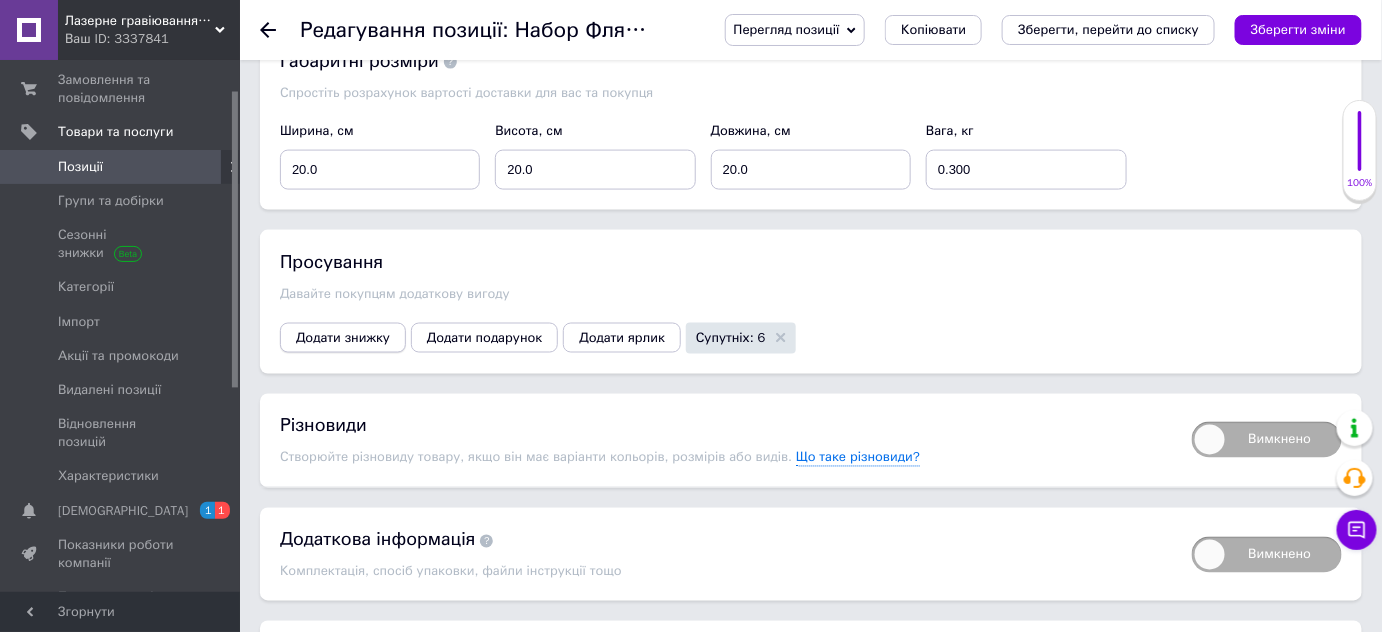 click on "Додати знижку" at bounding box center [343, 338] 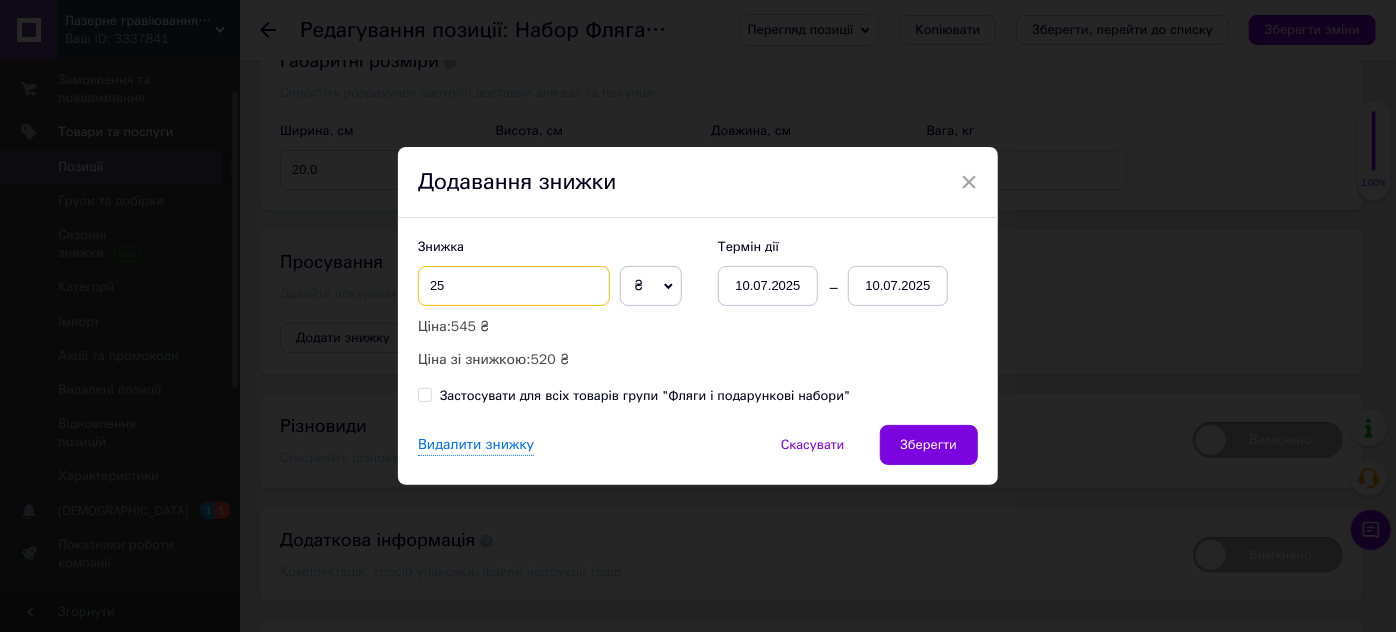 click on "25" at bounding box center [514, 286] 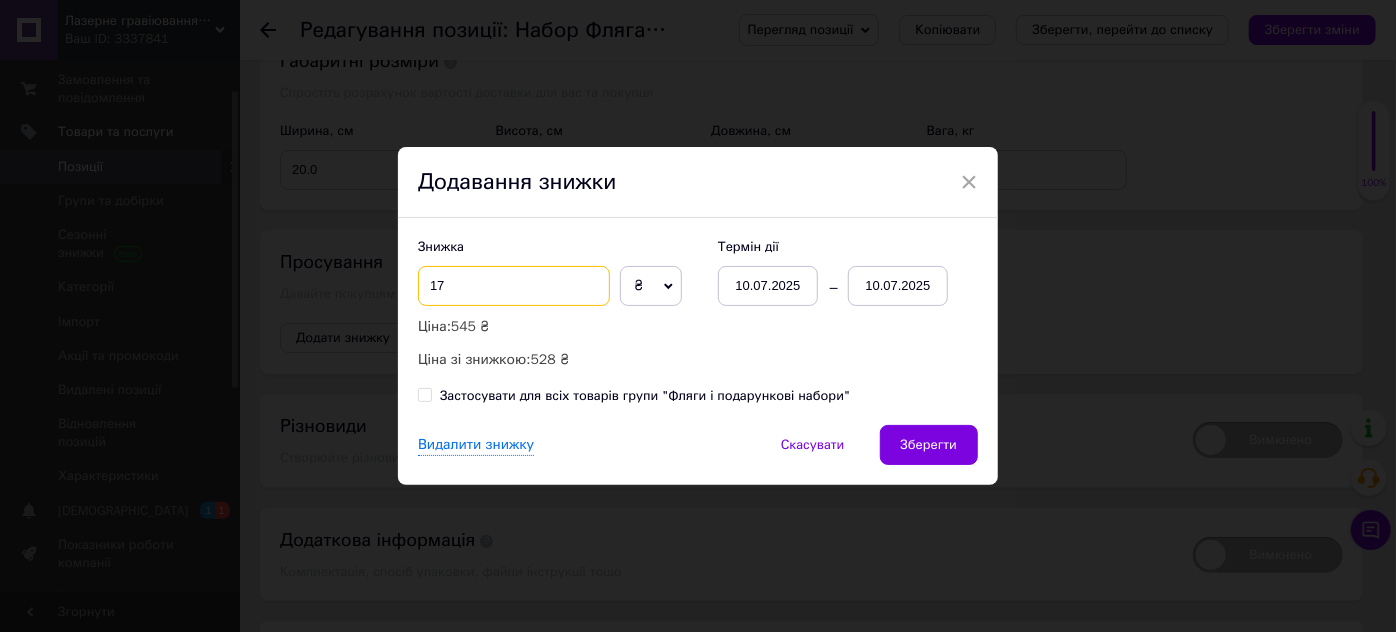 type on "17" 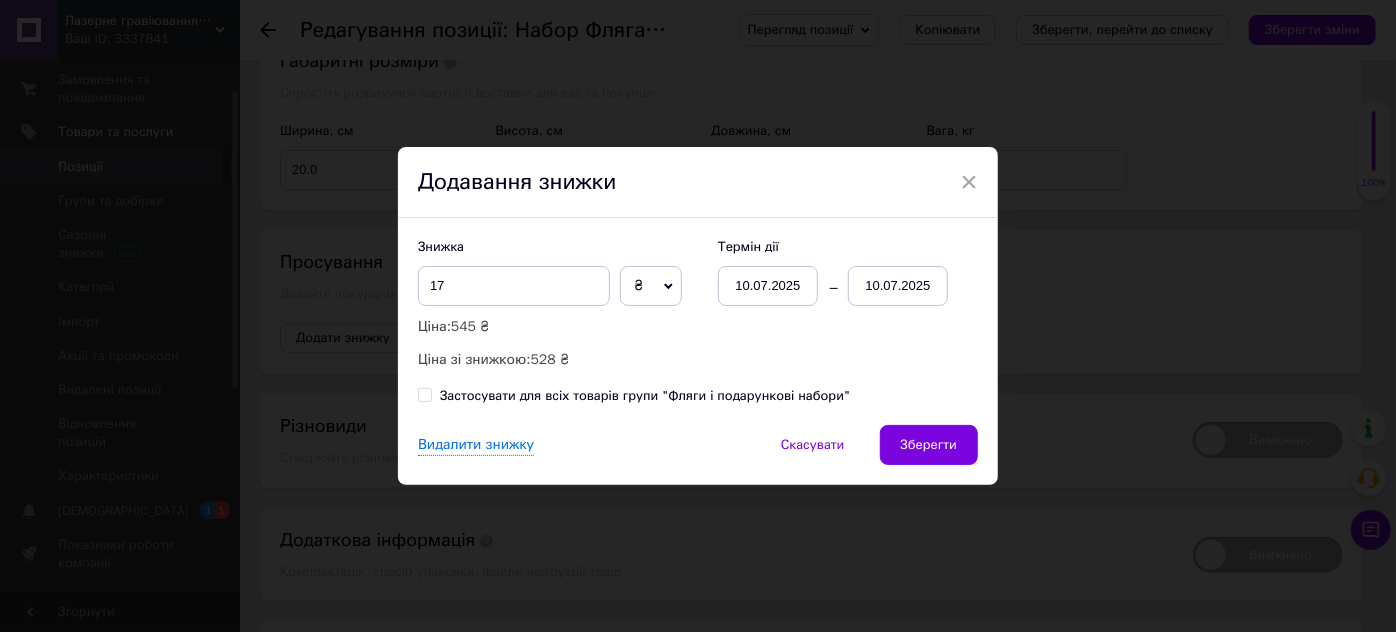 click on "10.07.2025" at bounding box center (898, 286) 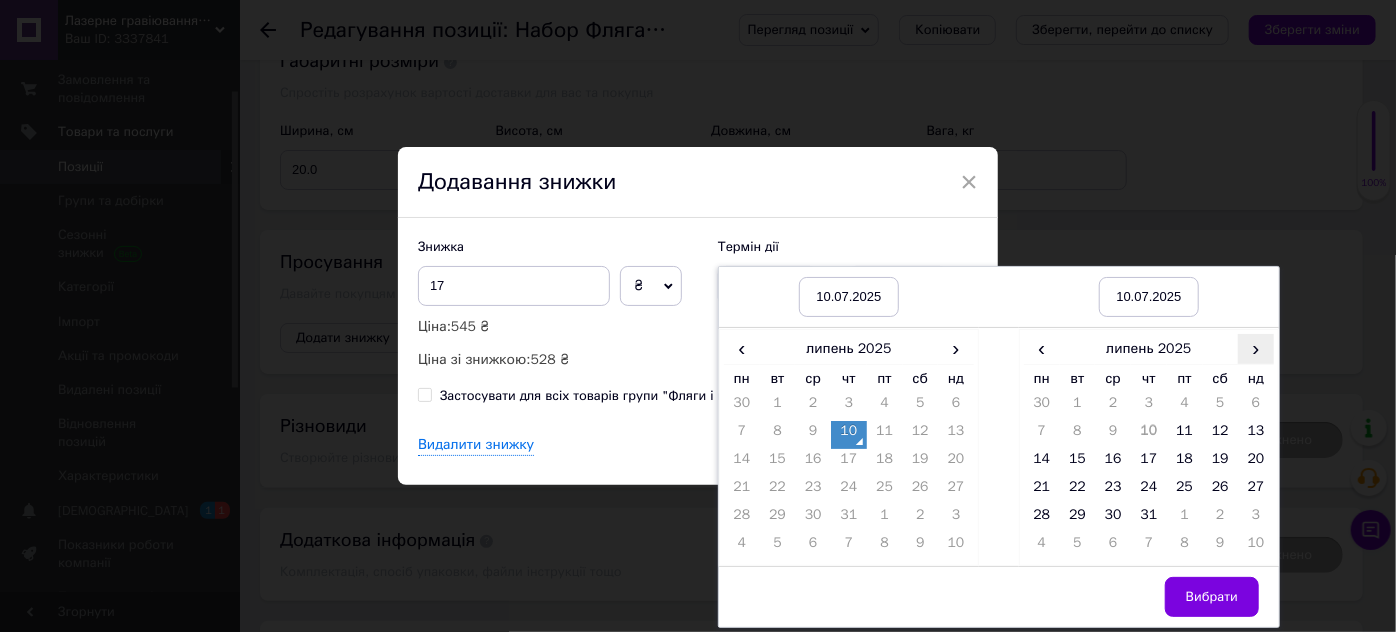 click on "›" at bounding box center (1256, 348) 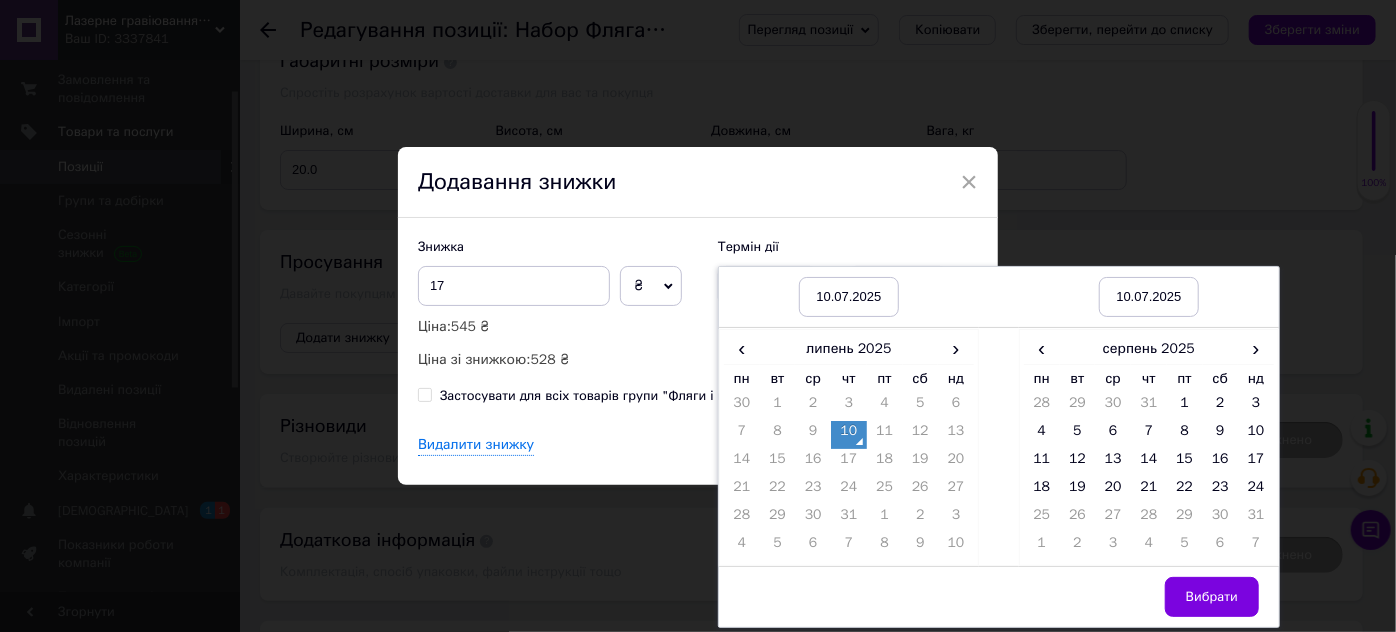 drag, startPoint x: 1145, startPoint y: 492, endPoint x: 1184, endPoint y: 539, distance: 61.073727 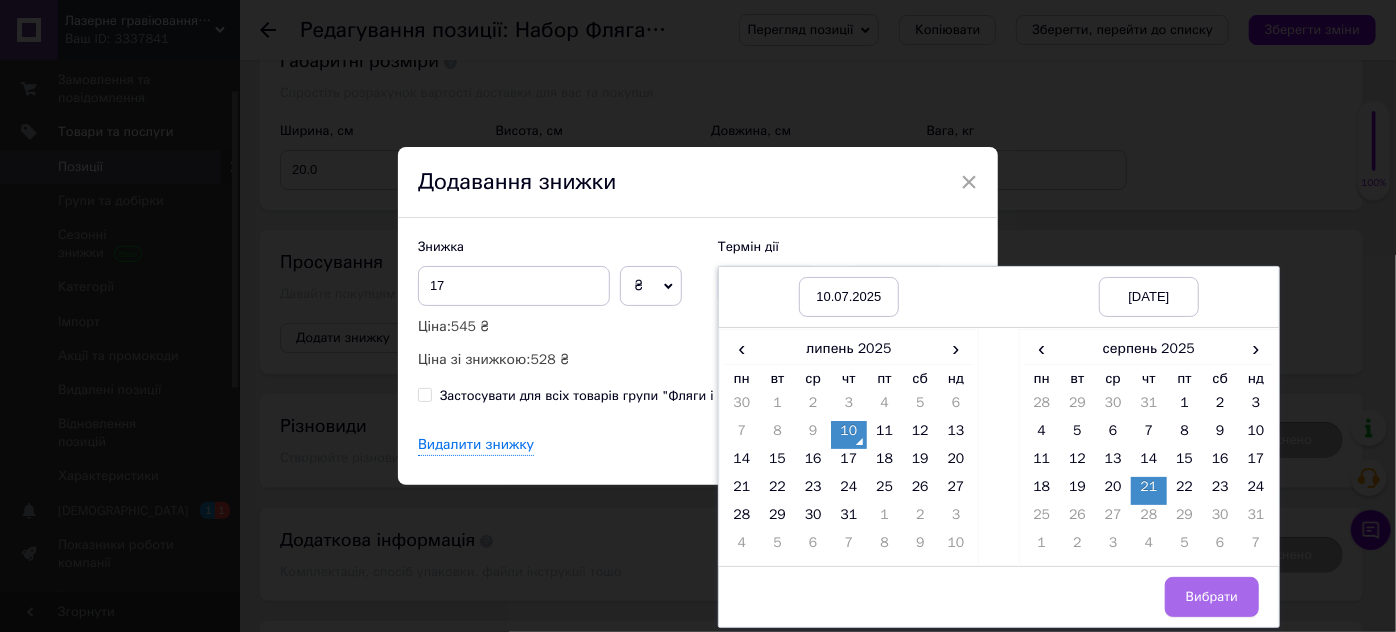 click on "Вибрати" at bounding box center (1212, 597) 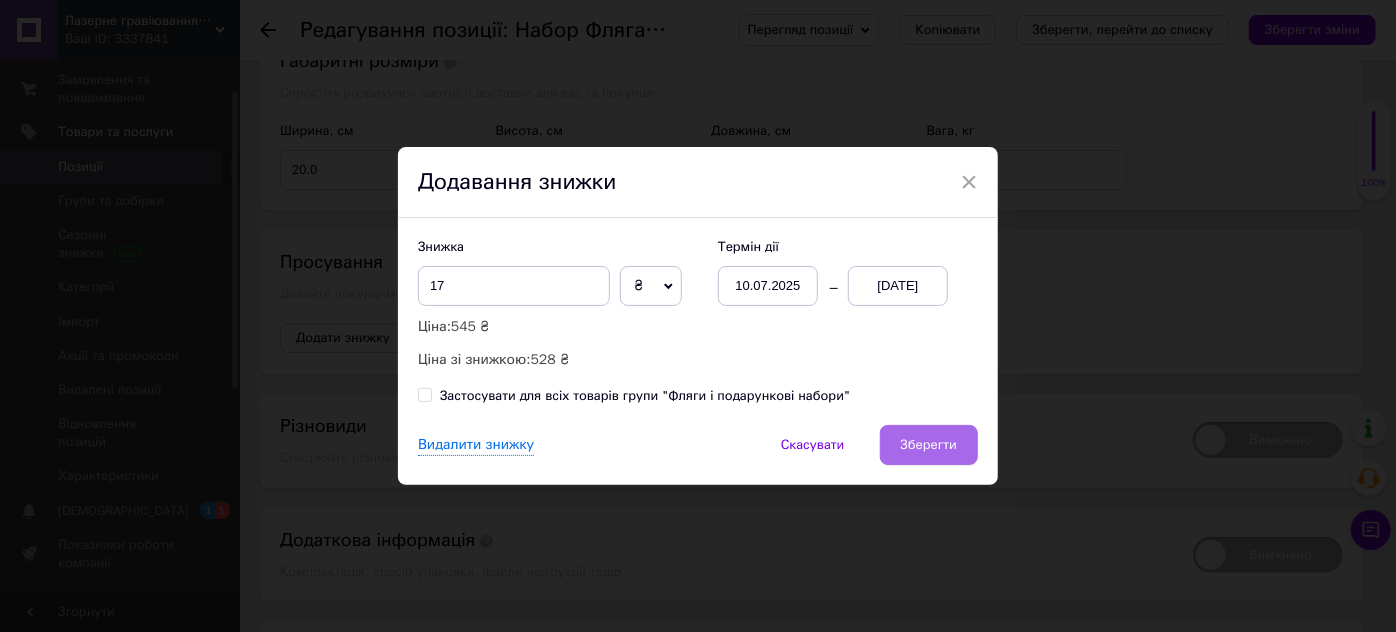 click on "Зберегти" at bounding box center [929, 445] 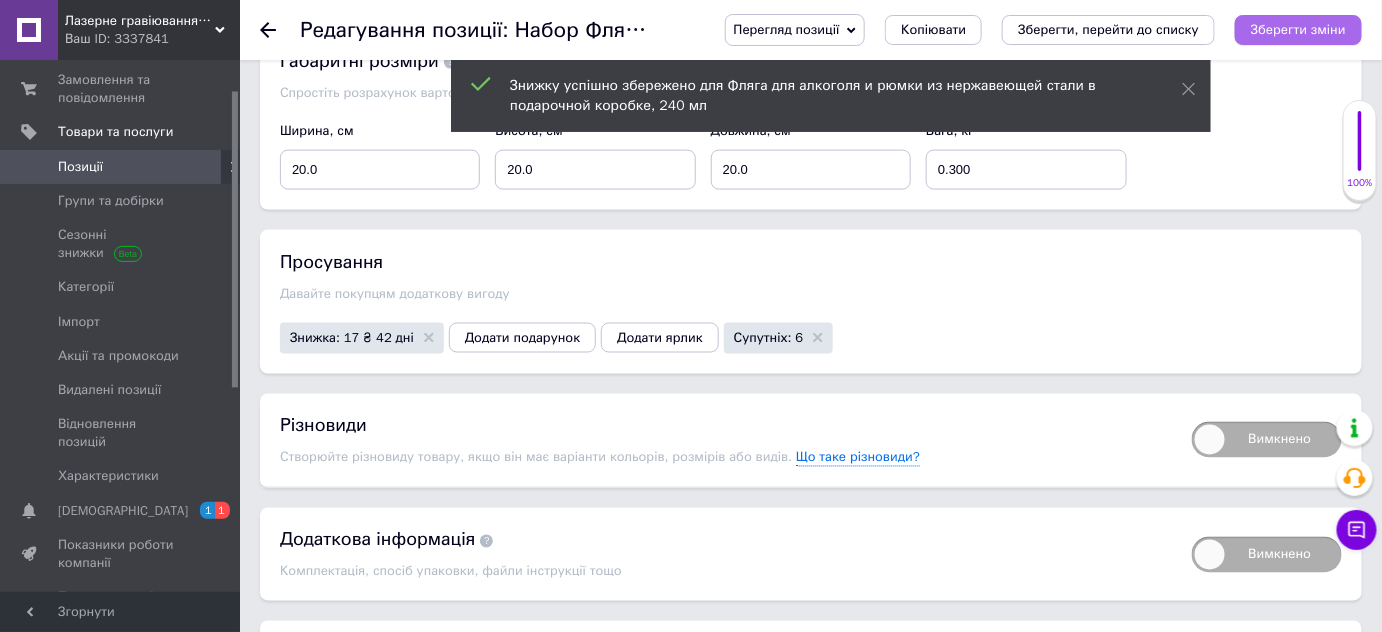 click on "Зберегти зміни" at bounding box center (1298, 30) 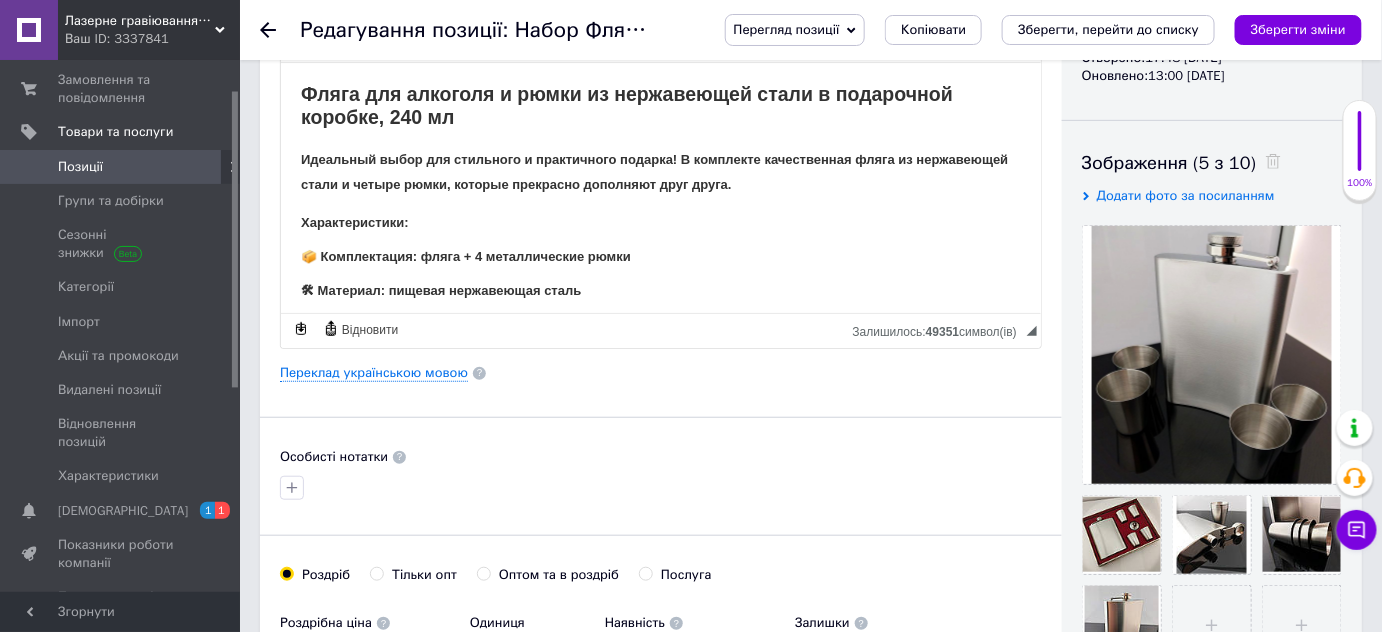 scroll, scrollTop: 363, scrollLeft: 0, axis: vertical 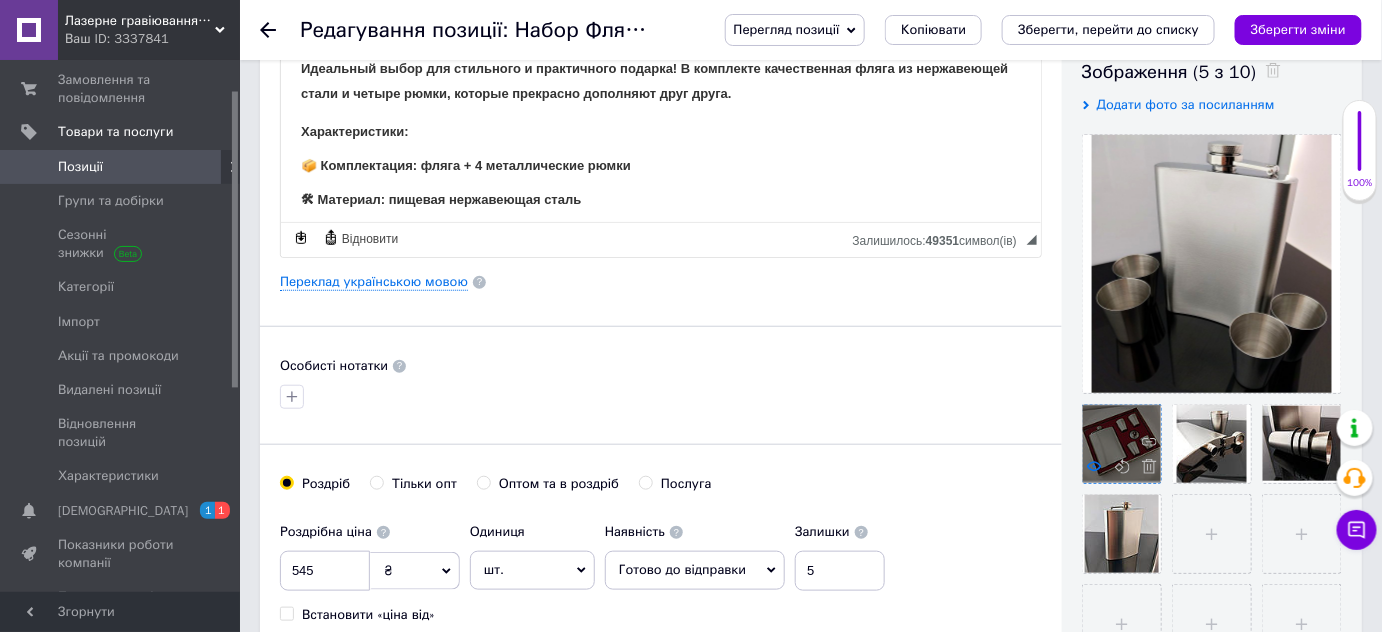 click 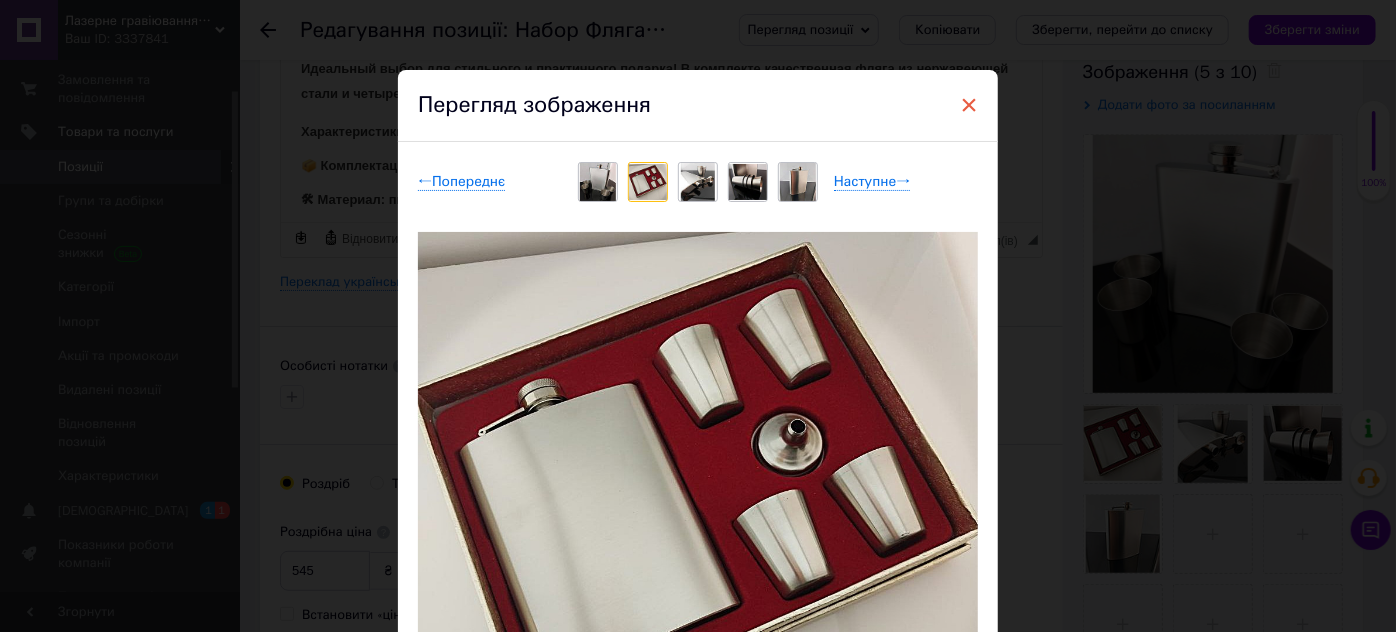 click on "×" at bounding box center (969, 105) 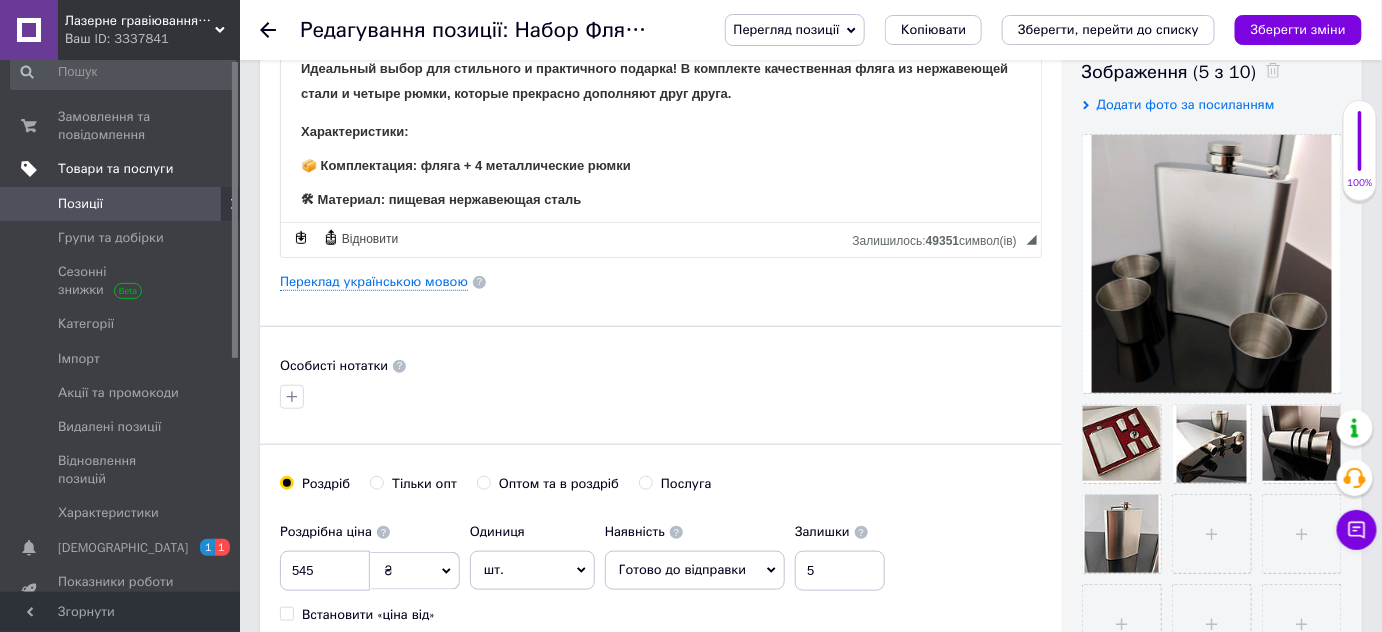 scroll, scrollTop: 0, scrollLeft: 0, axis: both 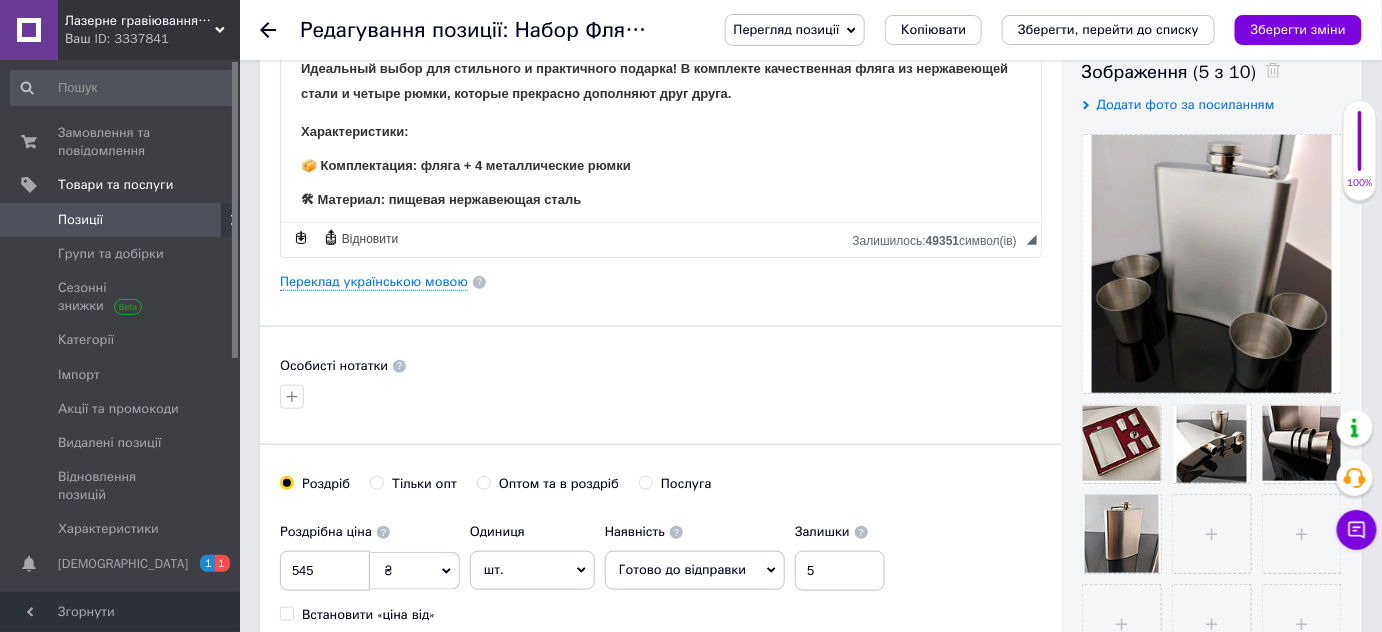 click on "Позиції" at bounding box center [80, 220] 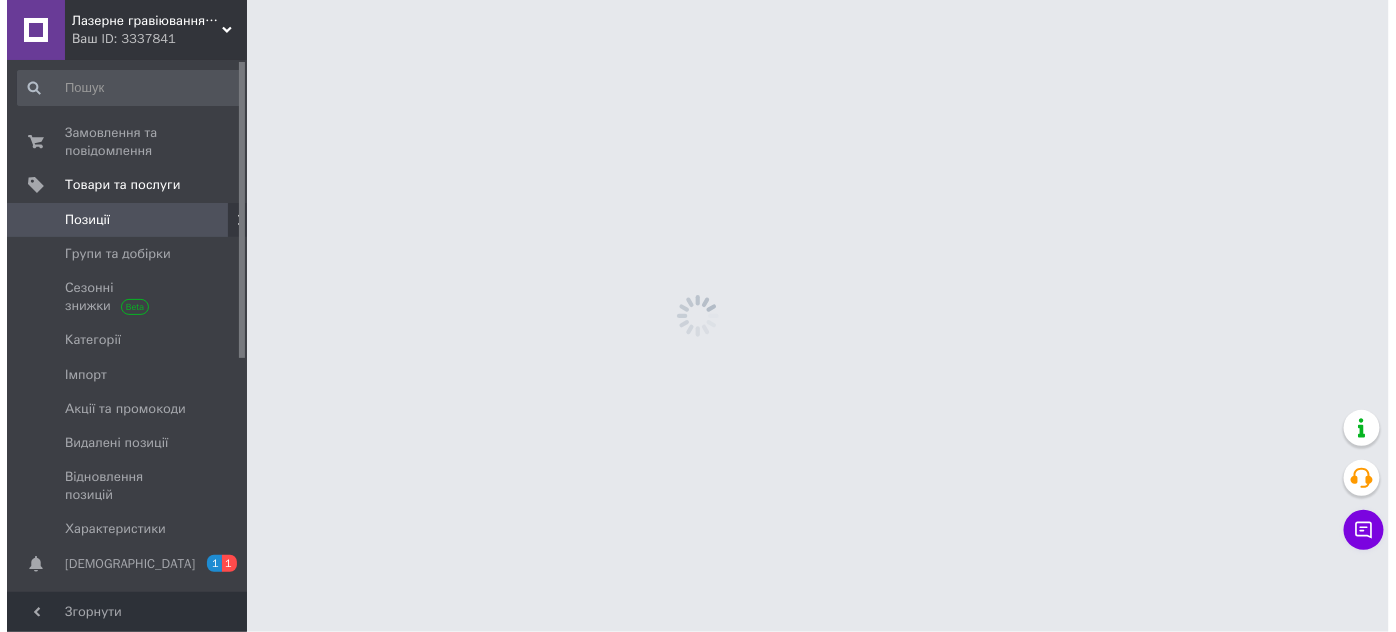 scroll, scrollTop: 0, scrollLeft: 0, axis: both 